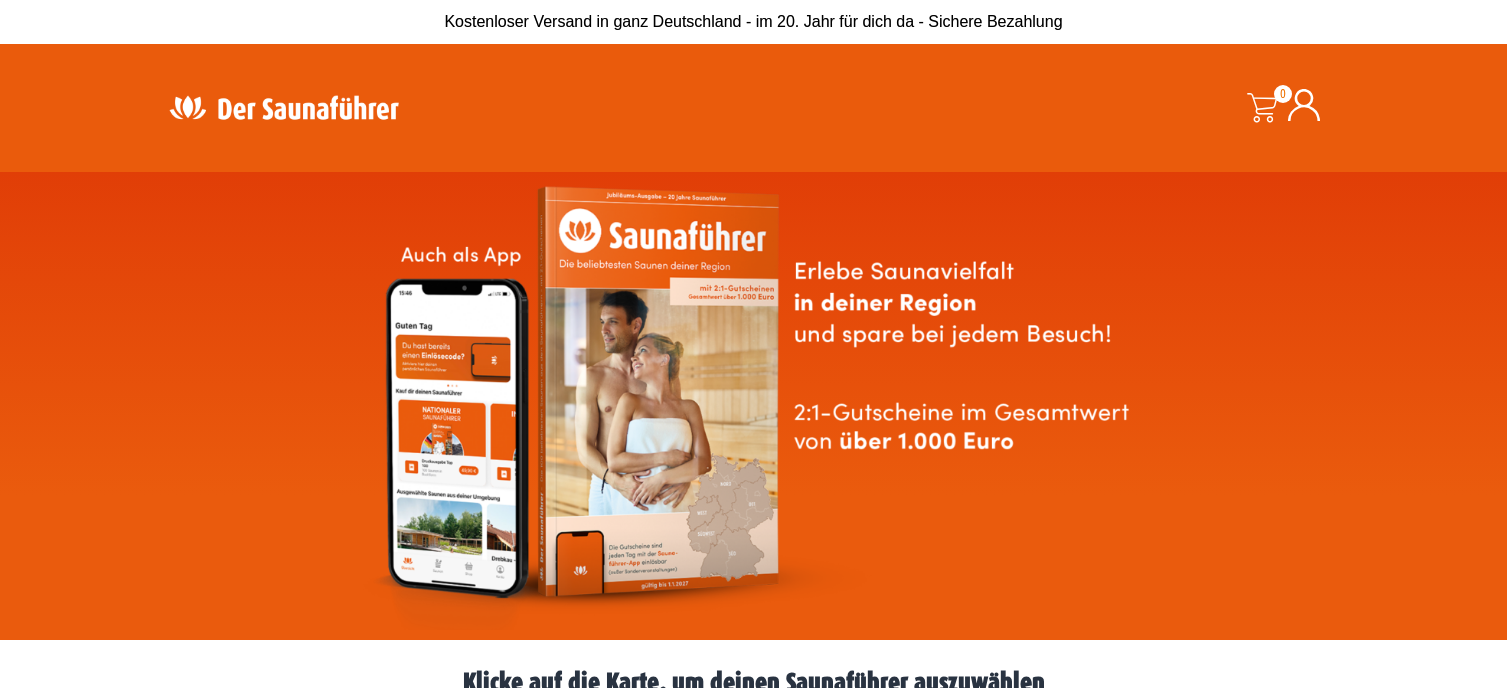 scroll, scrollTop: 0, scrollLeft: 0, axis: both 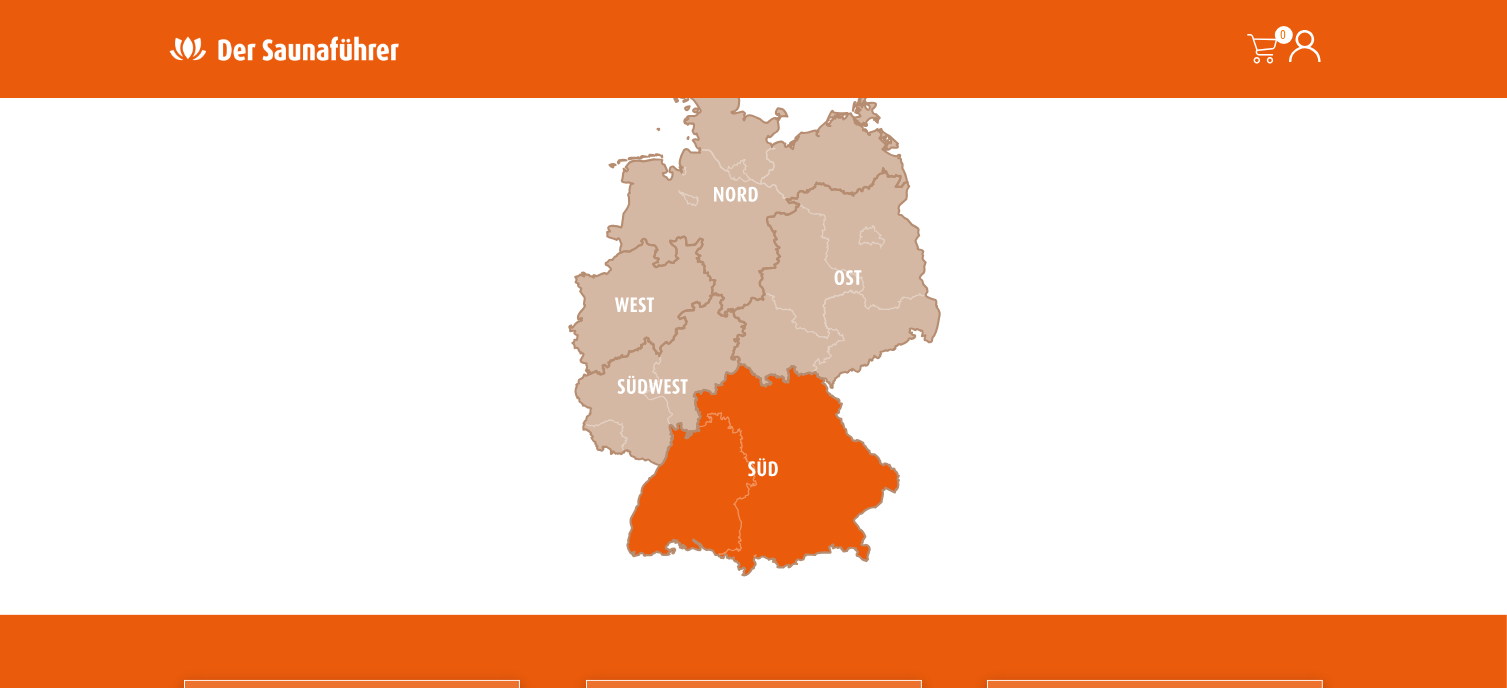 click 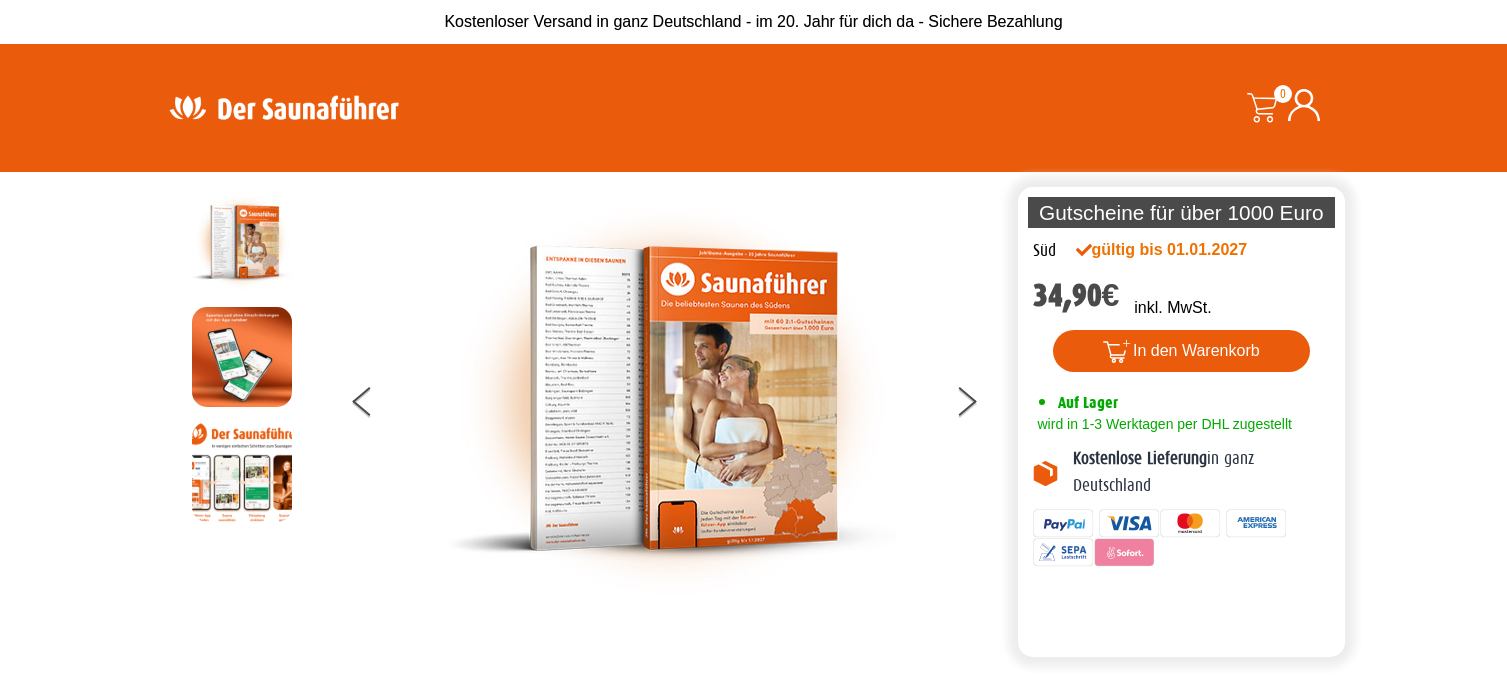 scroll, scrollTop: 0, scrollLeft: 0, axis: both 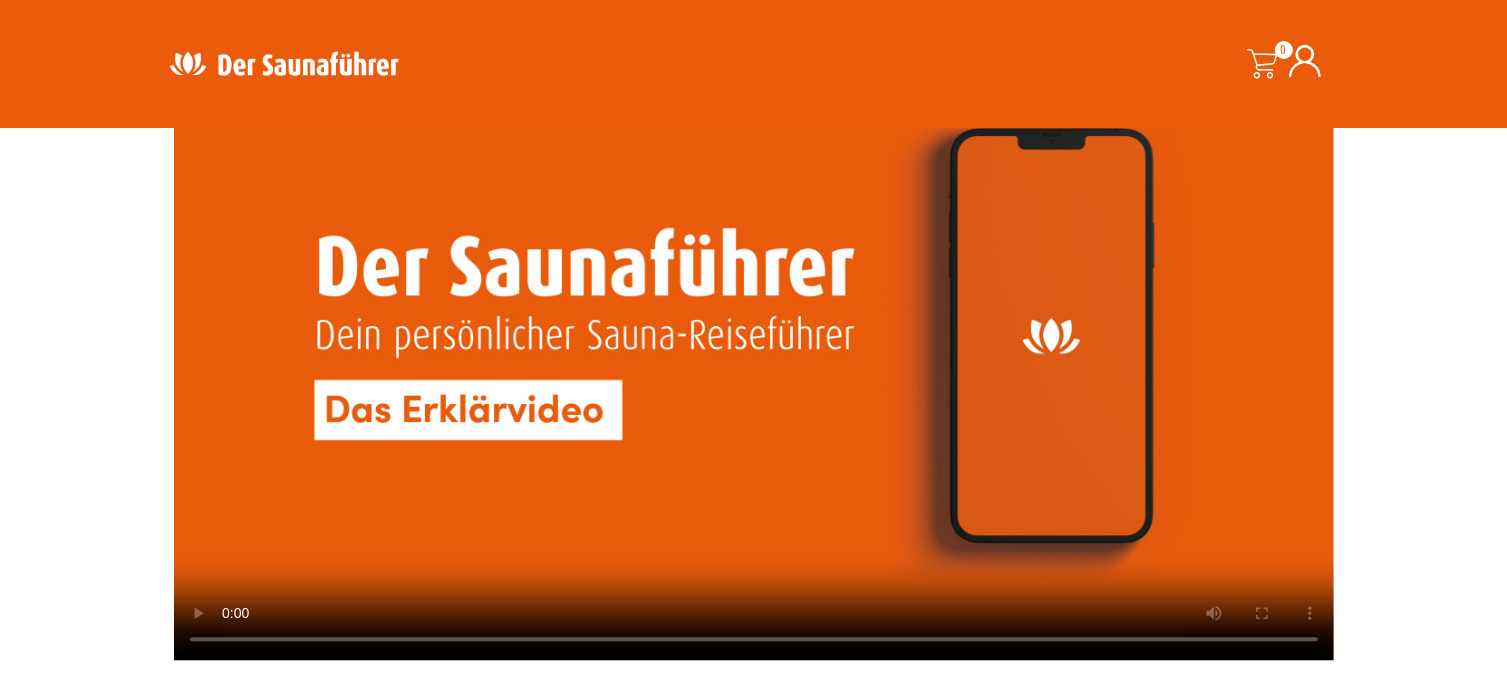 click at bounding box center (754, 334) 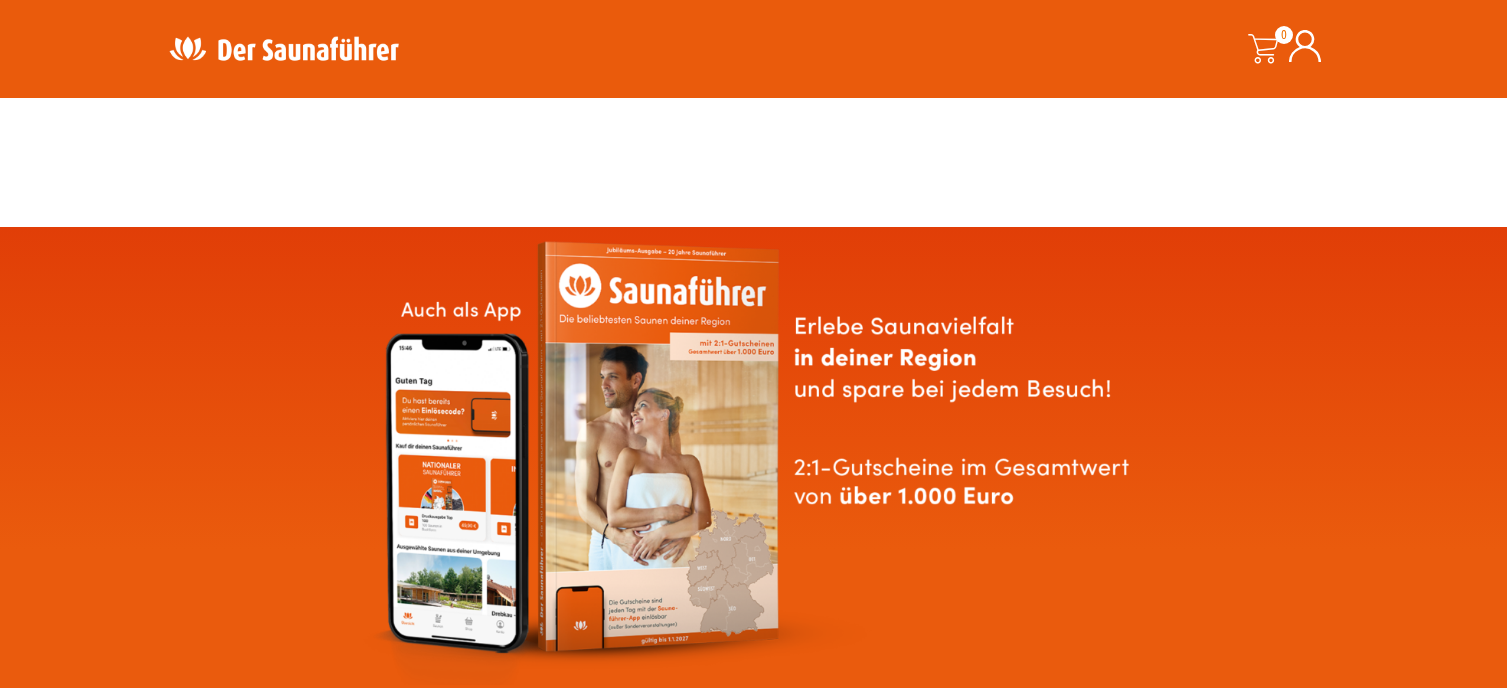scroll, scrollTop: 666, scrollLeft: 0, axis: vertical 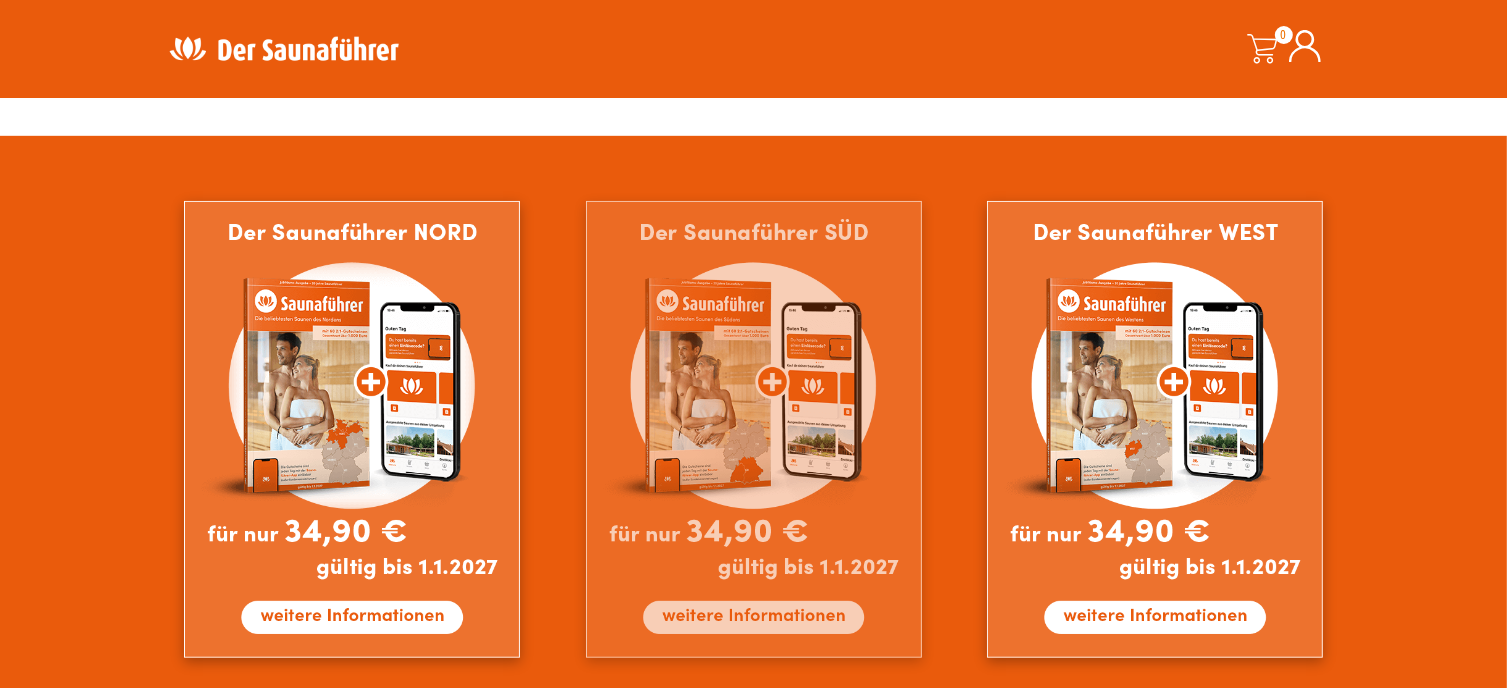 click at bounding box center (754, 429) 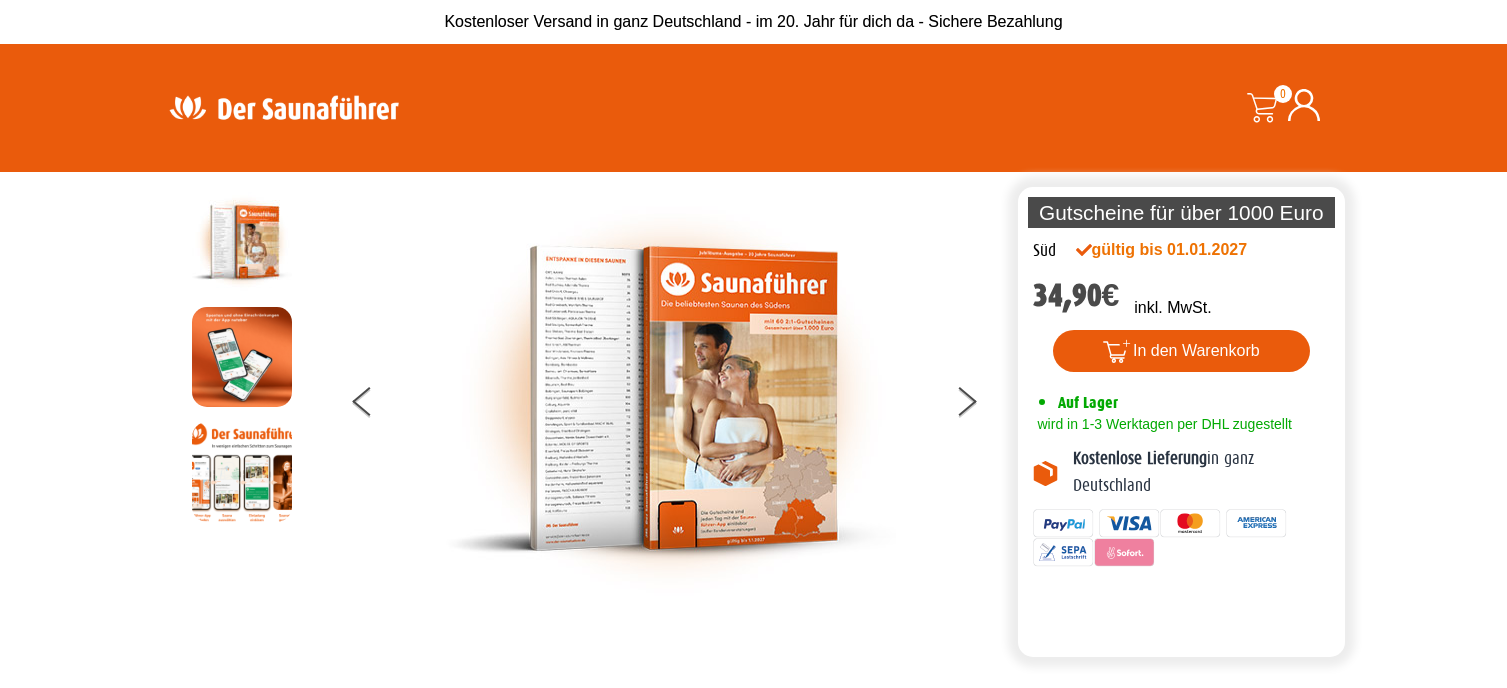 scroll, scrollTop: 0, scrollLeft: 0, axis: both 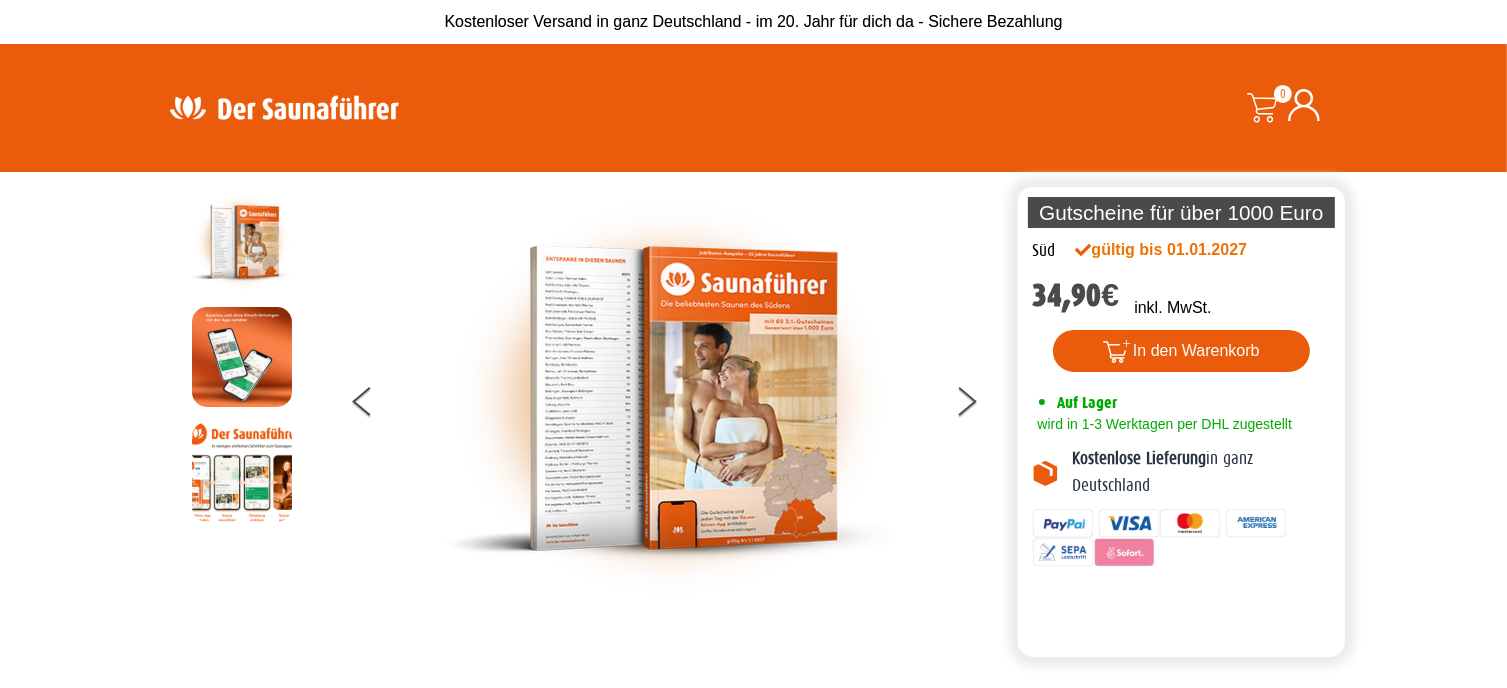 click at bounding box center (671, 398) 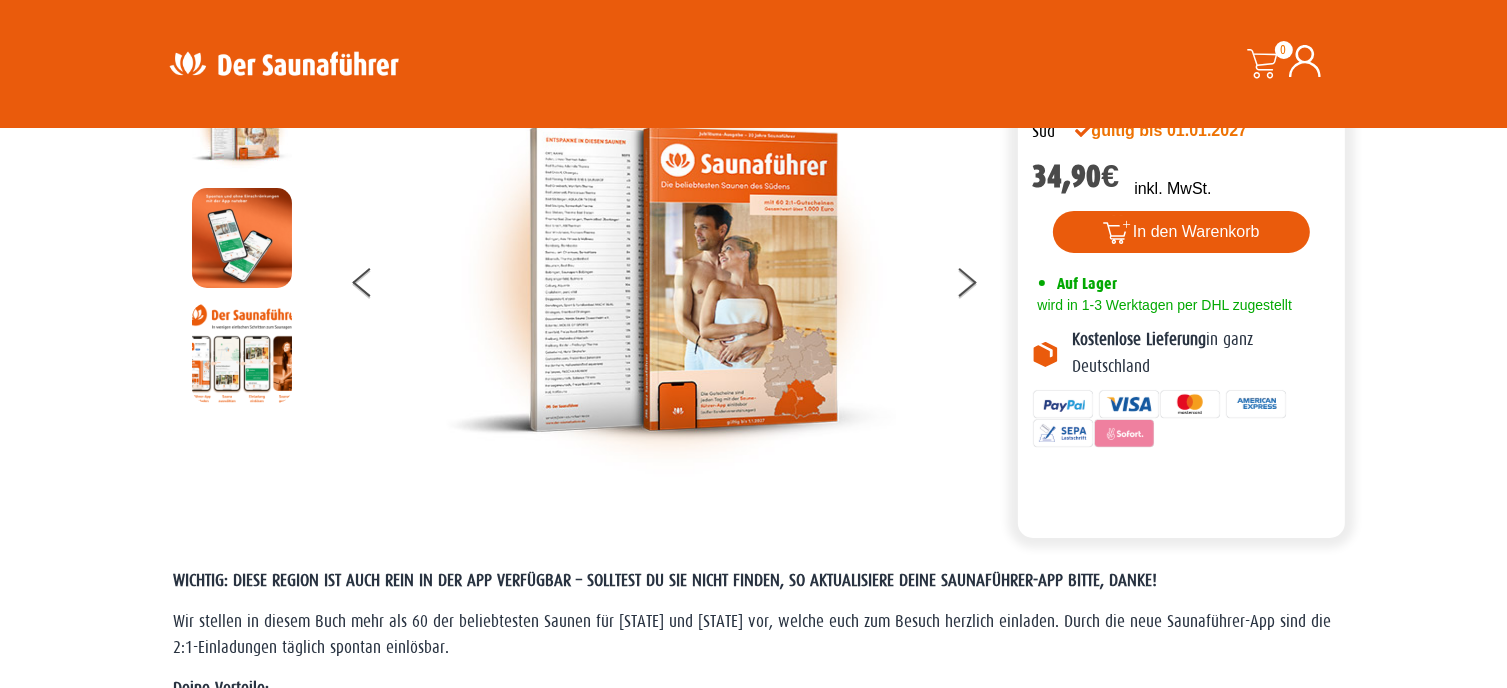 scroll, scrollTop: 0, scrollLeft: 0, axis: both 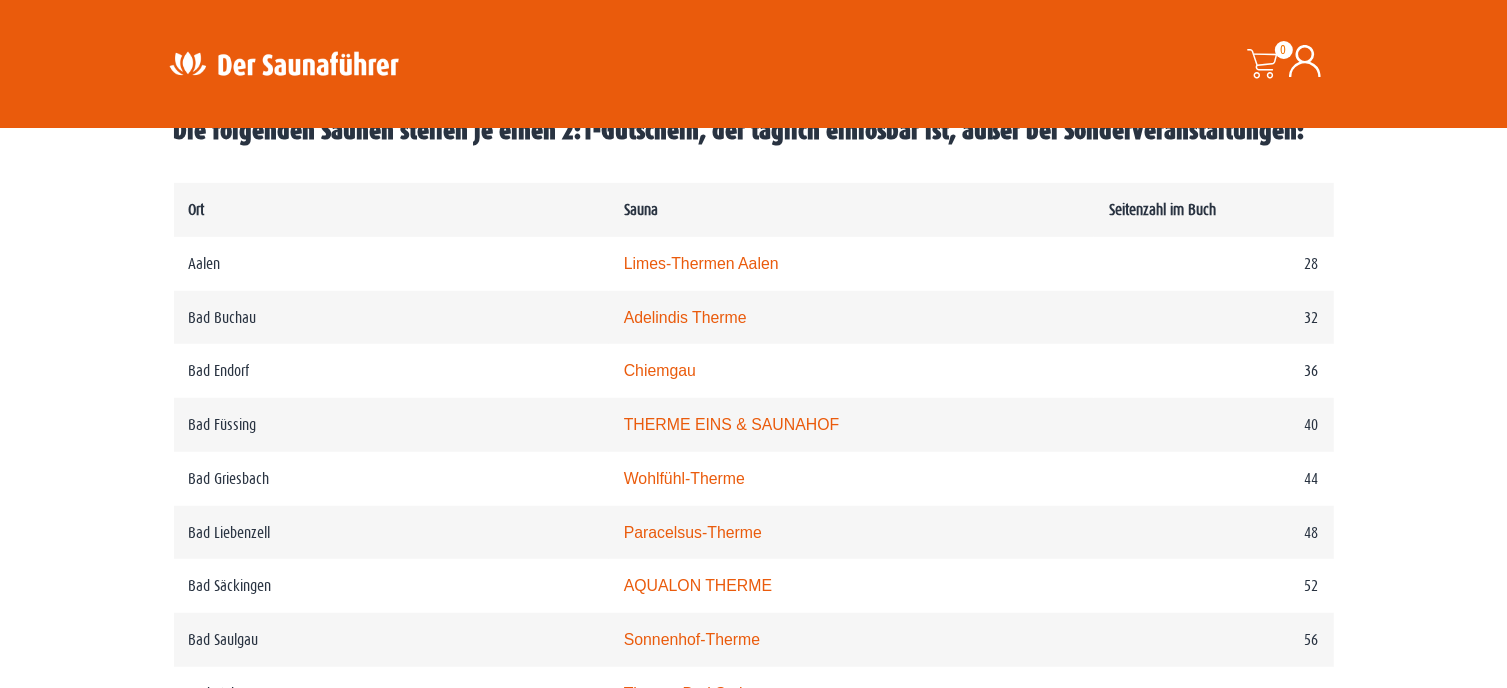 drag, startPoint x: 1191, startPoint y: 6, endPoint x: 55, endPoint y: 479, distance: 1230.5385 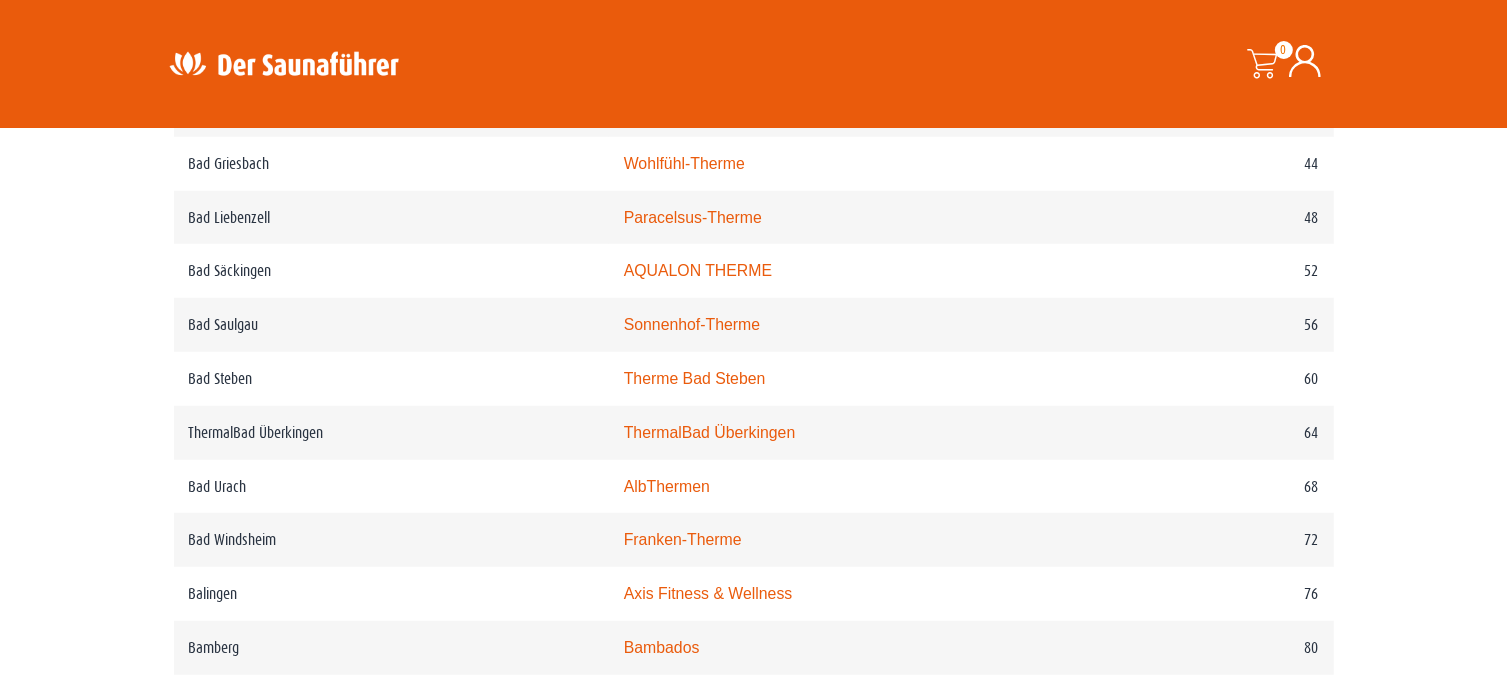 scroll, scrollTop: 1333, scrollLeft: 0, axis: vertical 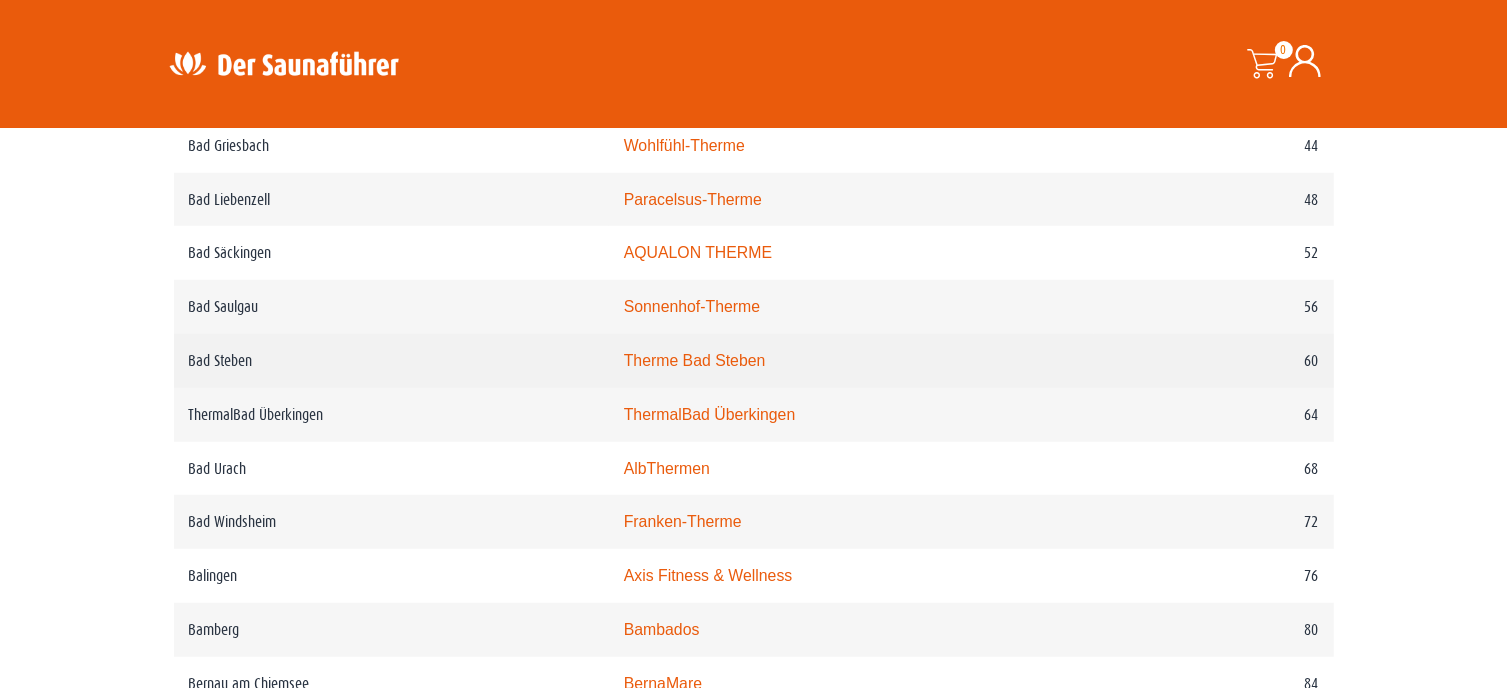 click on "Therme Bad Steben" at bounding box center [695, 360] 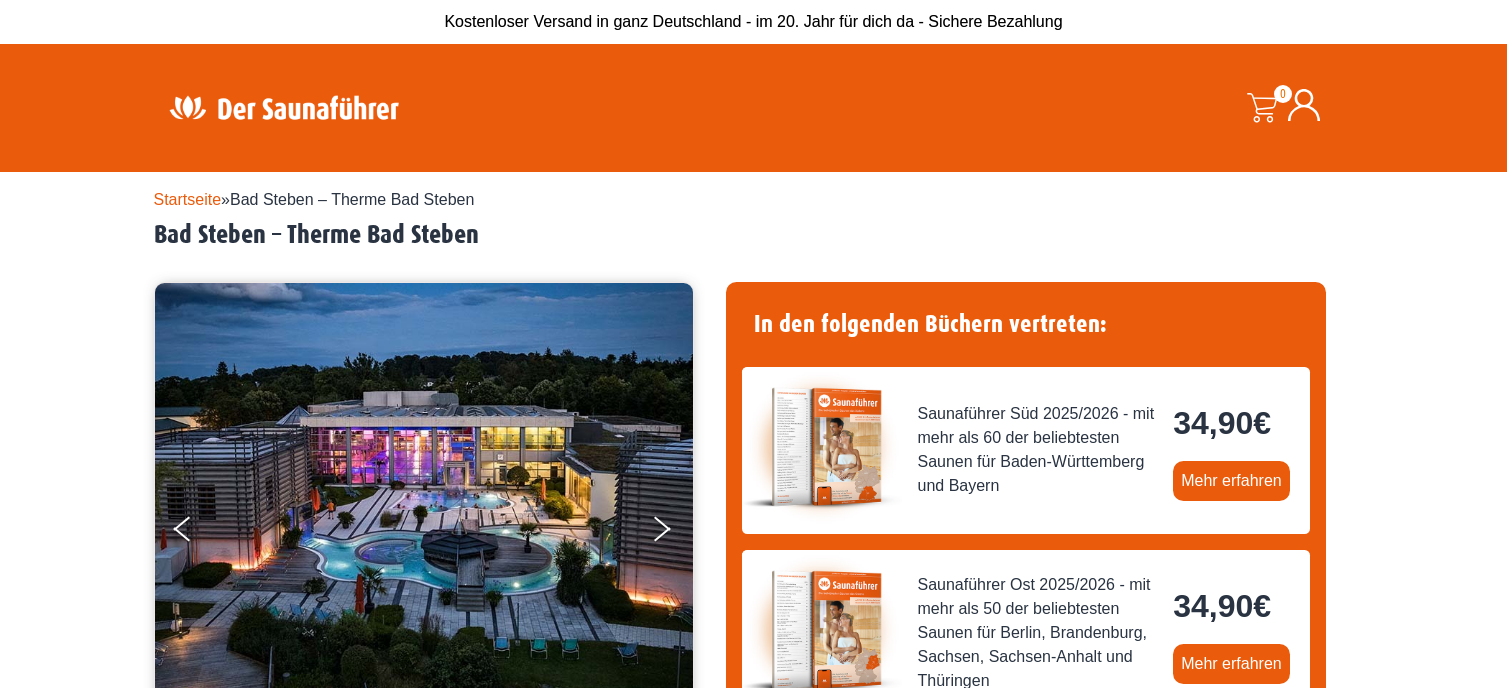 scroll, scrollTop: 0, scrollLeft: 0, axis: both 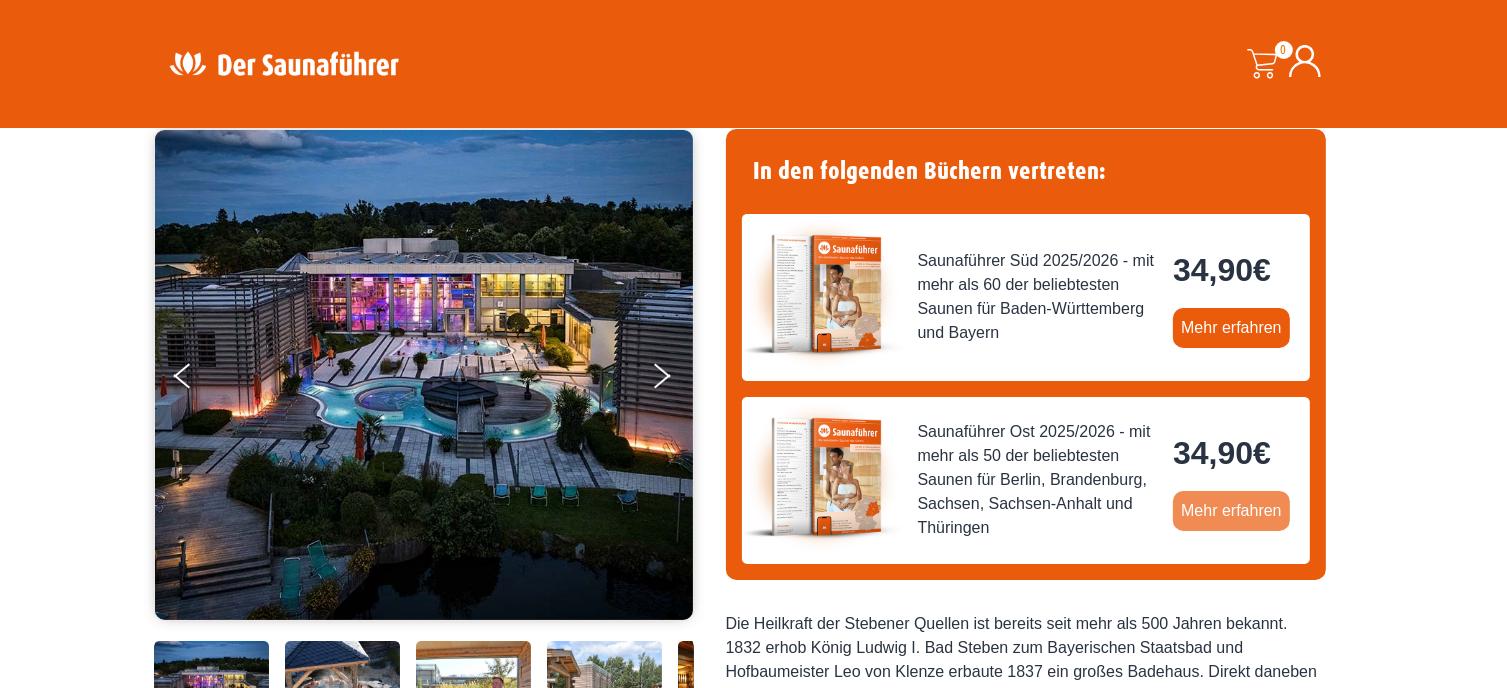 click on "Mehr erfahren" at bounding box center [1231, 511] 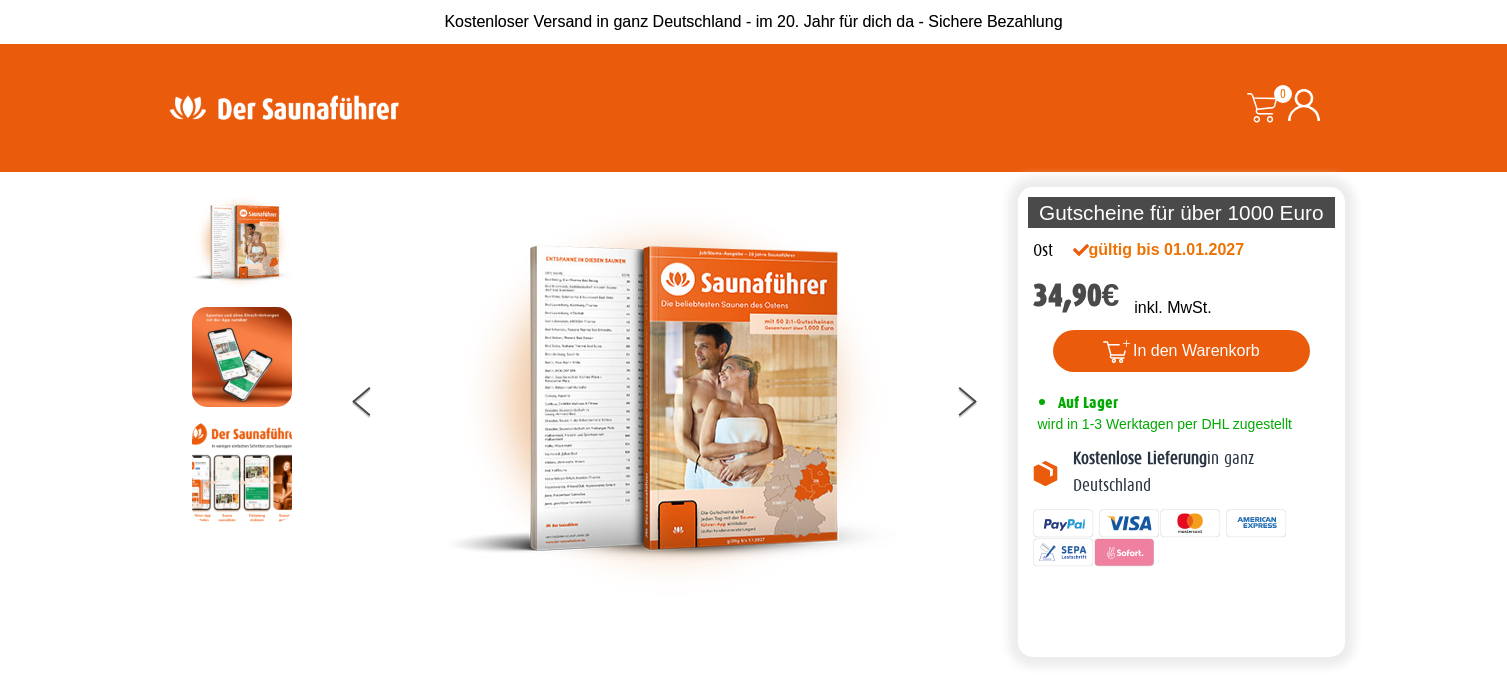 scroll, scrollTop: 0, scrollLeft: 0, axis: both 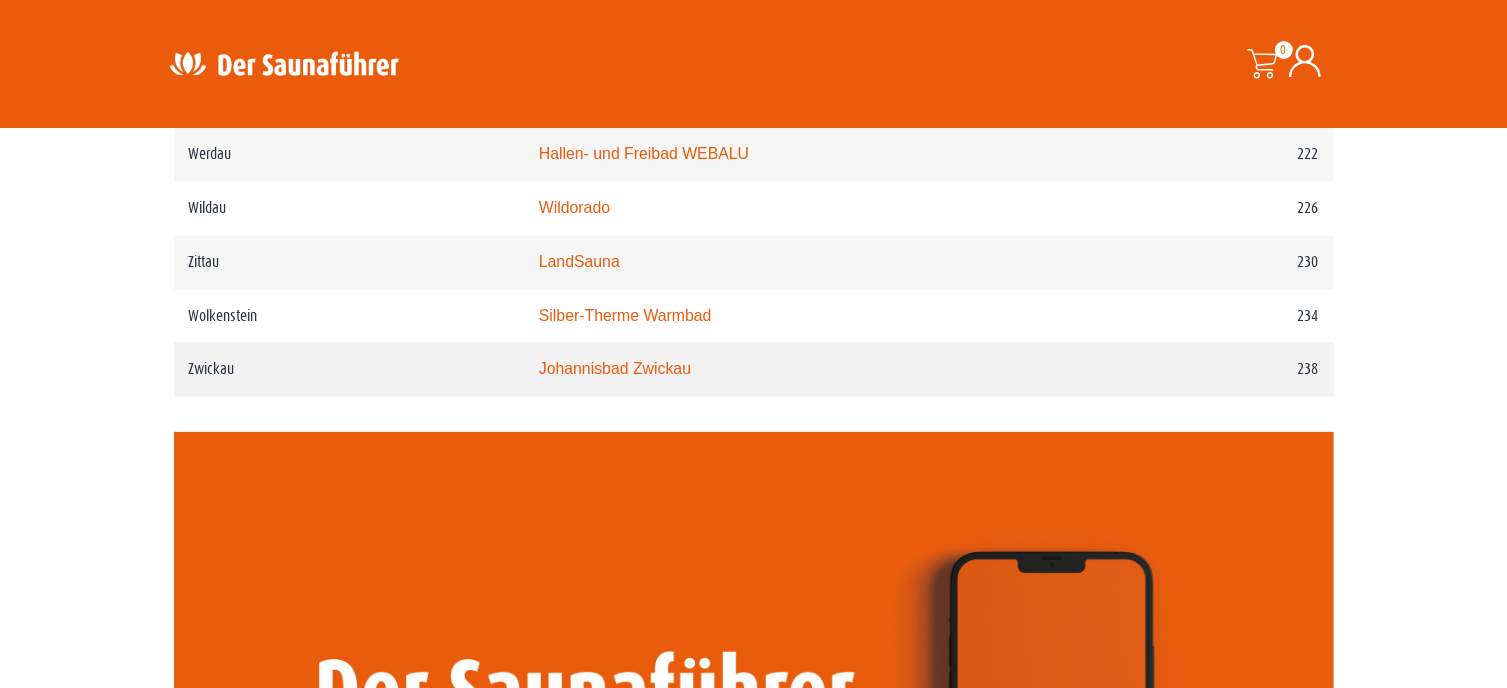 click on "Johannisbad Zwickau" at bounding box center [615, 368] 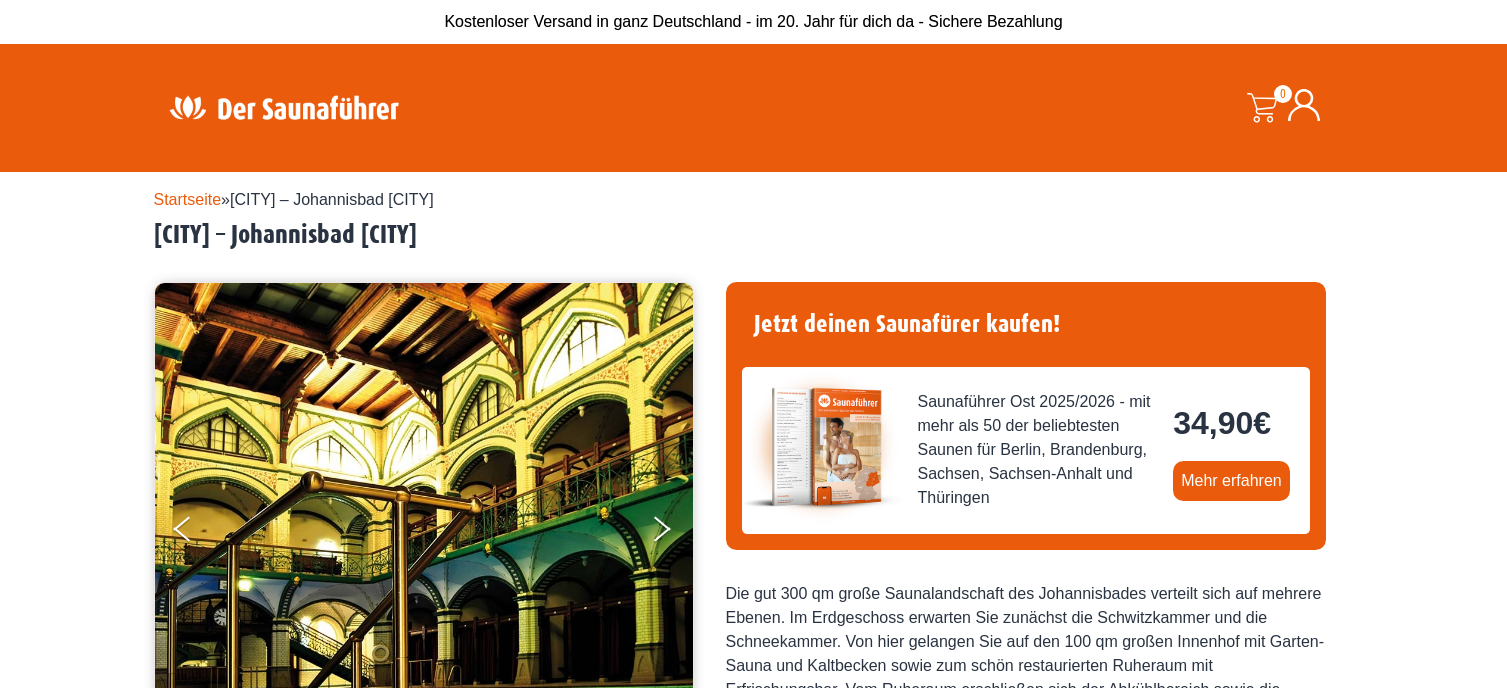 scroll, scrollTop: 0, scrollLeft: 0, axis: both 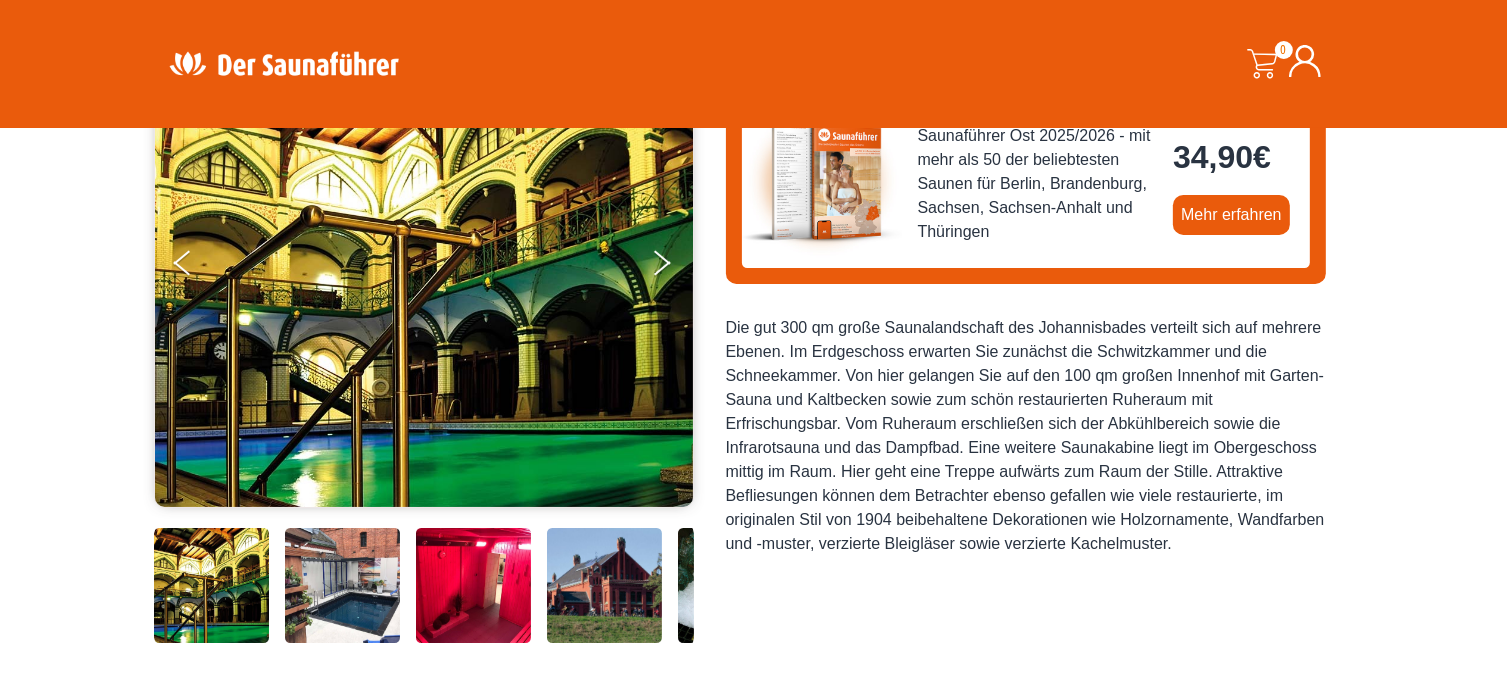 click at bounding box center (424, 262) 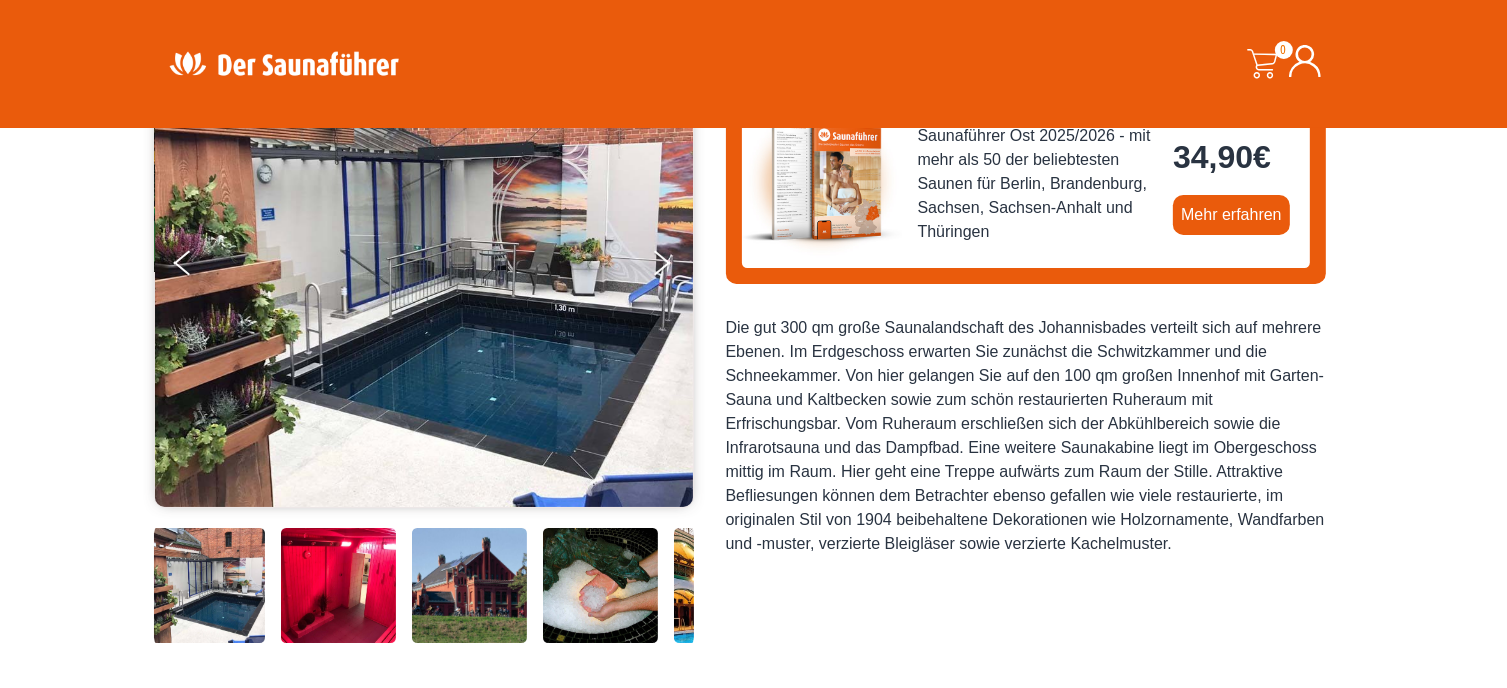 click at bounding box center [469, 585] 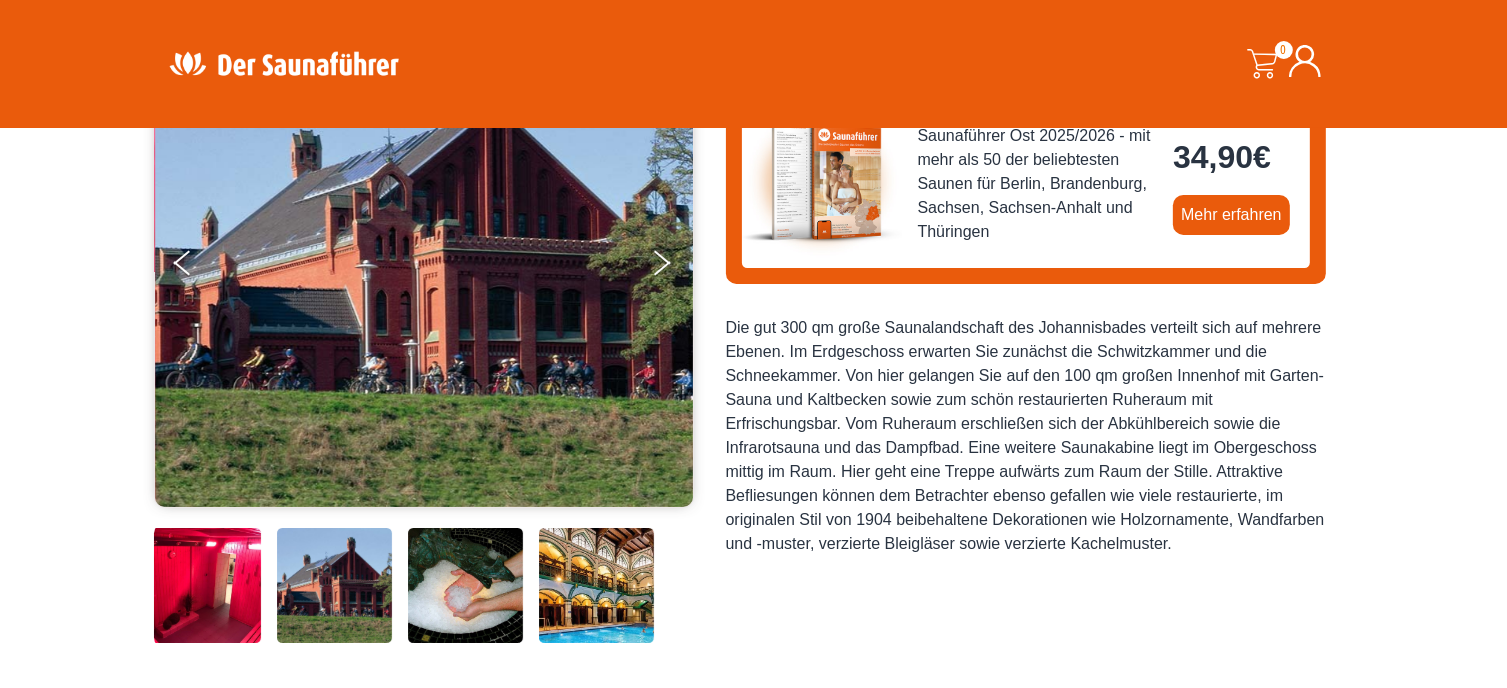 click at bounding box center [465, 585] 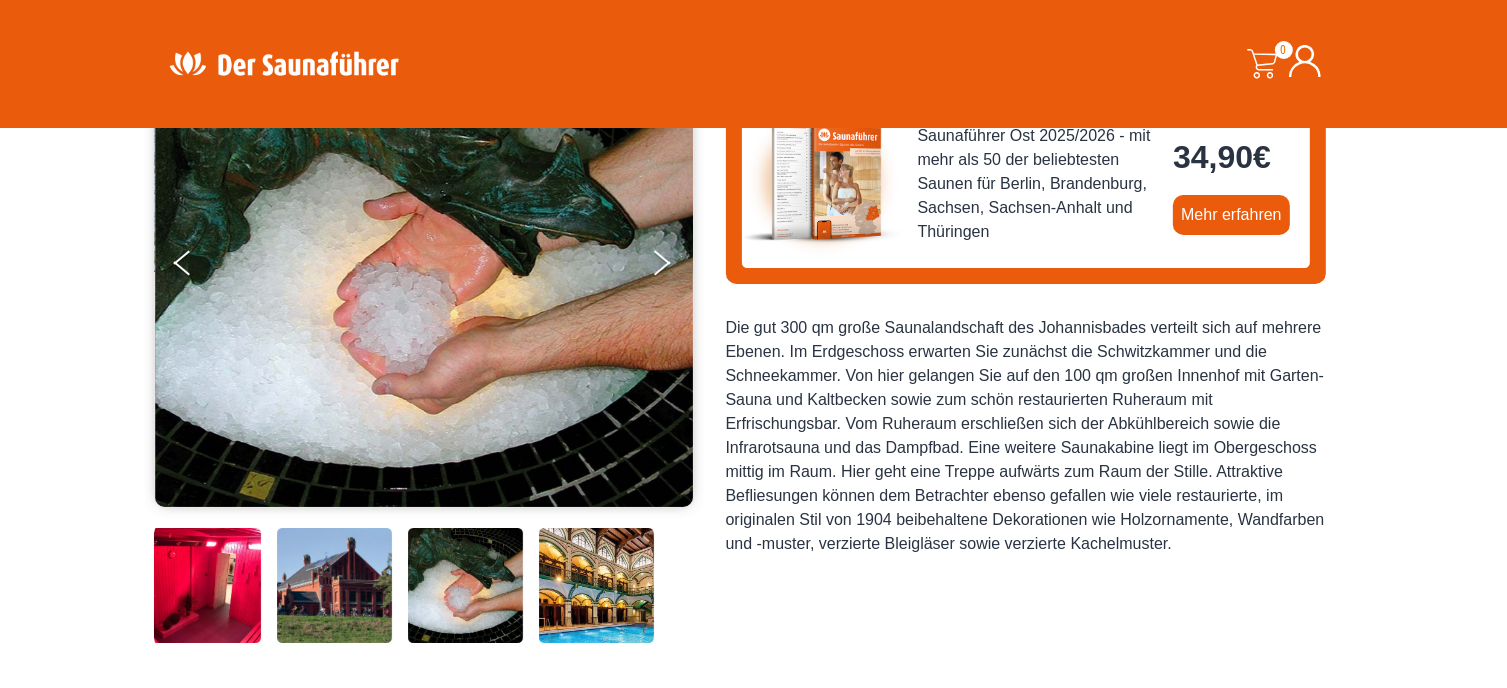 click at bounding box center (596, 585) 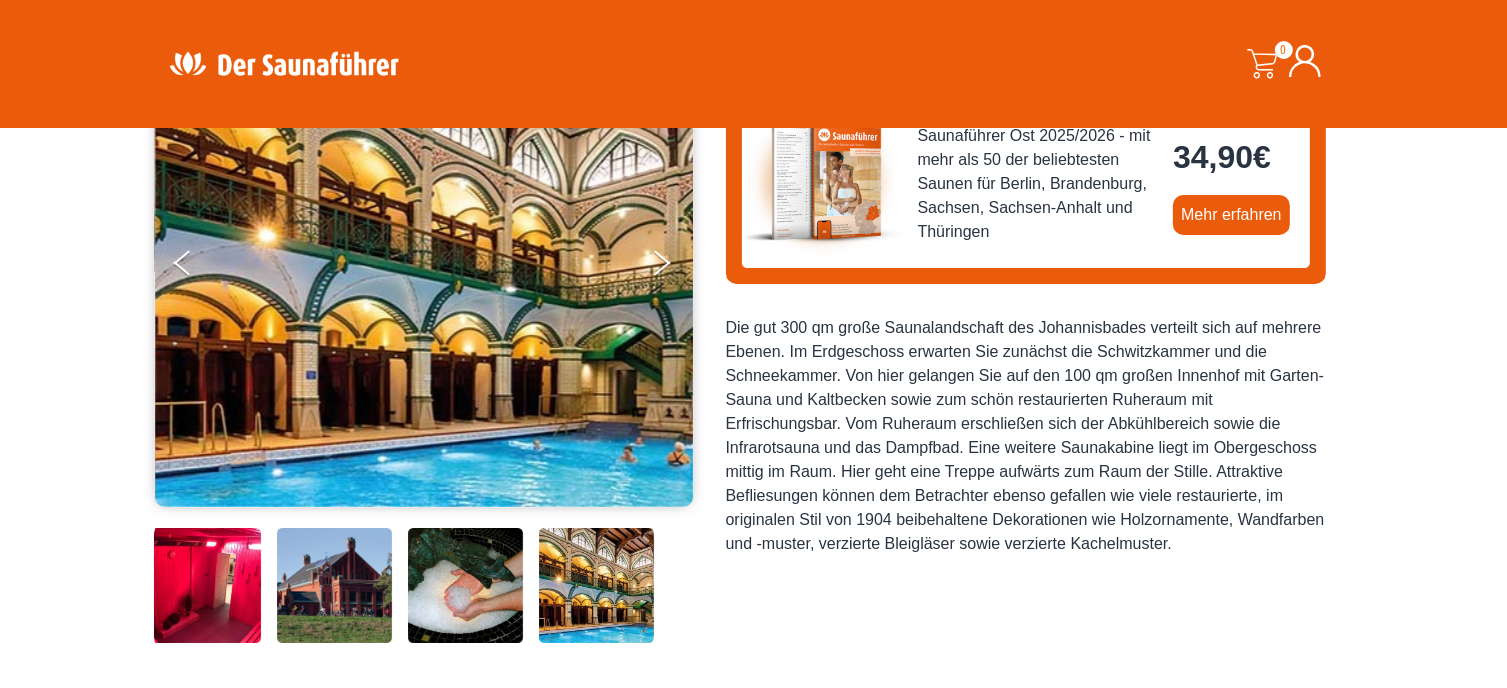 click at bounding box center (596, 585) 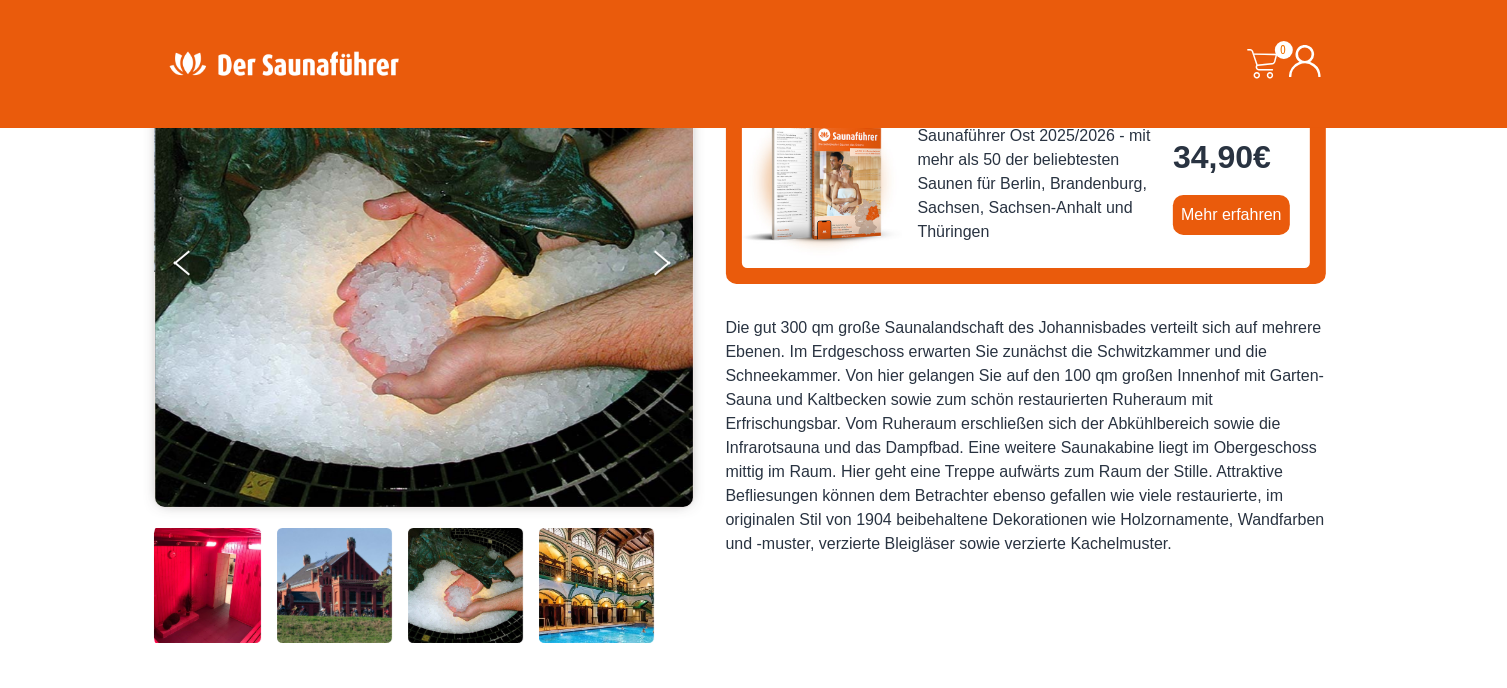 click at bounding box center (334, 585) 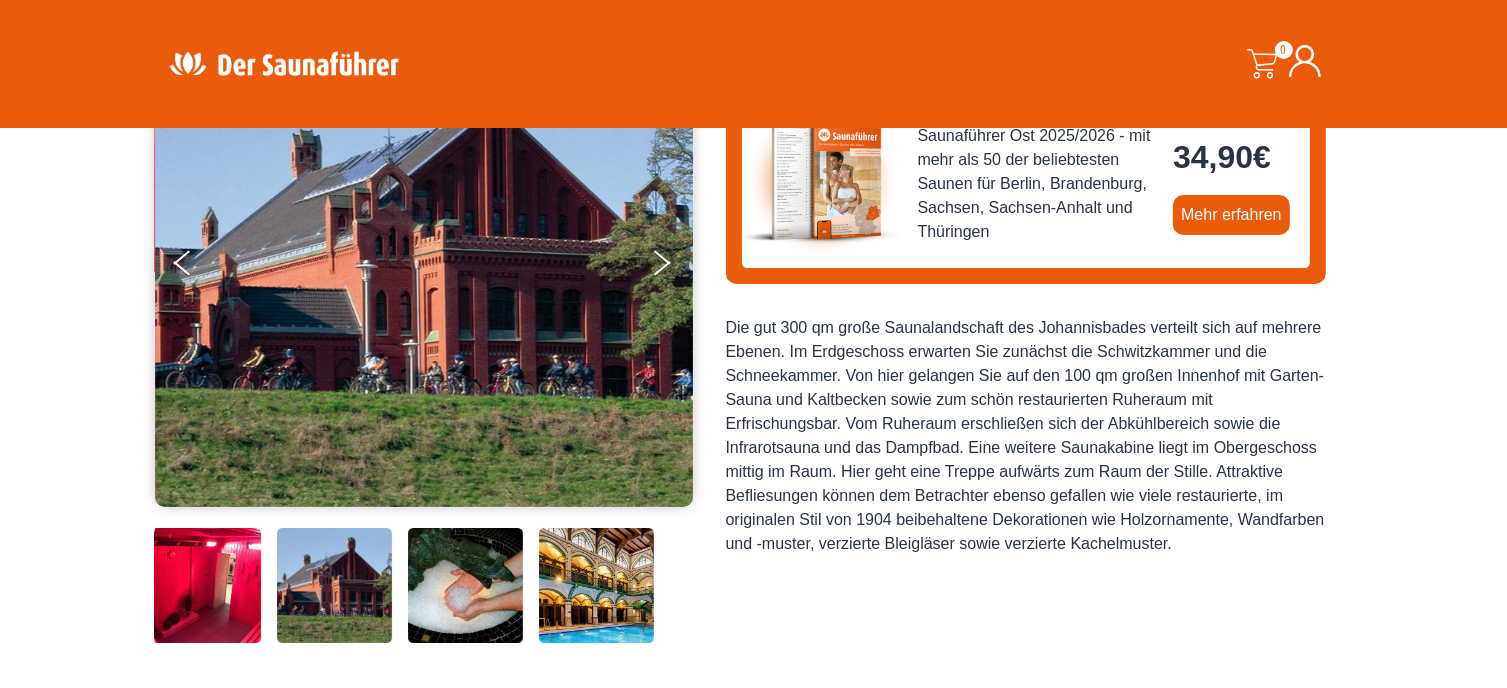click at bounding box center (203, 585) 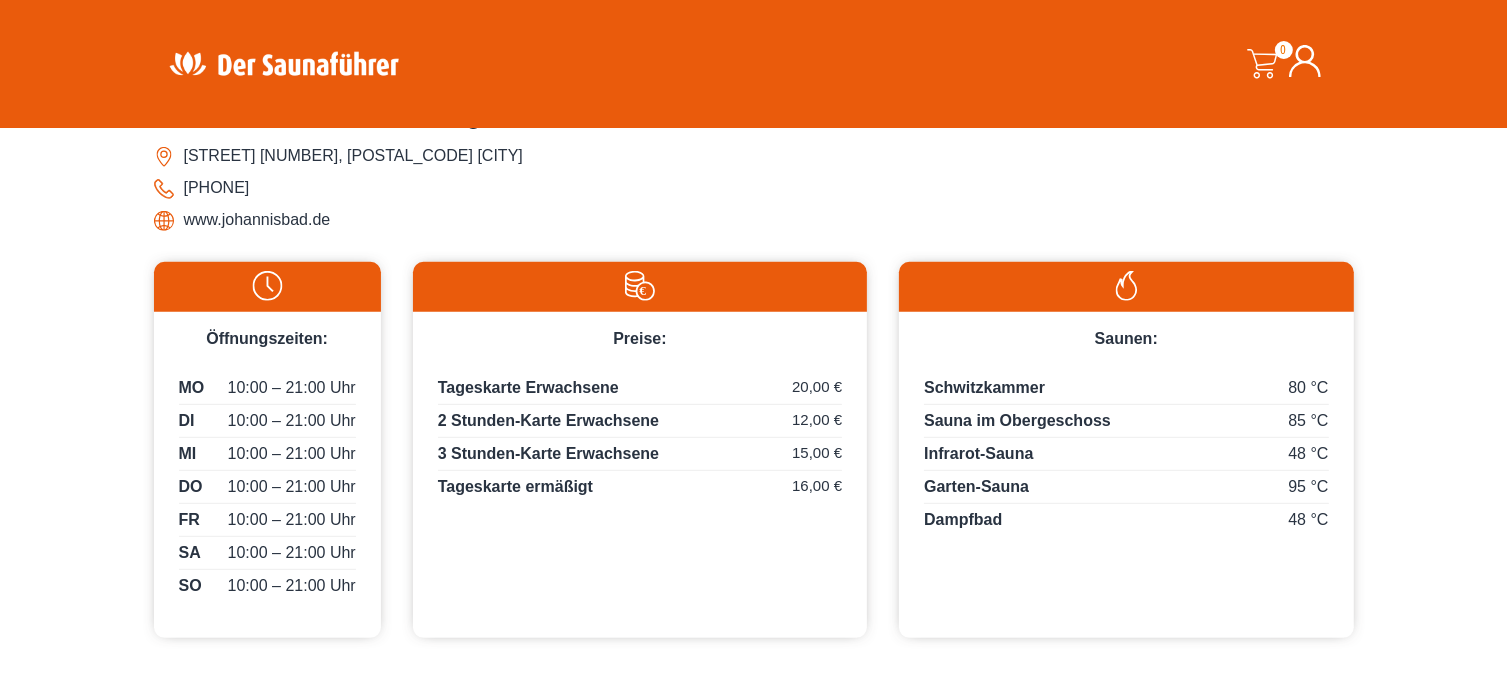 scroll, scrollTop: 866, scrollLeft: 0, axis: vertical 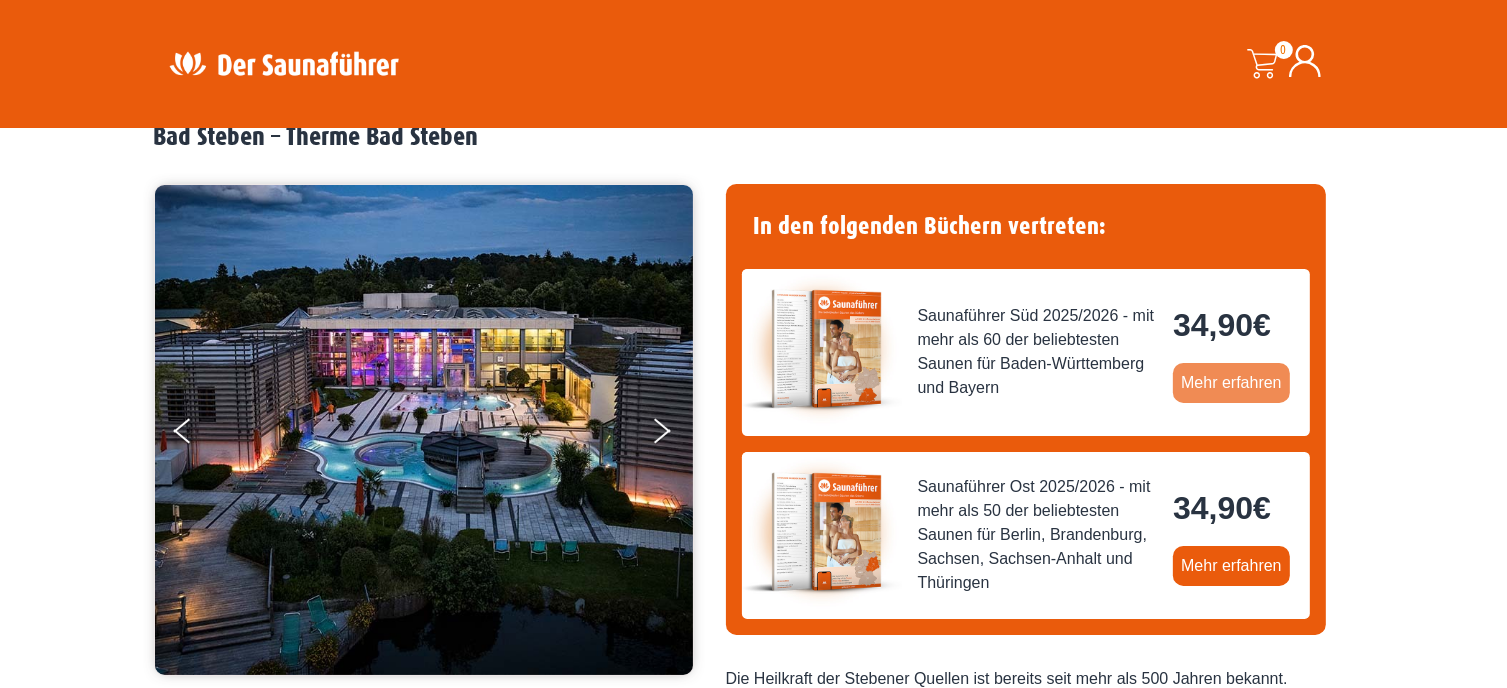 click on "Mehr erfahren" at bounding box center (1231, 383) 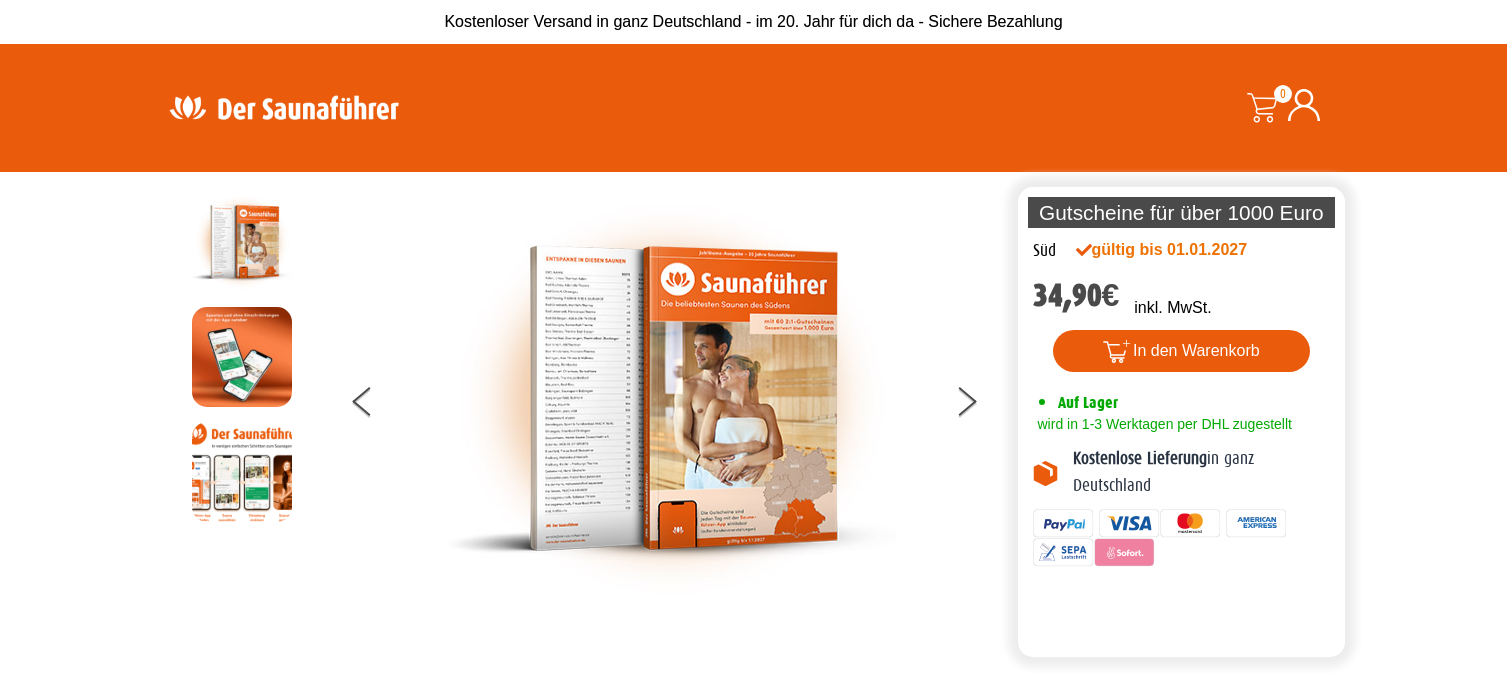 scroll, scrollTop: 133, scrollLeft: 0, axis: vertical 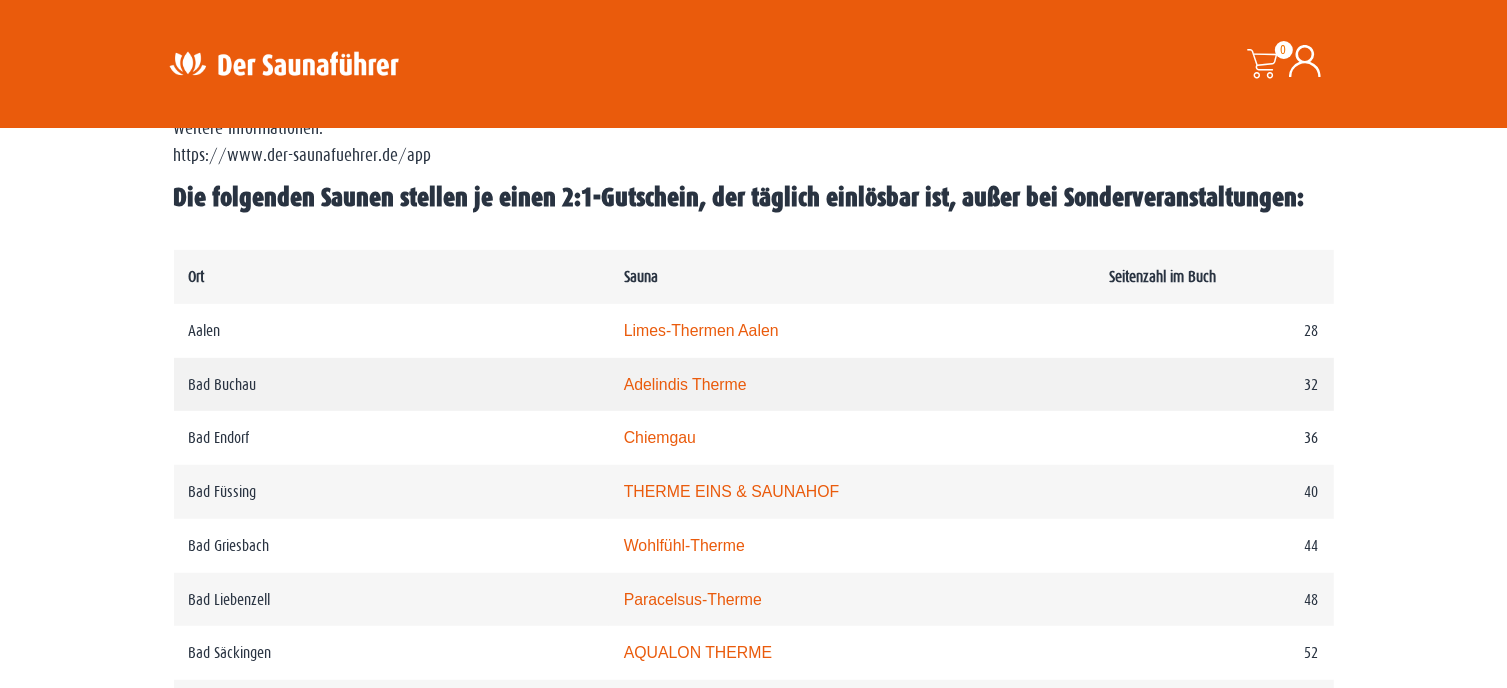 click on "Adelindis Therme" at bounding box center (685, 384) 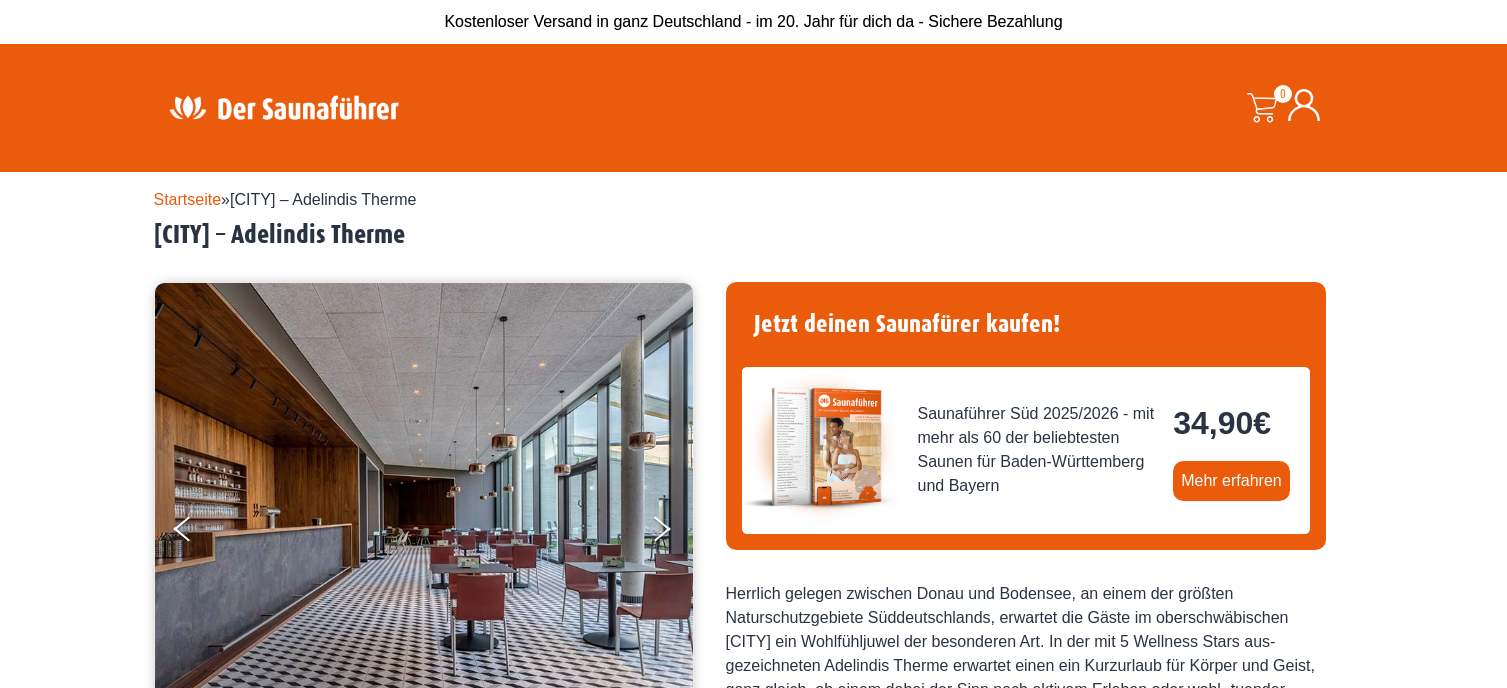 scroll, scrollTop: 0, scrollLeft: 0, axis: both 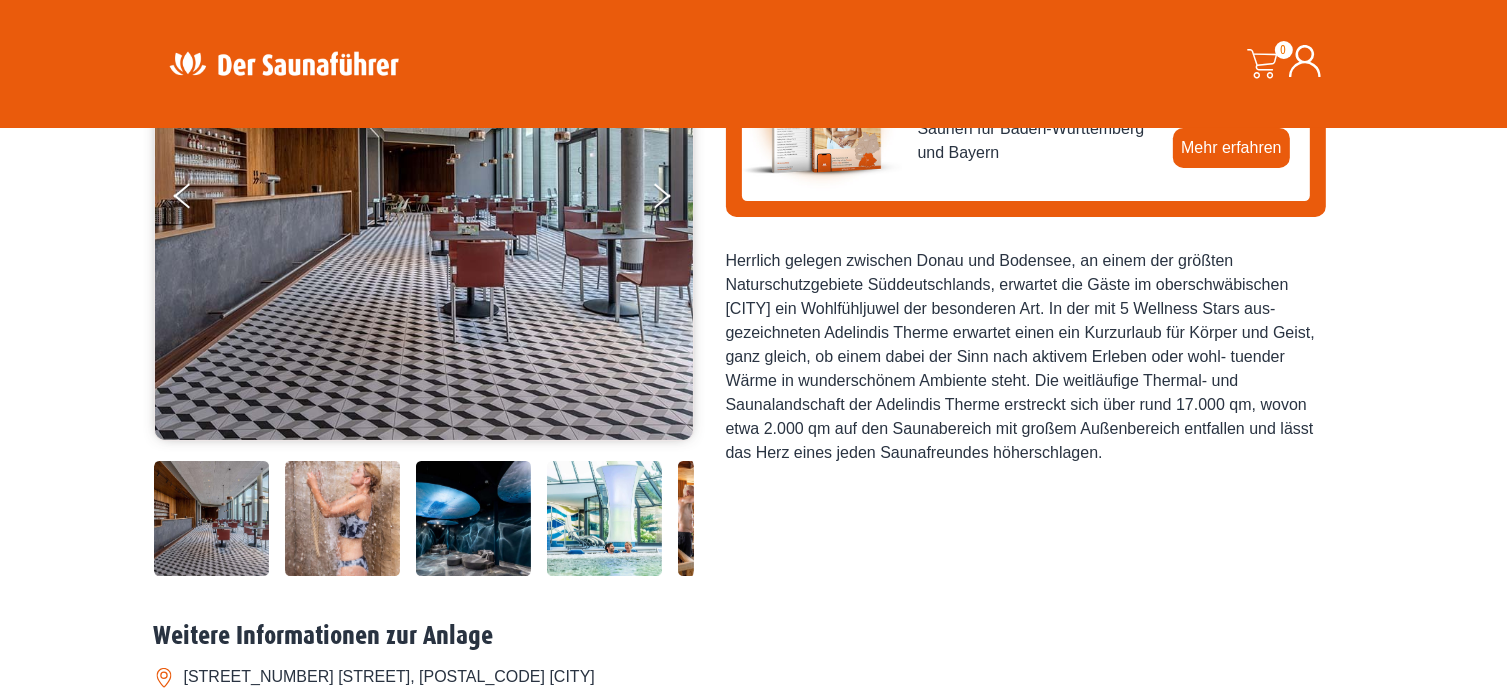 click at bounding box center [473, 518] 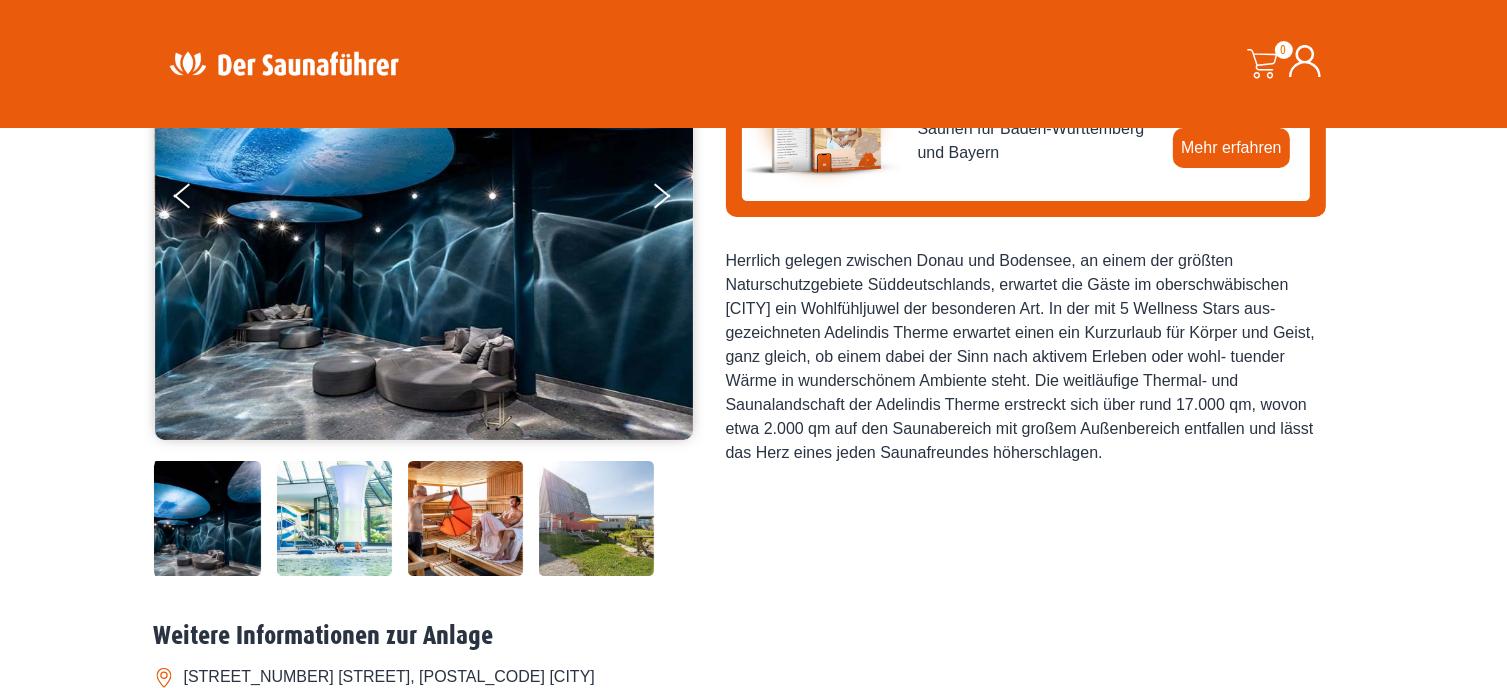 click at bounding box center [596, 518] 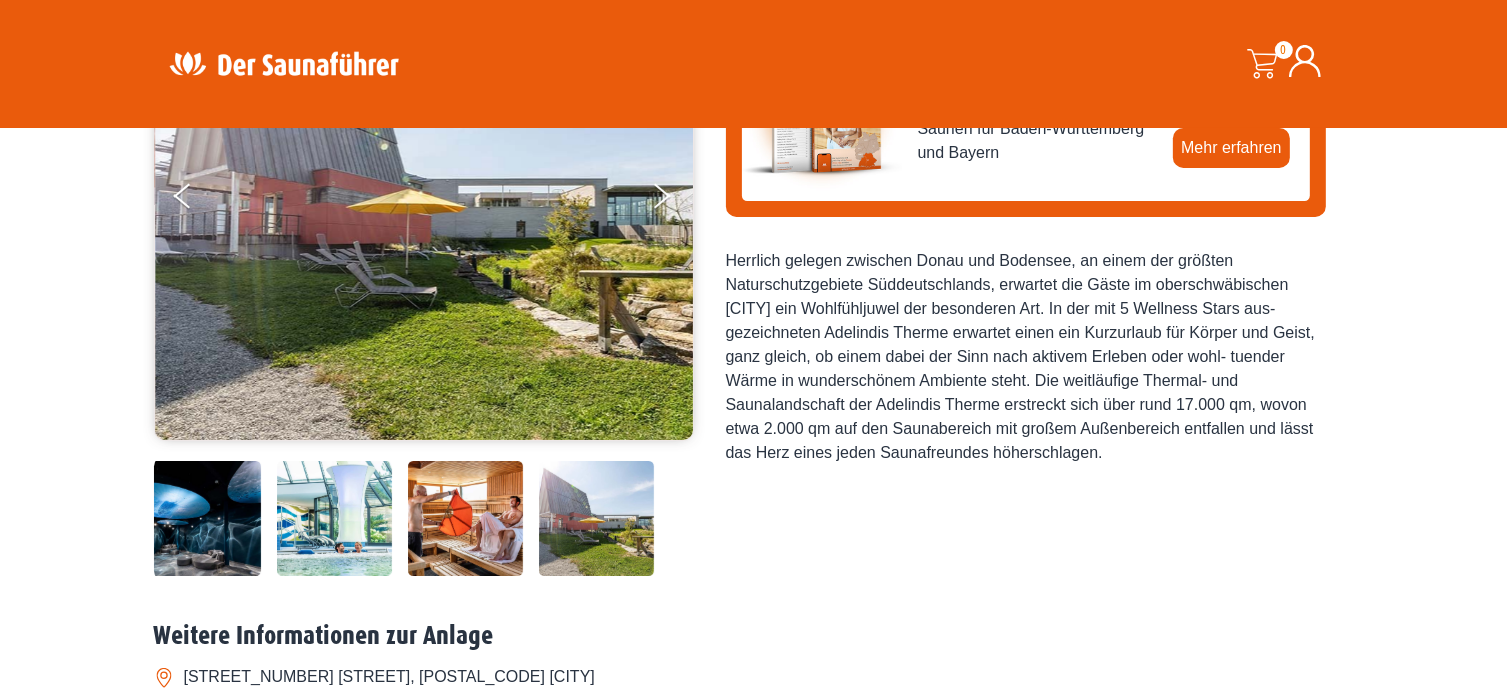 click at bounding box center [203, 518] 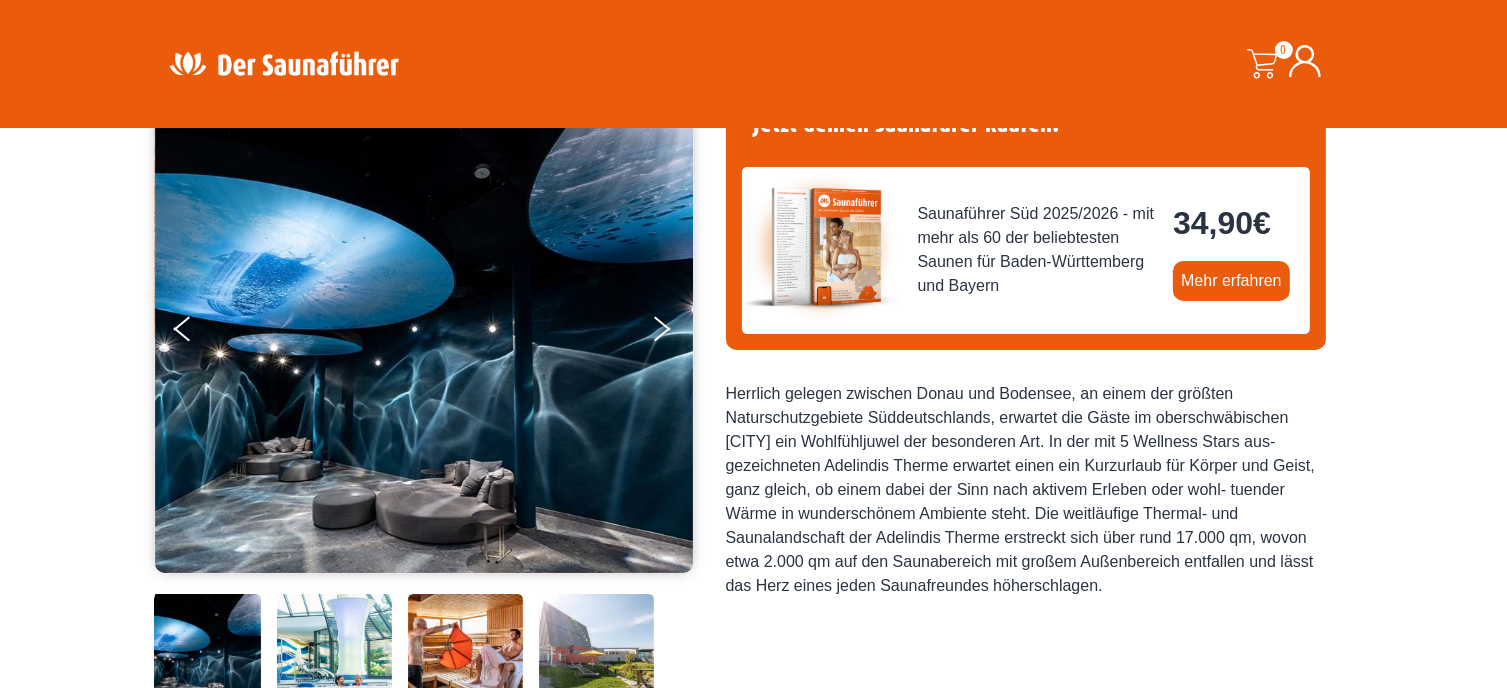 scroll, scrollTop: 200, scrollLeft: 0, axis: vertical 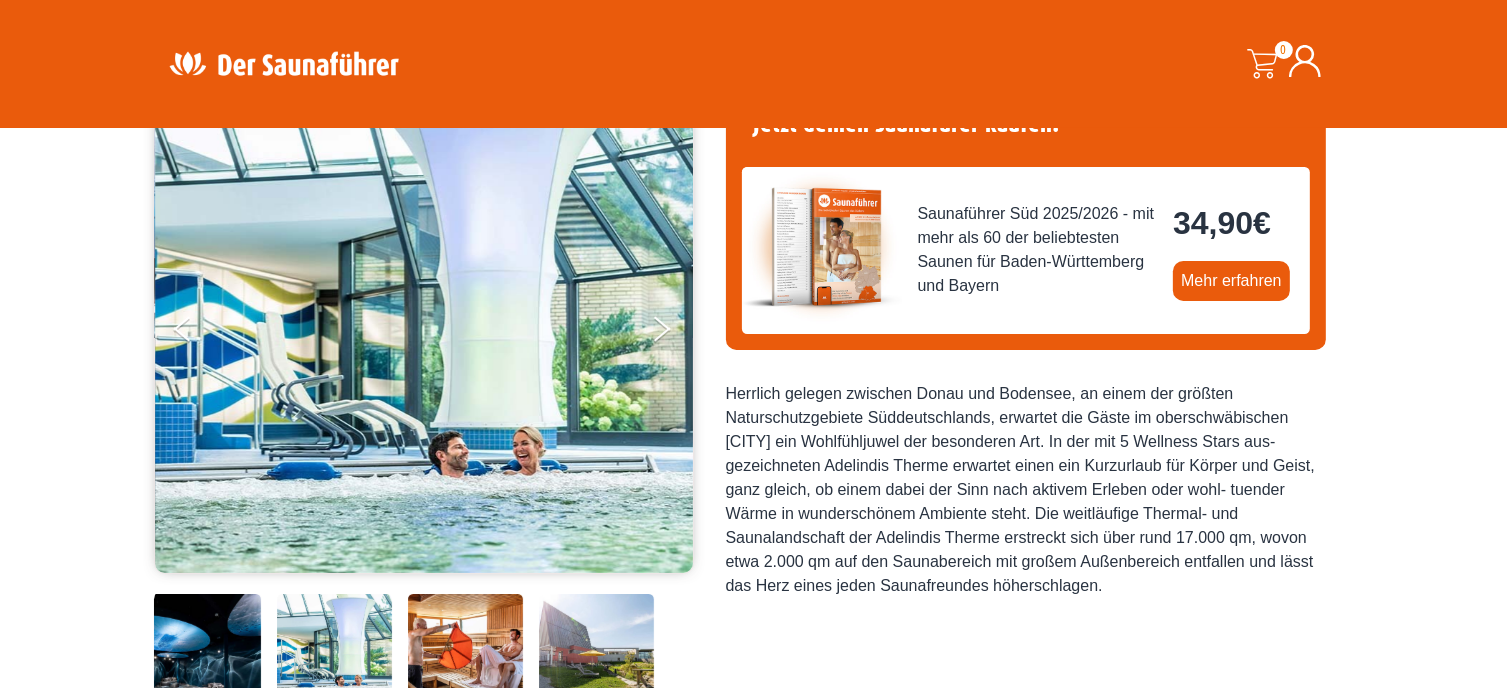 click at bounding box center (465, 651) 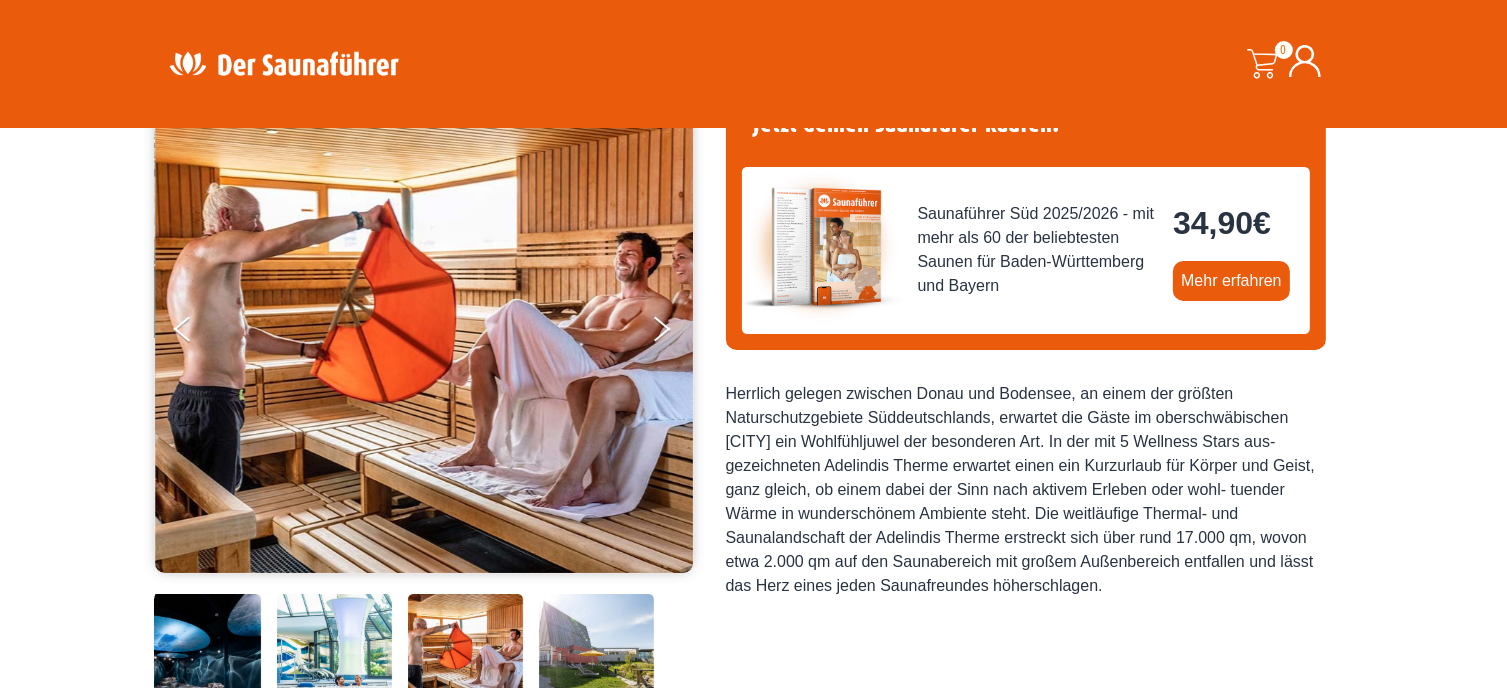 click at bounding box center [596, 651] 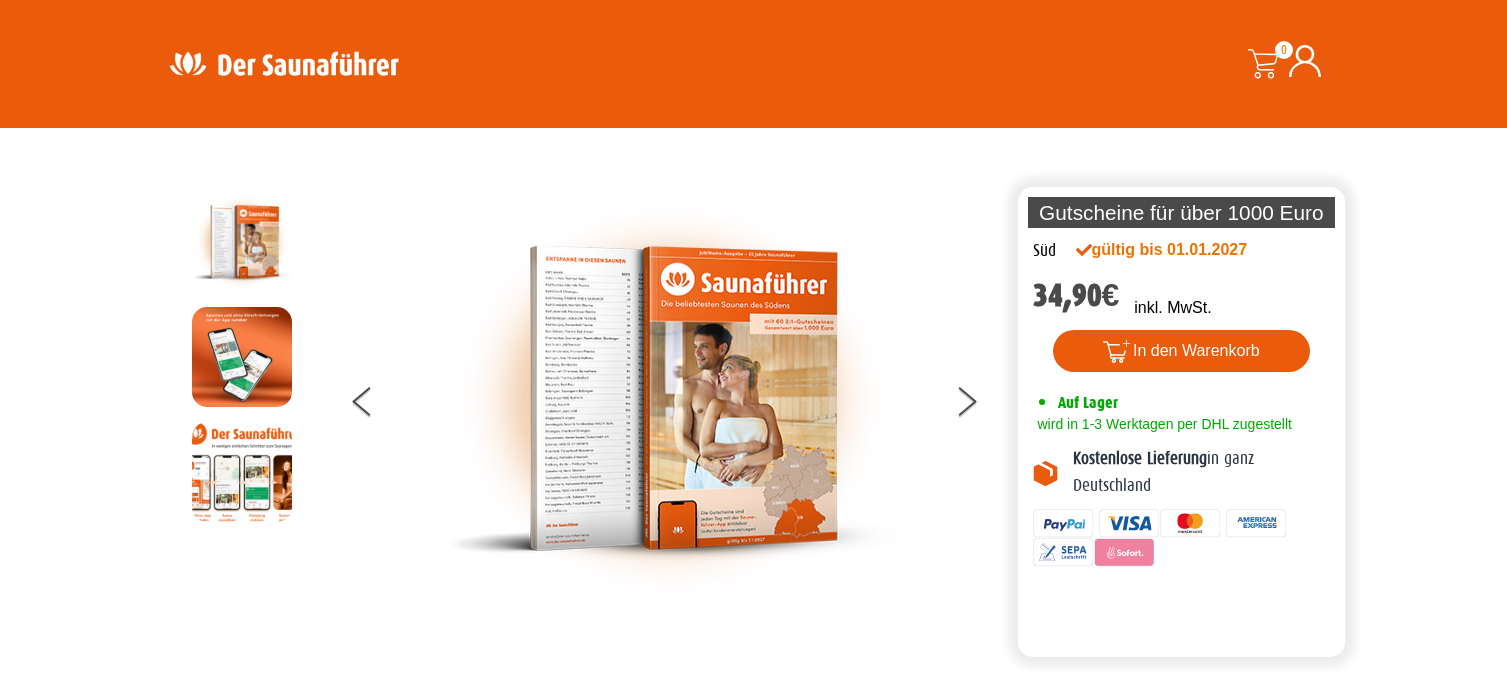 scroll, scrollTop: 933, scrollLeft: 0, axis: vertical 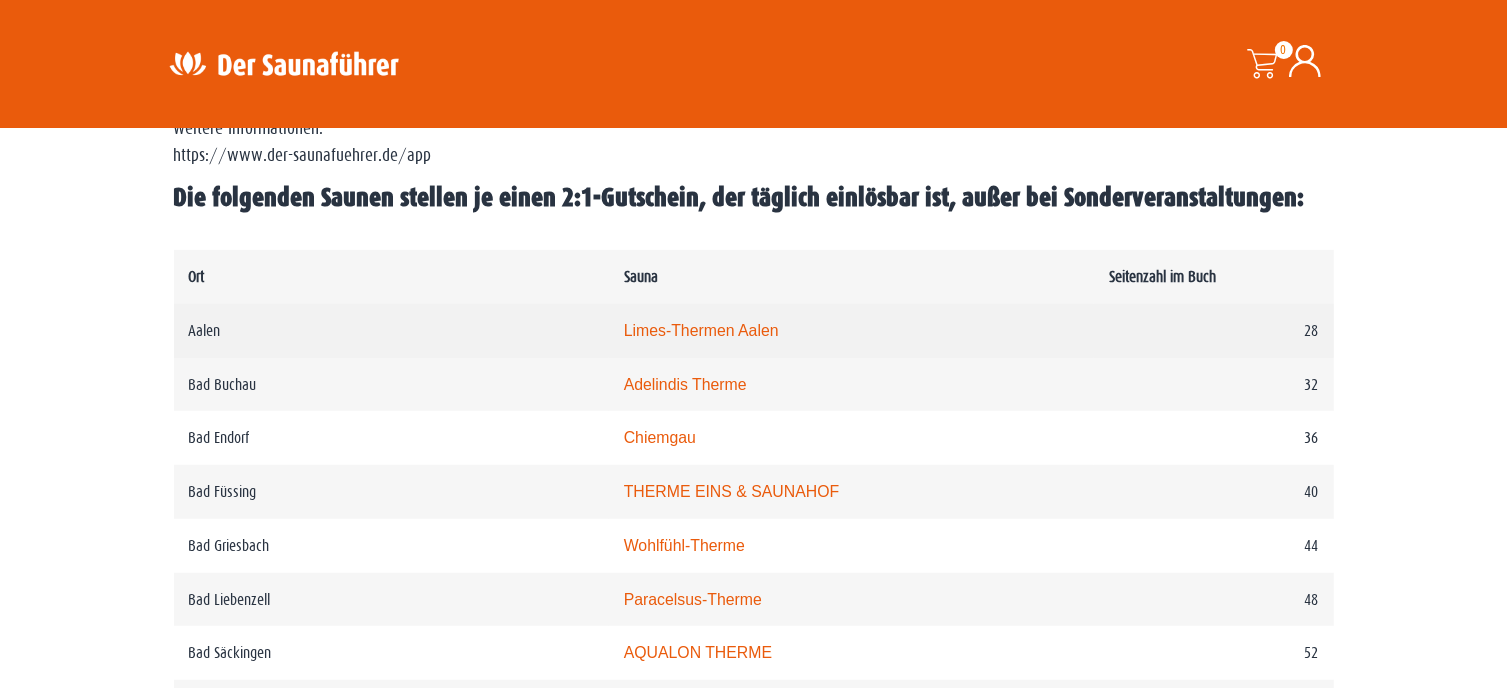 click on "Limes-Thermen Aalen" at bounding box center (701, 330) 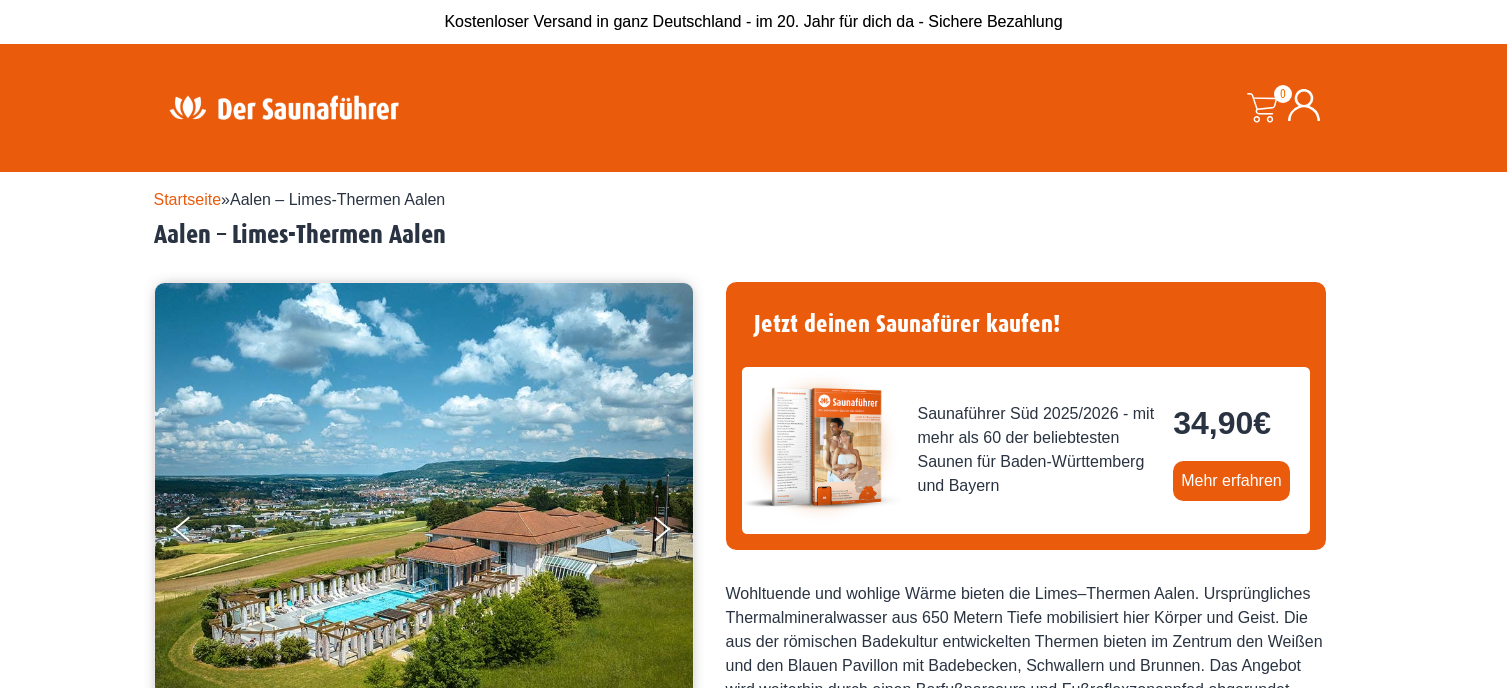 scroll, scrollTop: 0, scrollLeft: 0, axis: both 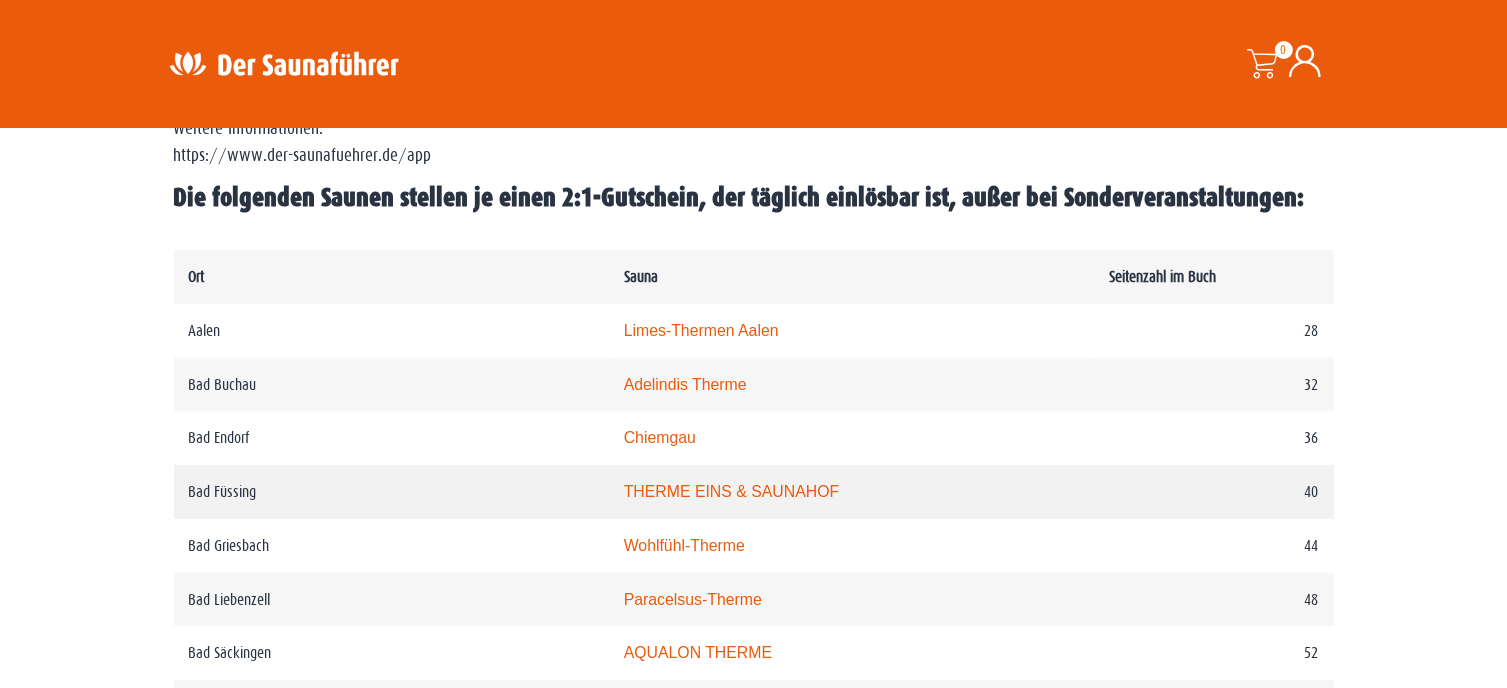 click on "THERME EINS & SAUNAHOF" at bounding box center (731, 491) 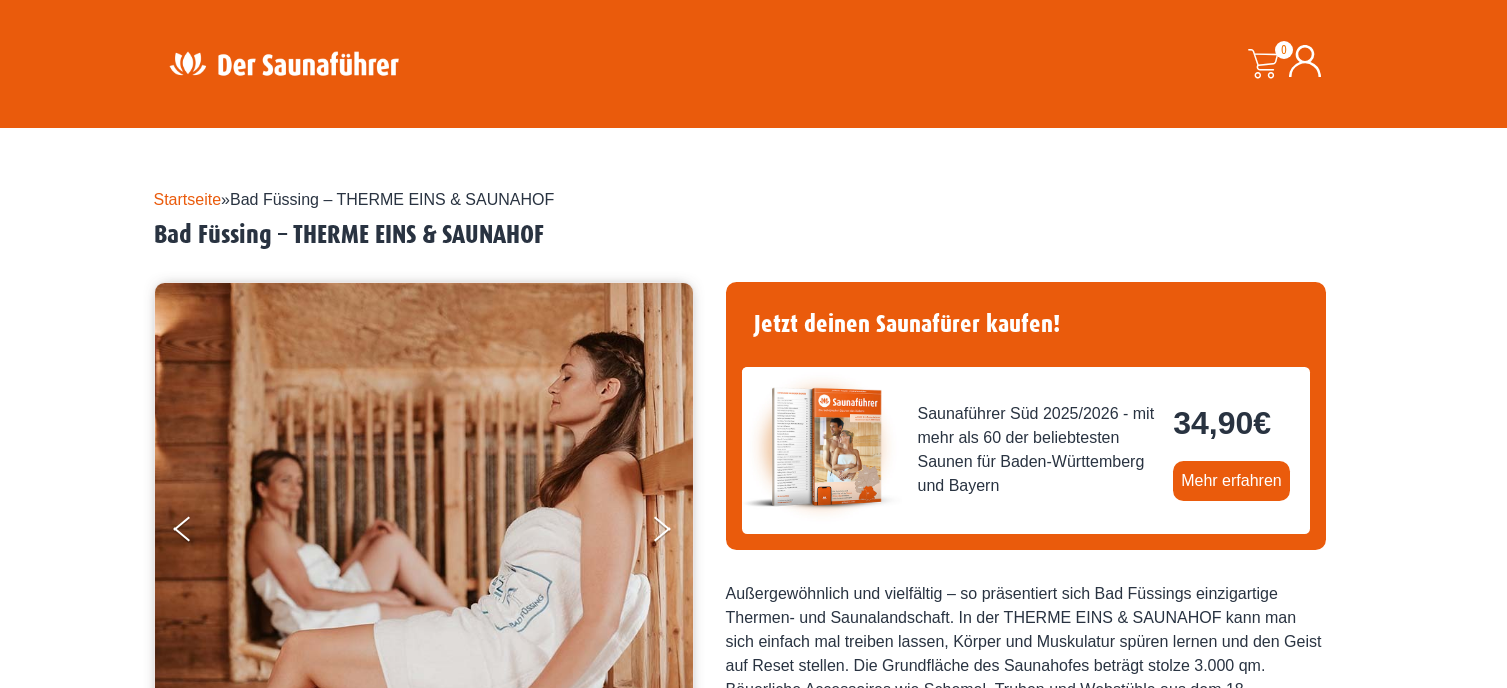 scroll, scrollTop: 200, scrollLeft: 0, axis: vertical 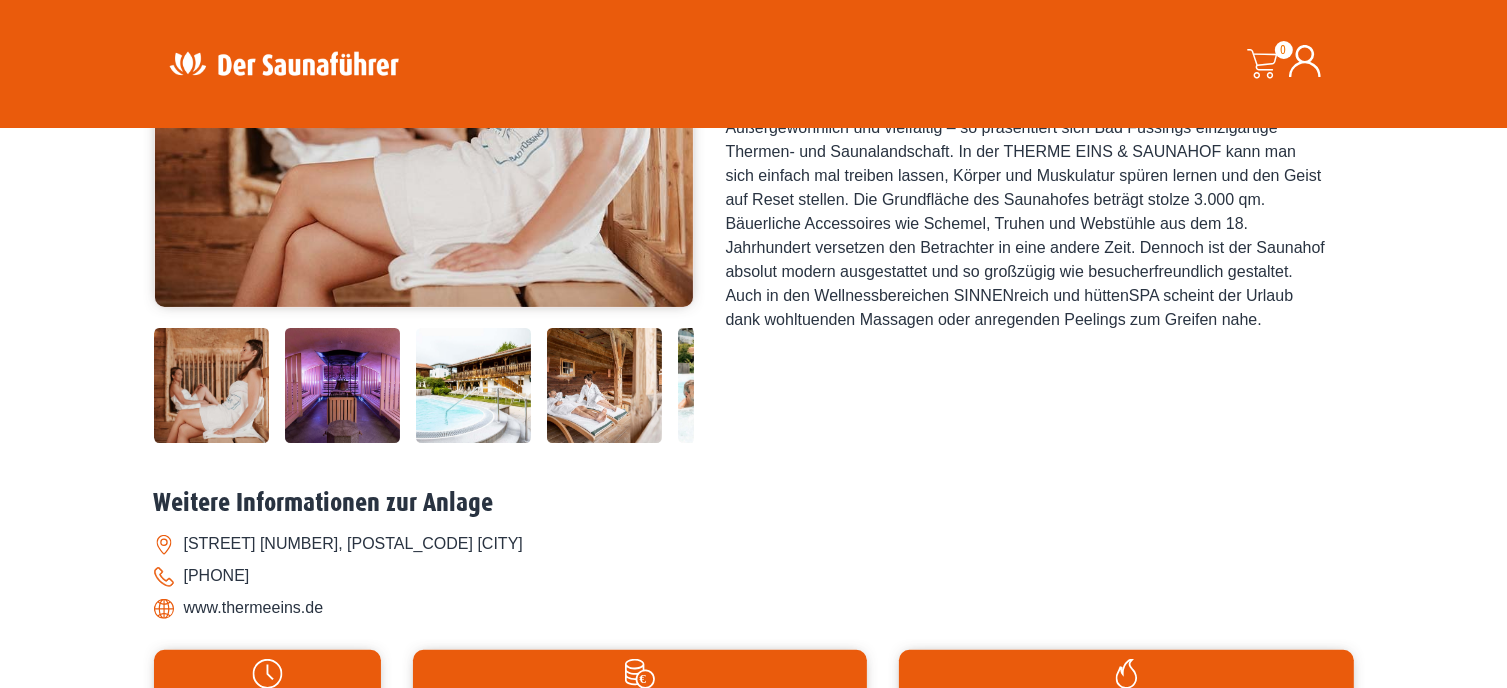 click at bounding box center [473, 385] 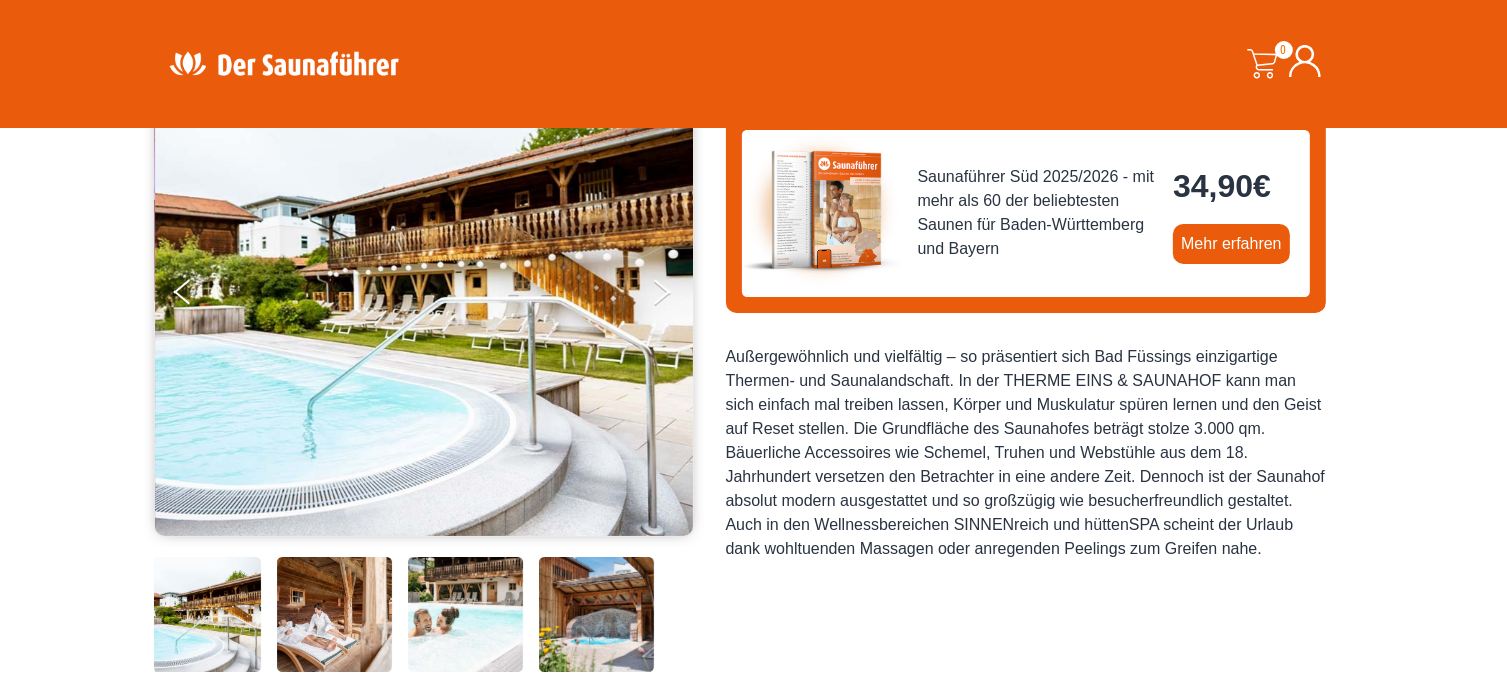scroll, scrollTop: 200, scrollLeft: 0, axis: vertical 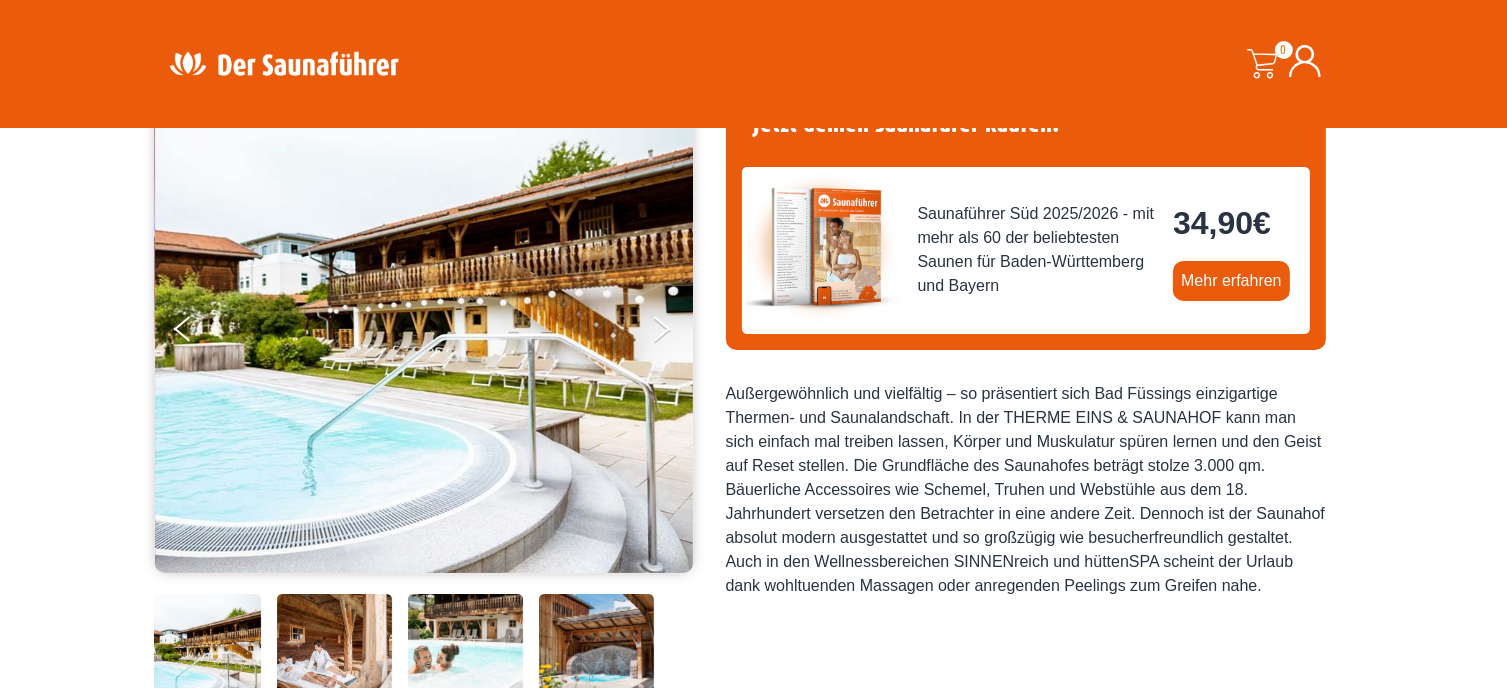 click at bounding box center [596, 651] 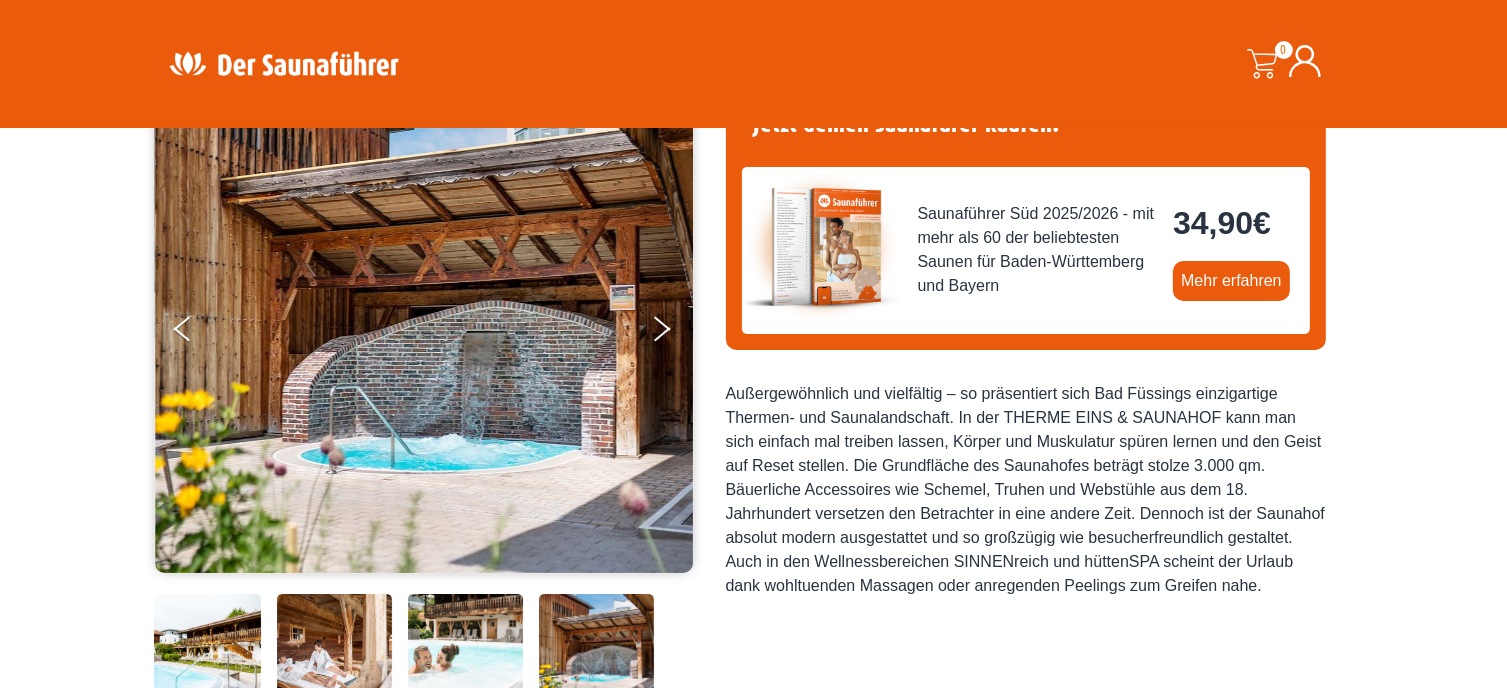 click at bounding box center (203, 651) 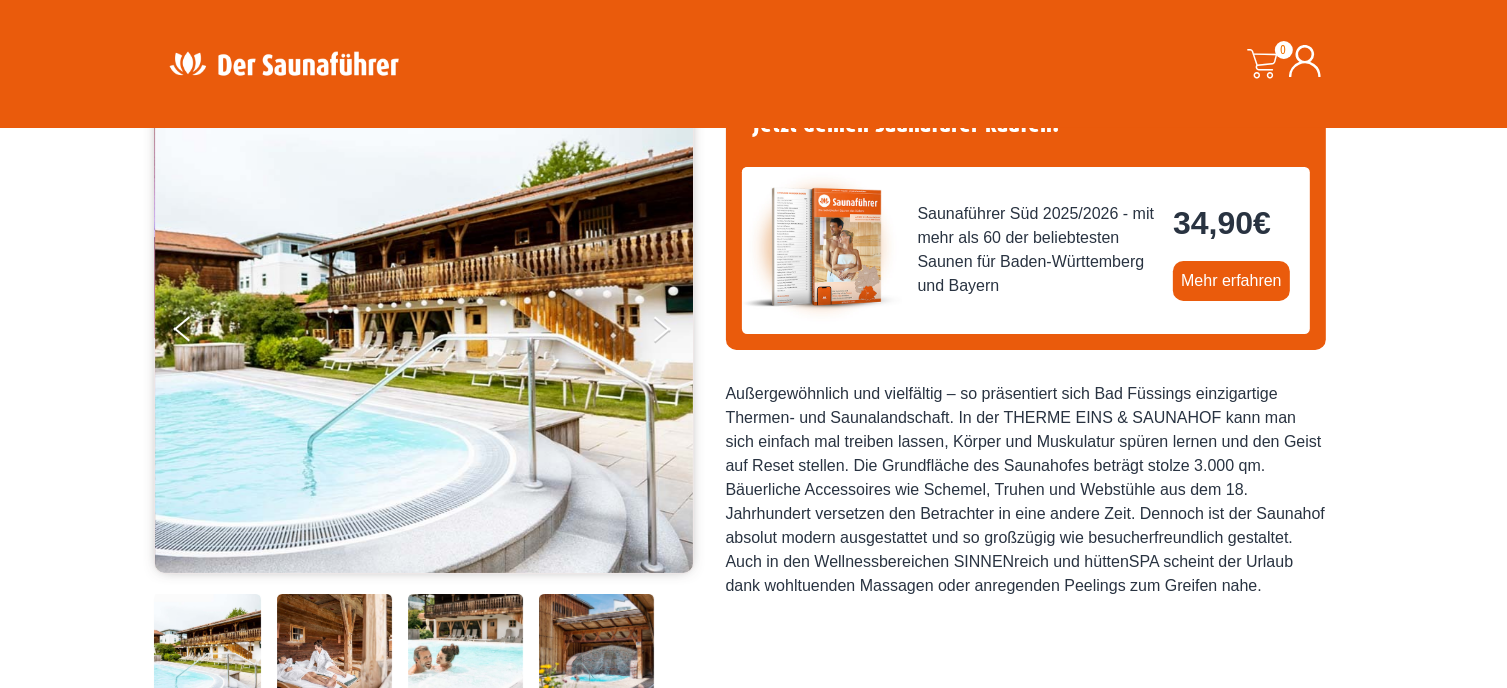 click at bounding box center (334, 651) 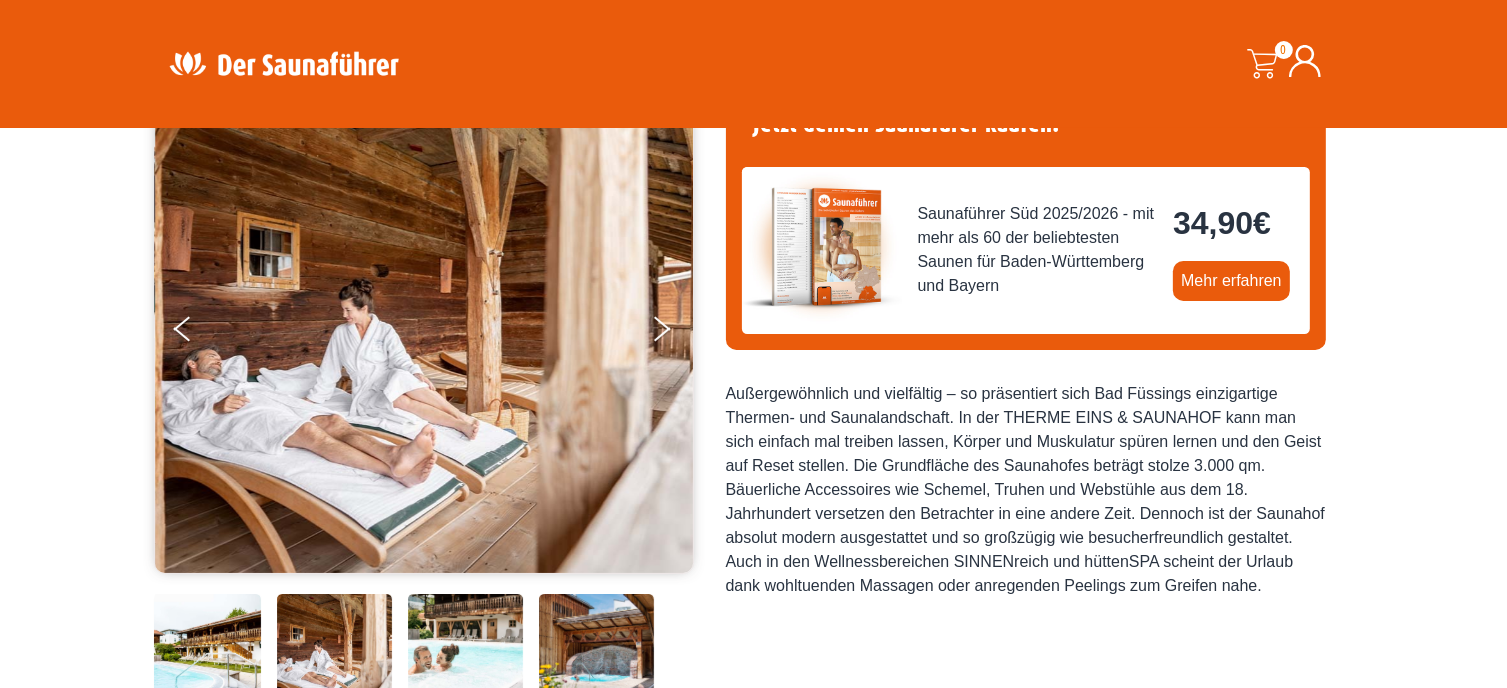 click at bounding box center (465, 651) 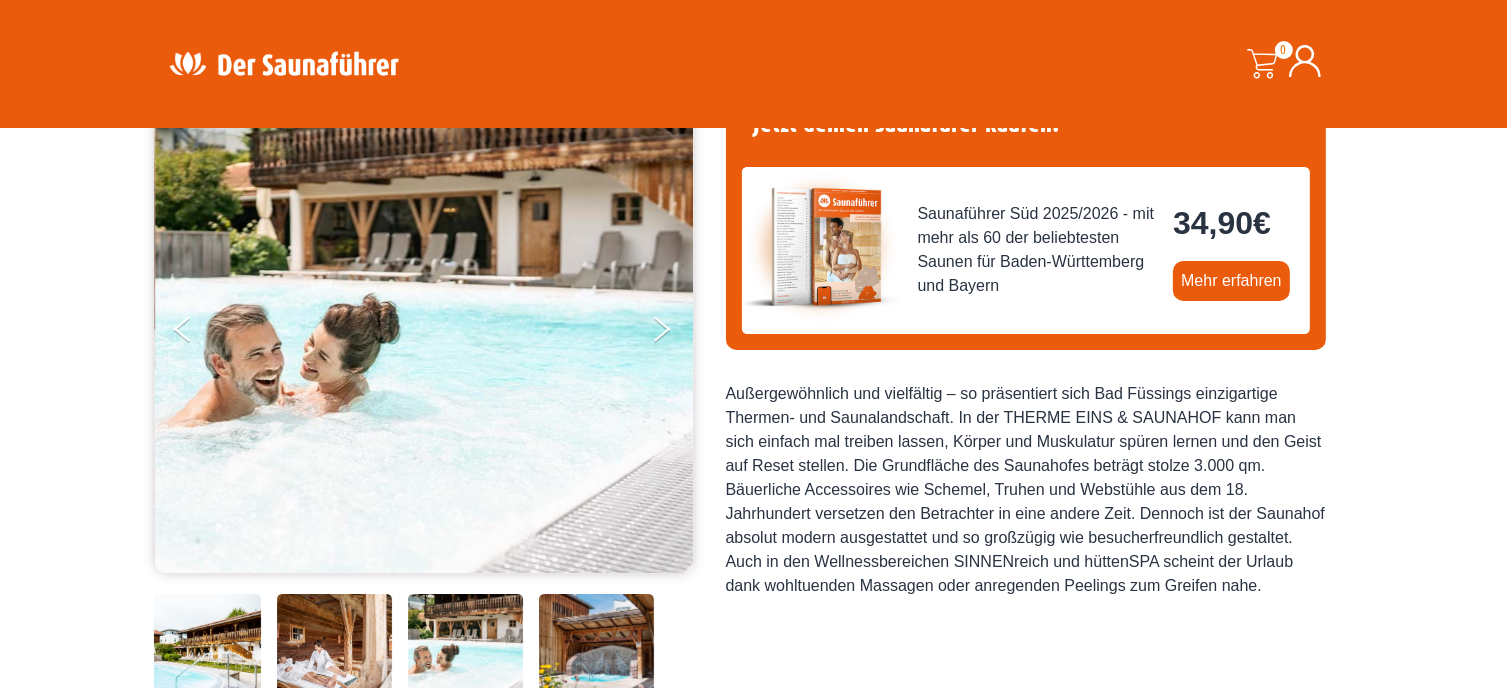 click at bounding box center [596, 651] 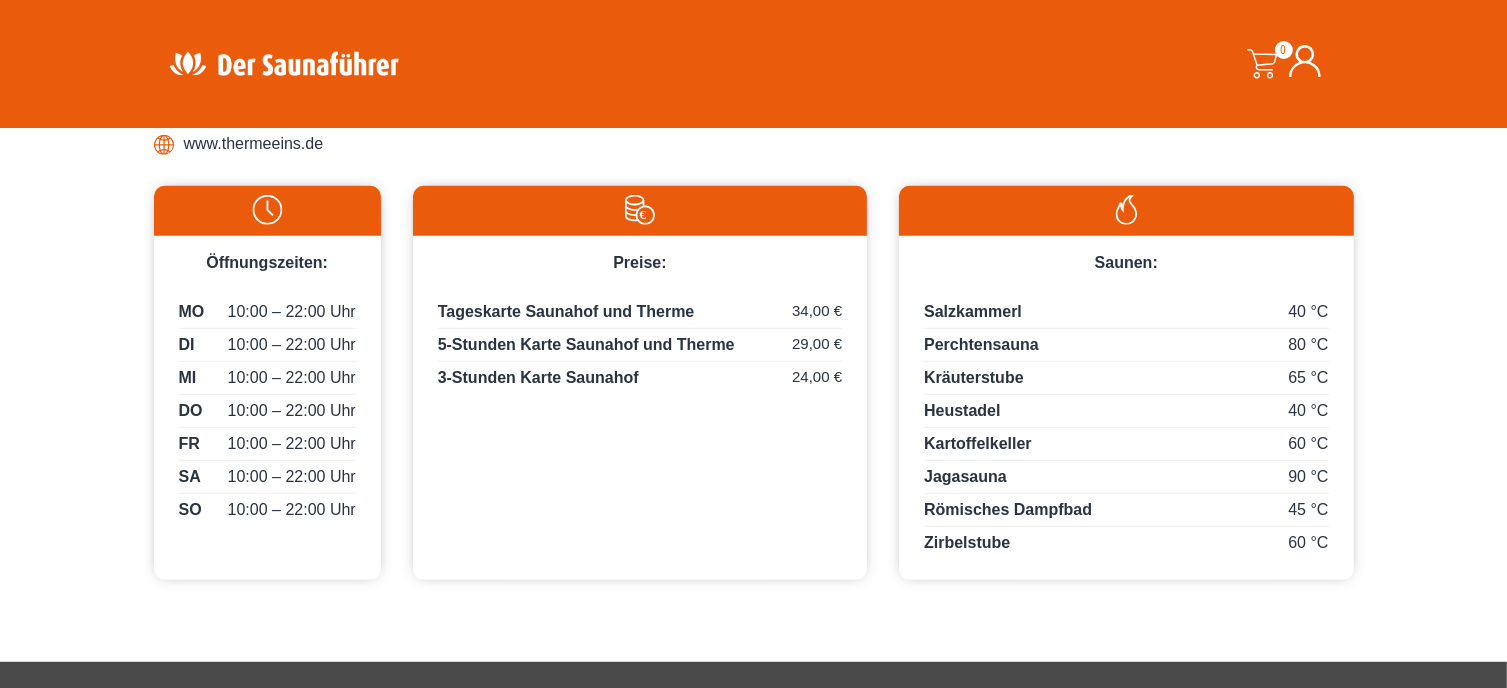 scroll, scrollTop: 933, scrollLeft: 0, axis: vertical 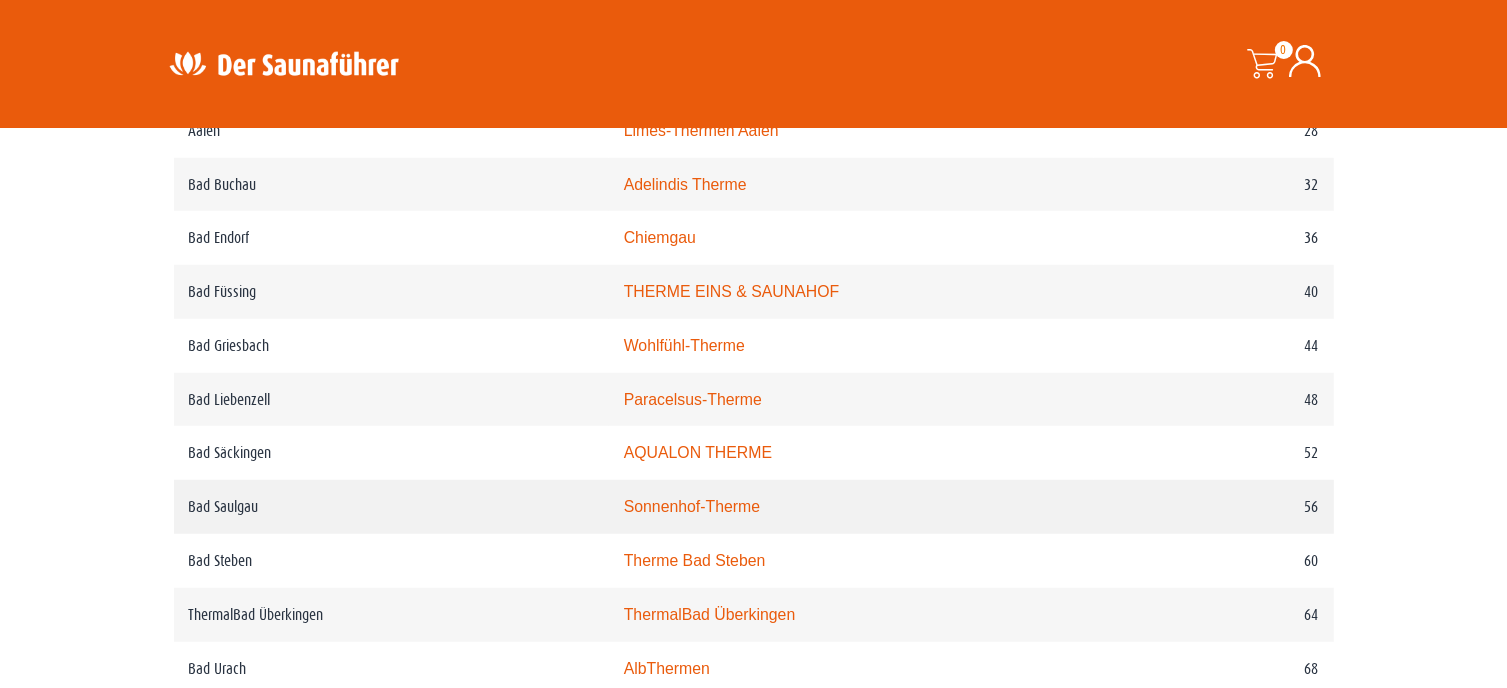 click on "Sonnenhof-Therme" at bounding box center (692, 506) 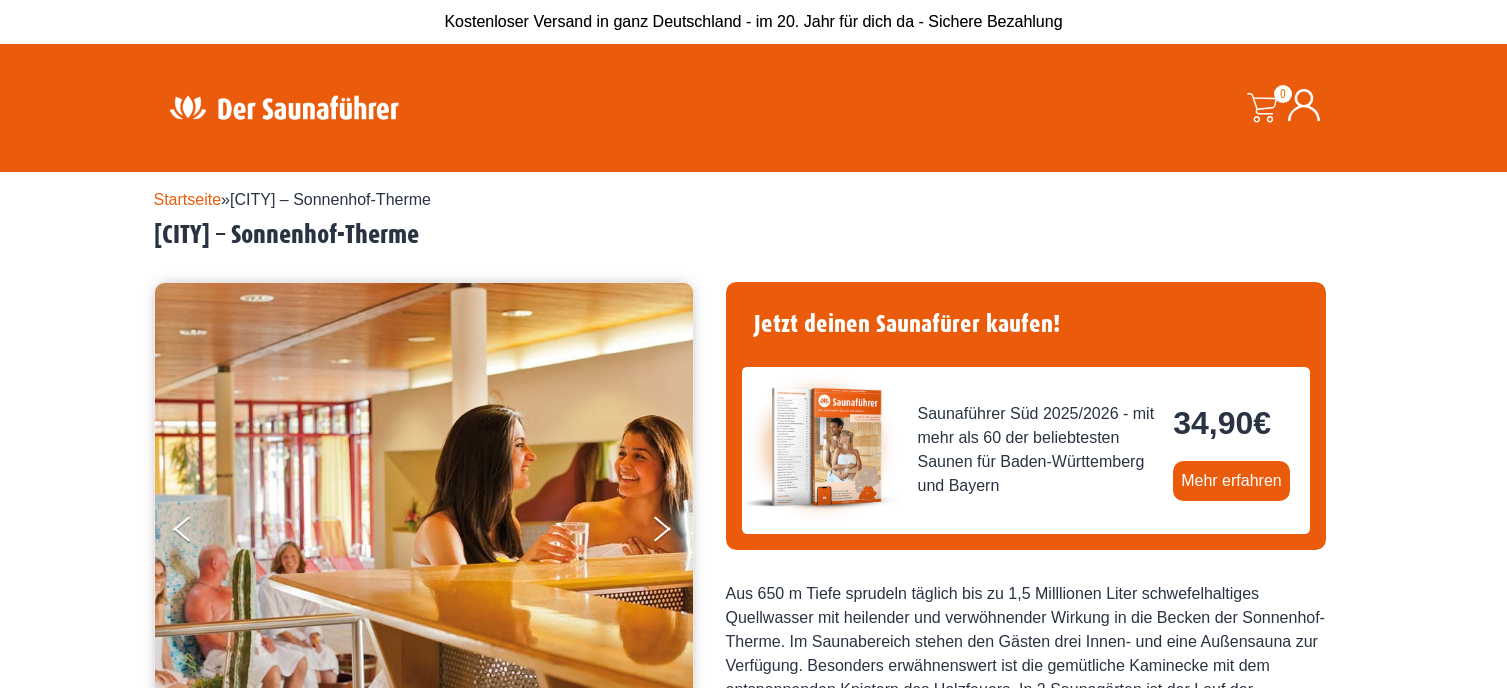 scroll, scrollTop: 150, scrollLeft: 0, axis: vertical 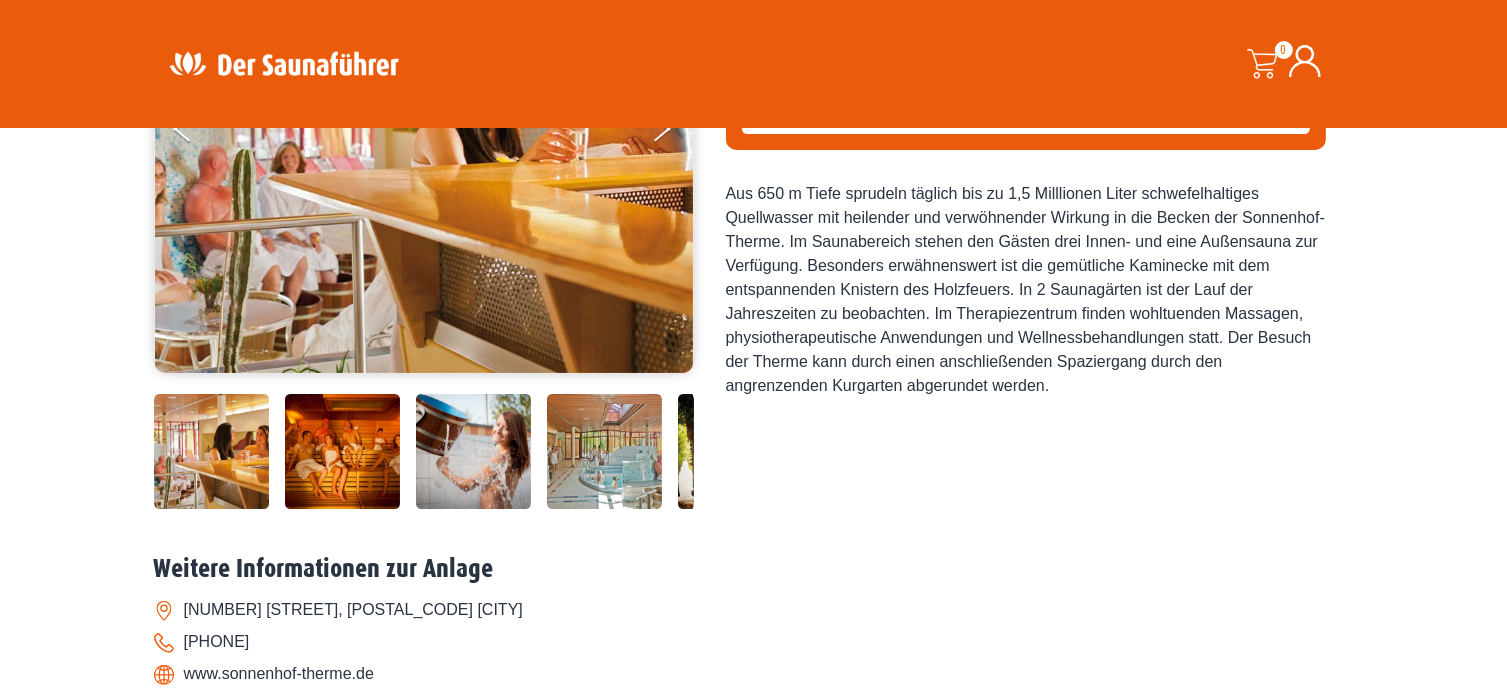 click at bounding box center (211, 451) 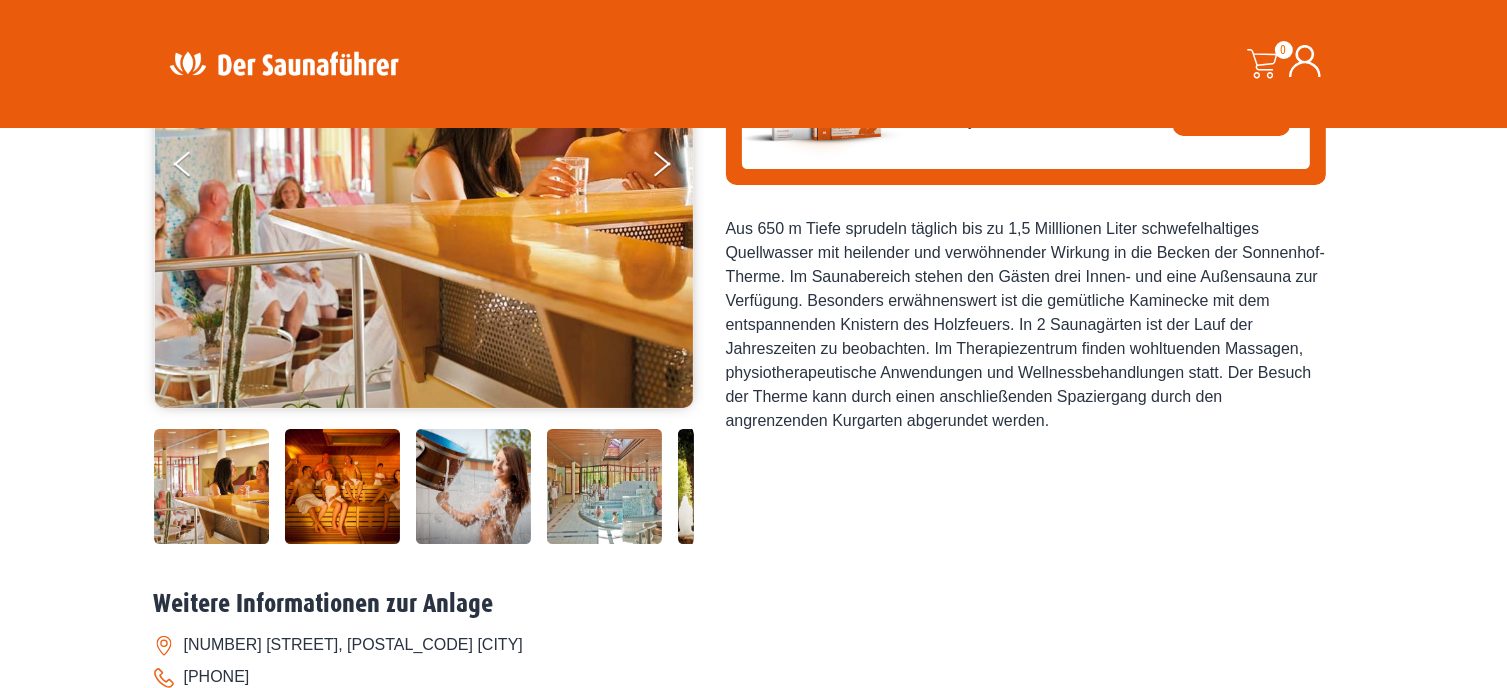 scroll, scrollTop: 333, scrollLeft: 0, axis: vertical 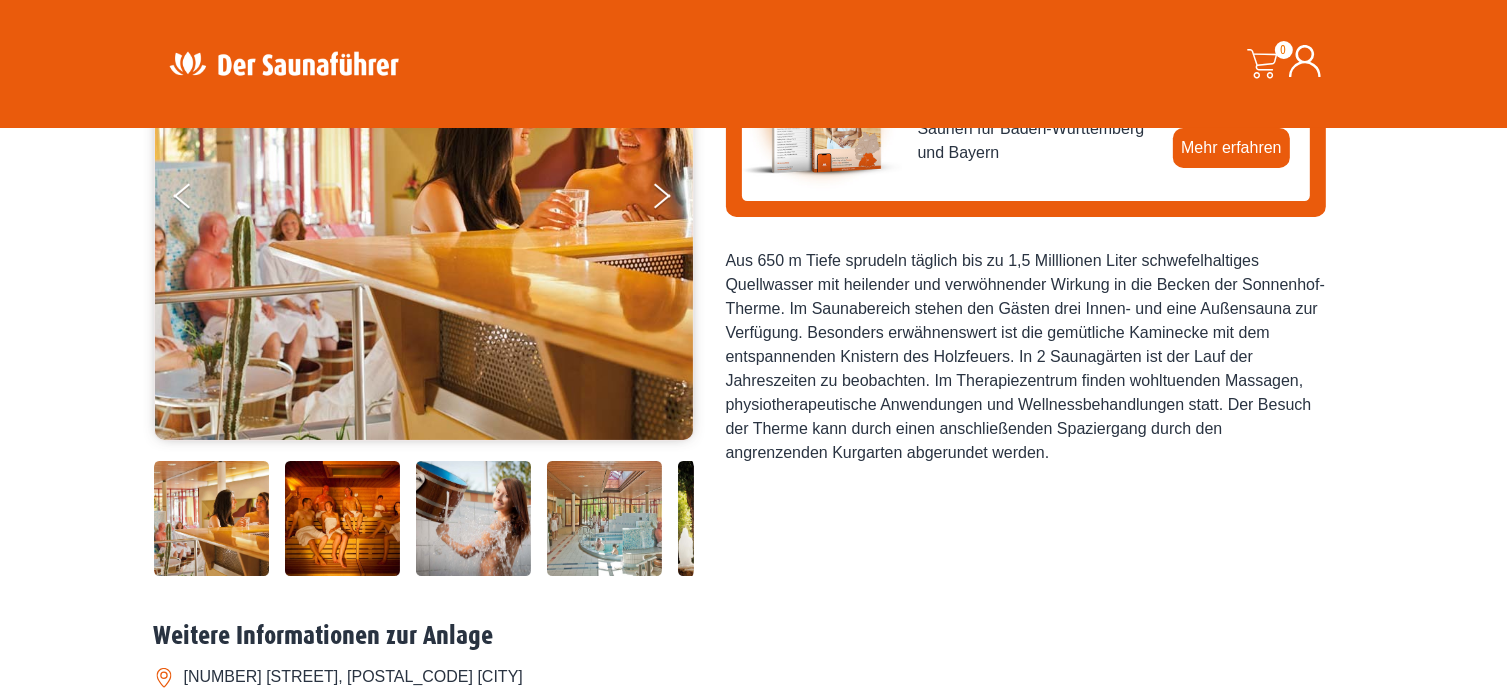 click at bounding box center [342, 518] 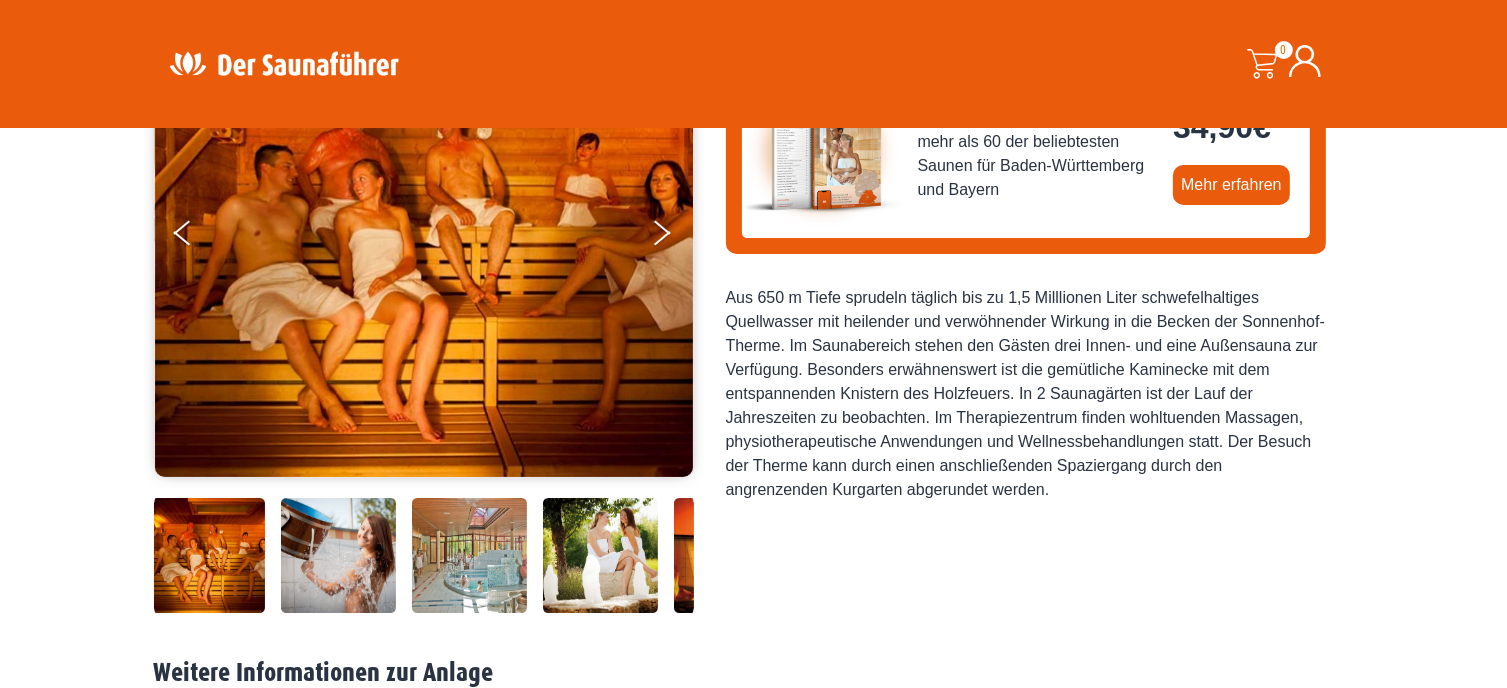 scroll, scrollTop: 266, scrollLeft: 0, axis: vertical 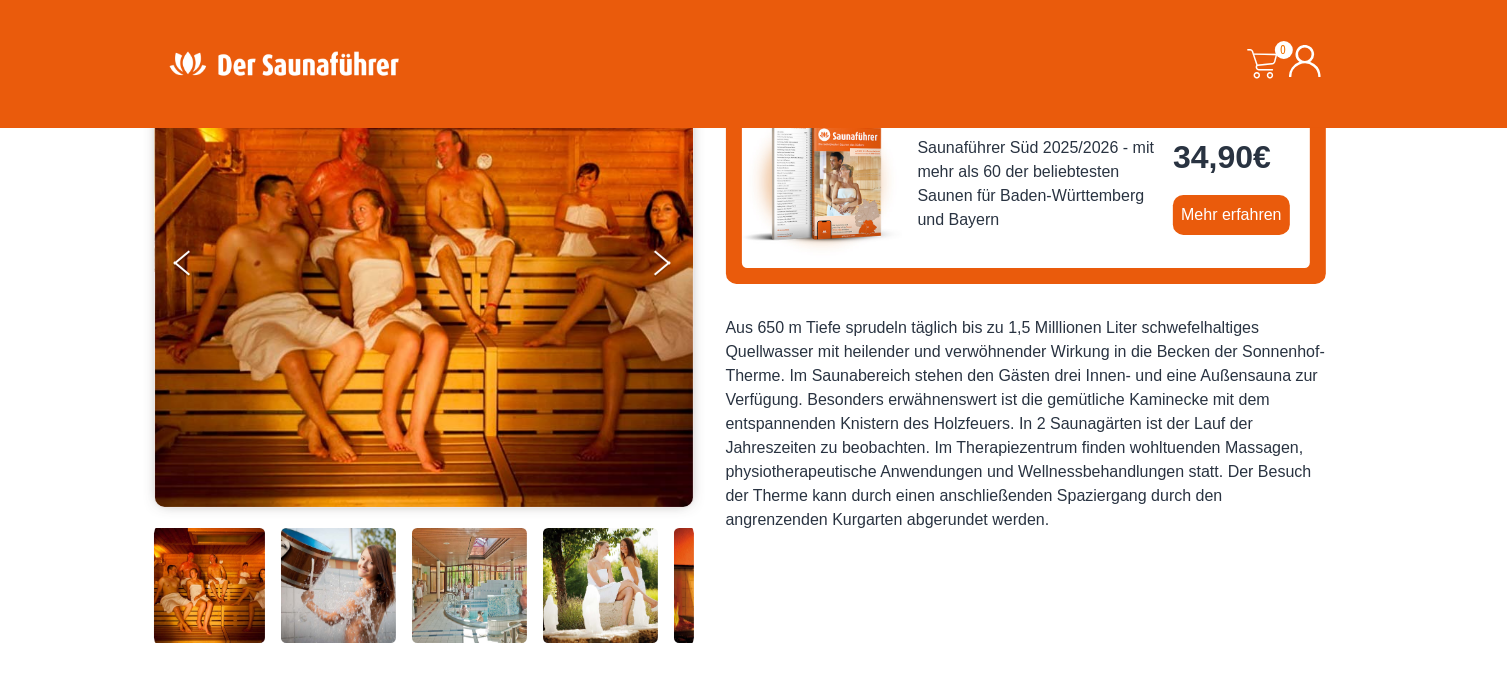 click at bounding box center (469, 585) 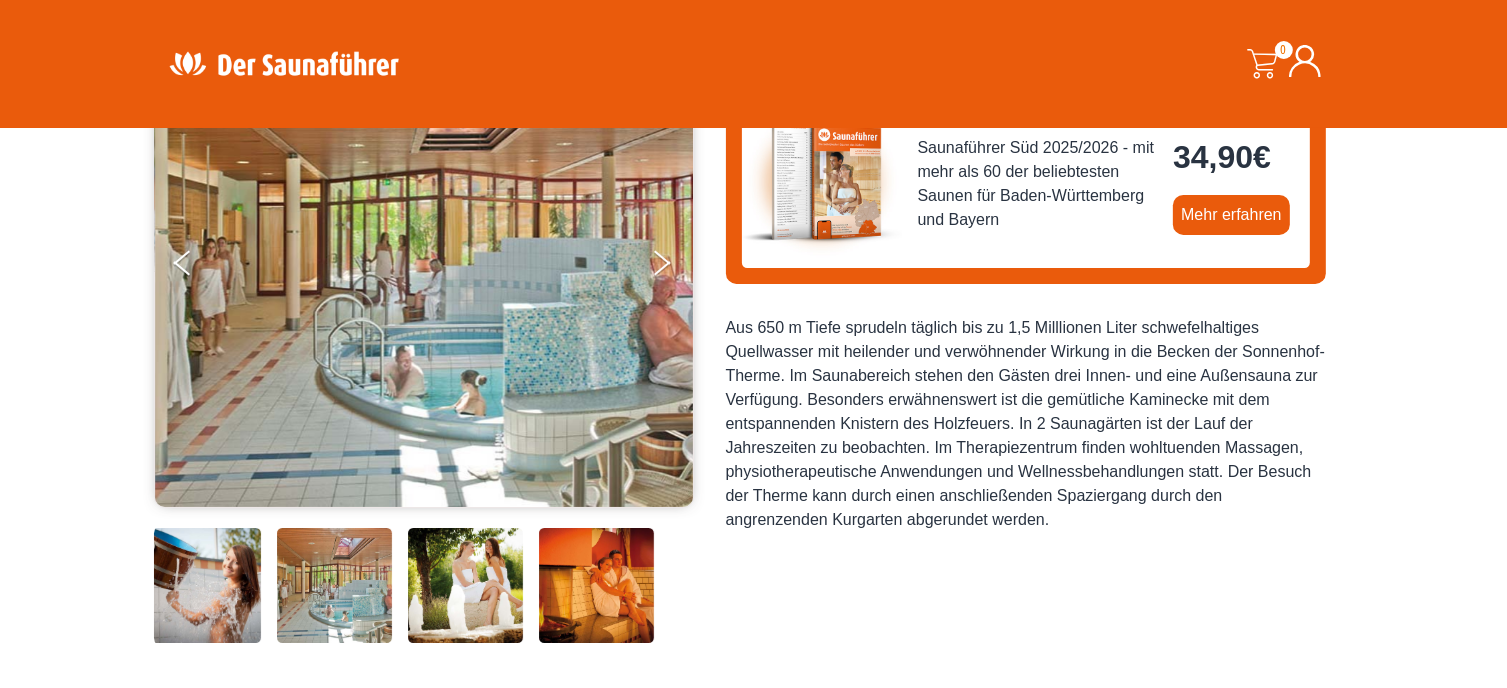 click at bounding box center (596, 585) 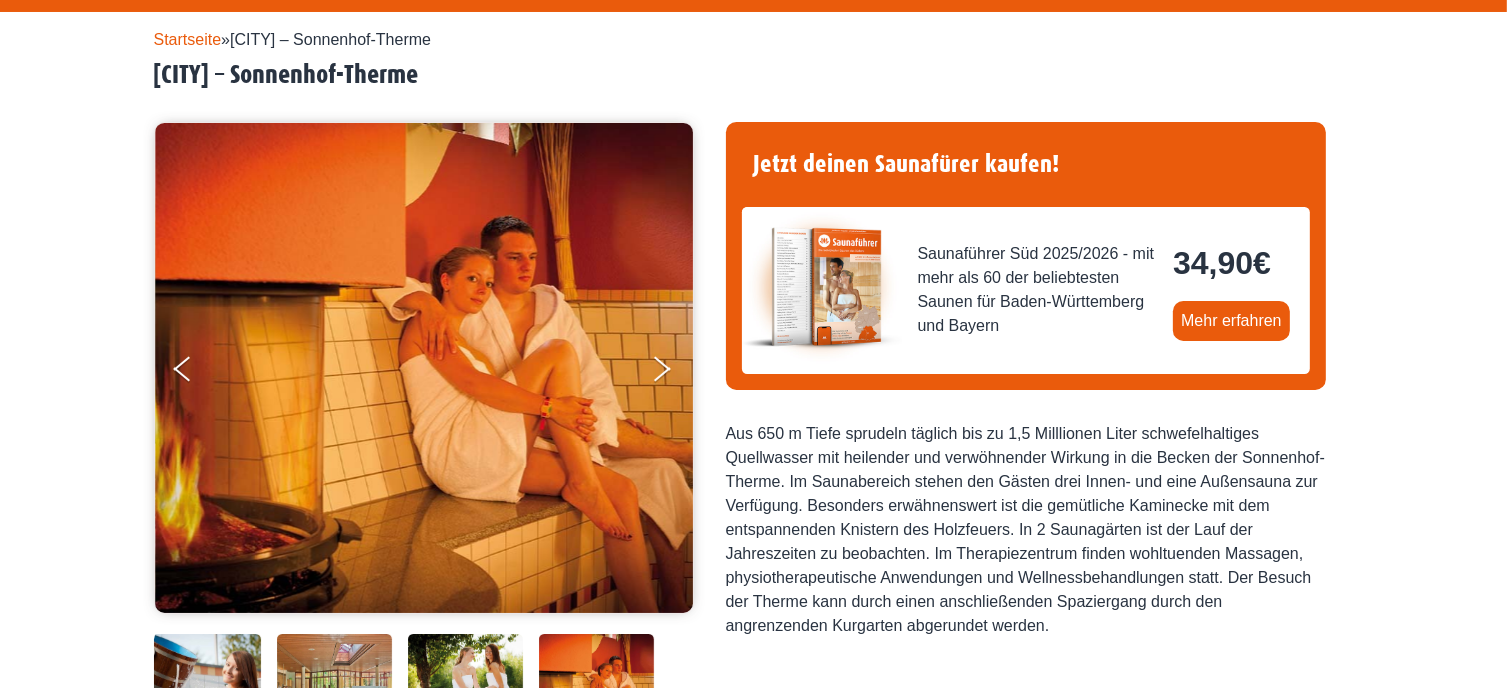 scroll, scrollTop: 0, scrollLeft: 0, axis: both 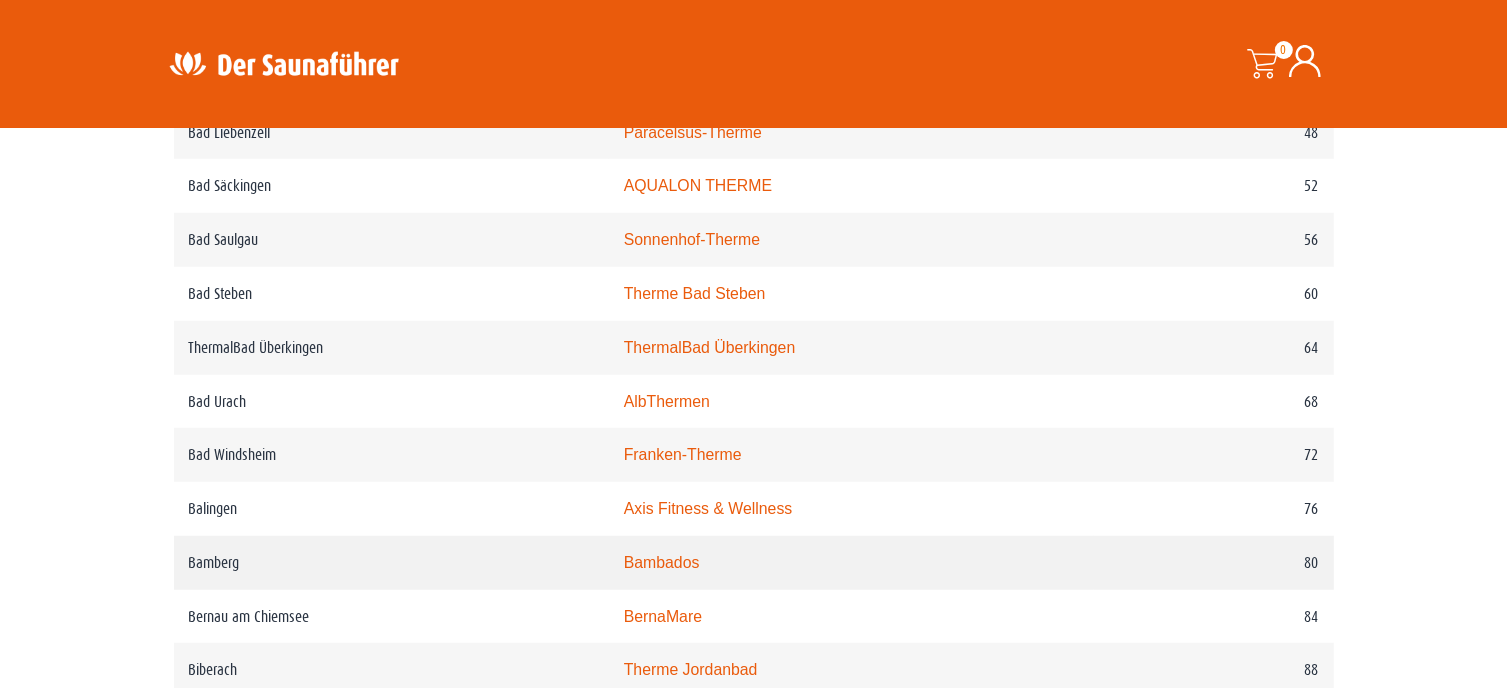 click on "Bambados" at bounding box center (662, 562) 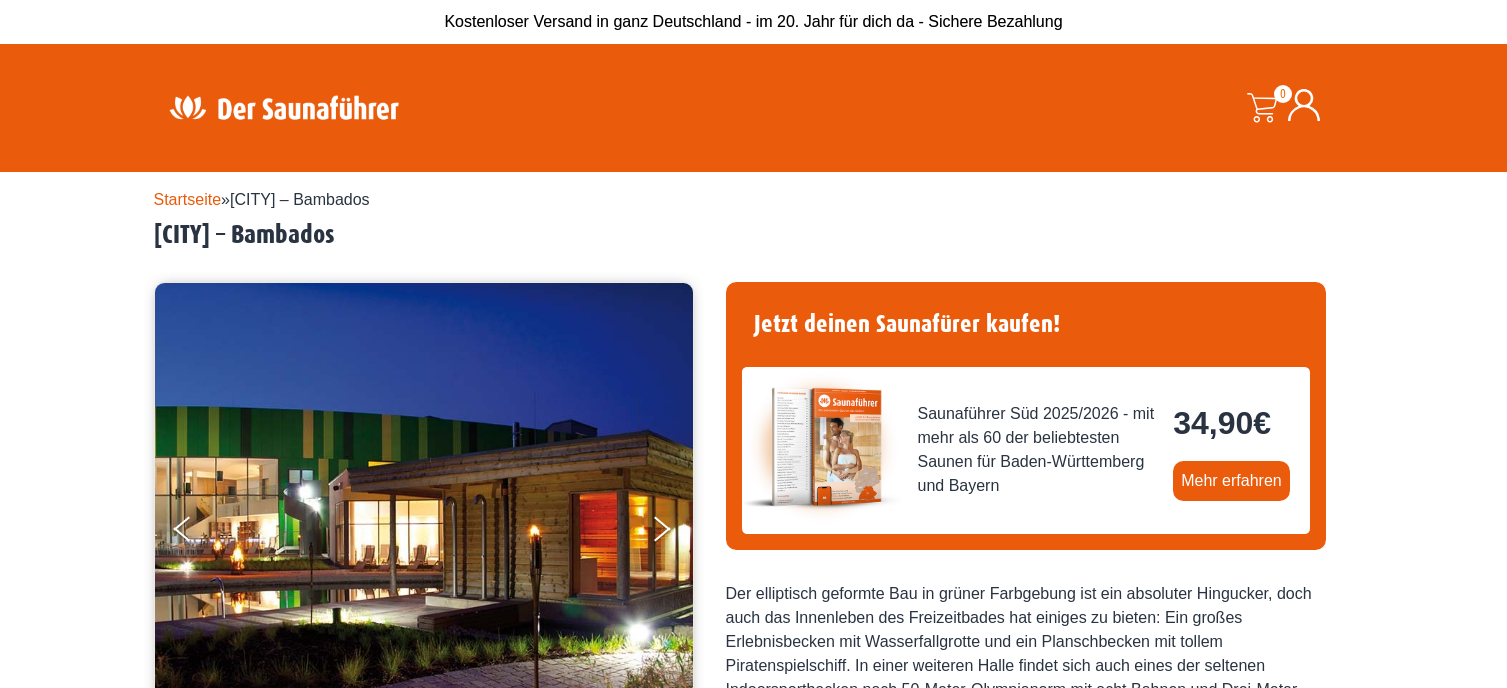 scroll, scrollTop: 0, scrollLeft: 0, axis: both 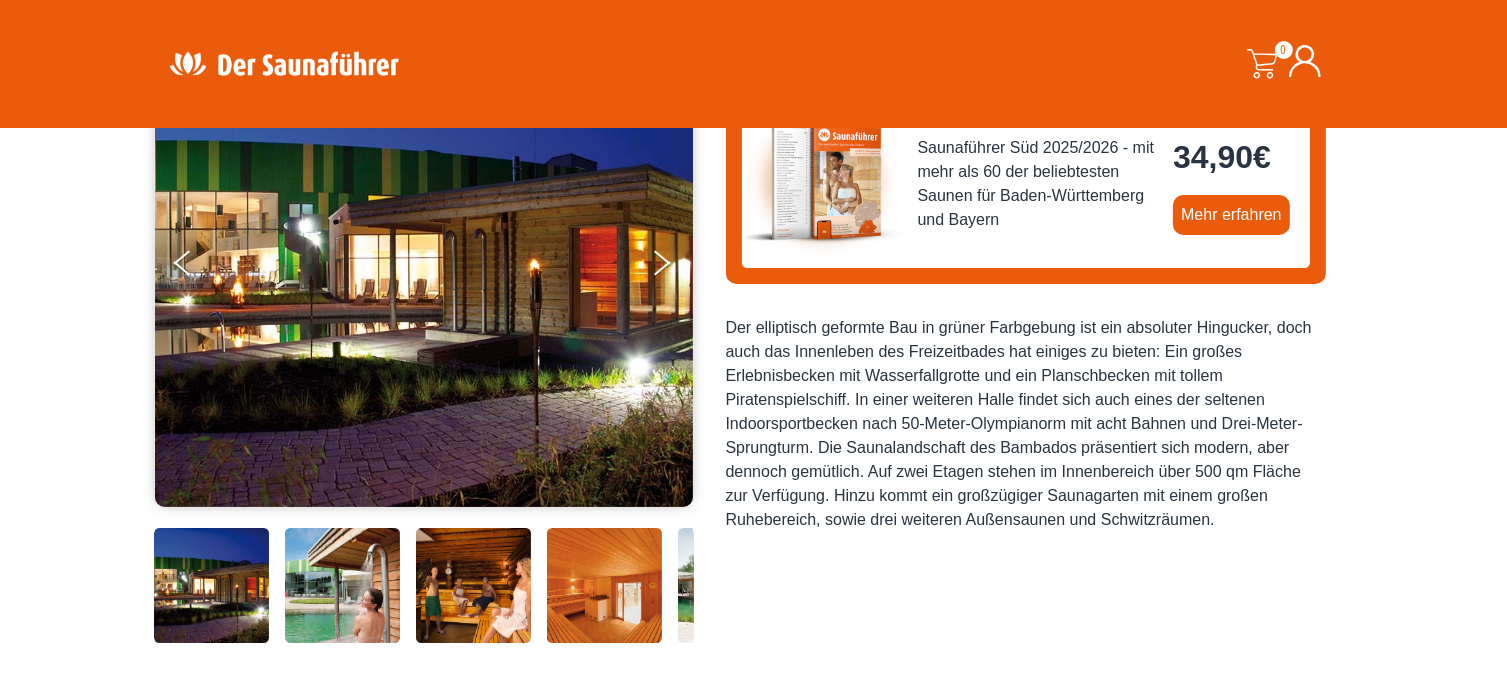 click at bounding box center (211, 585) 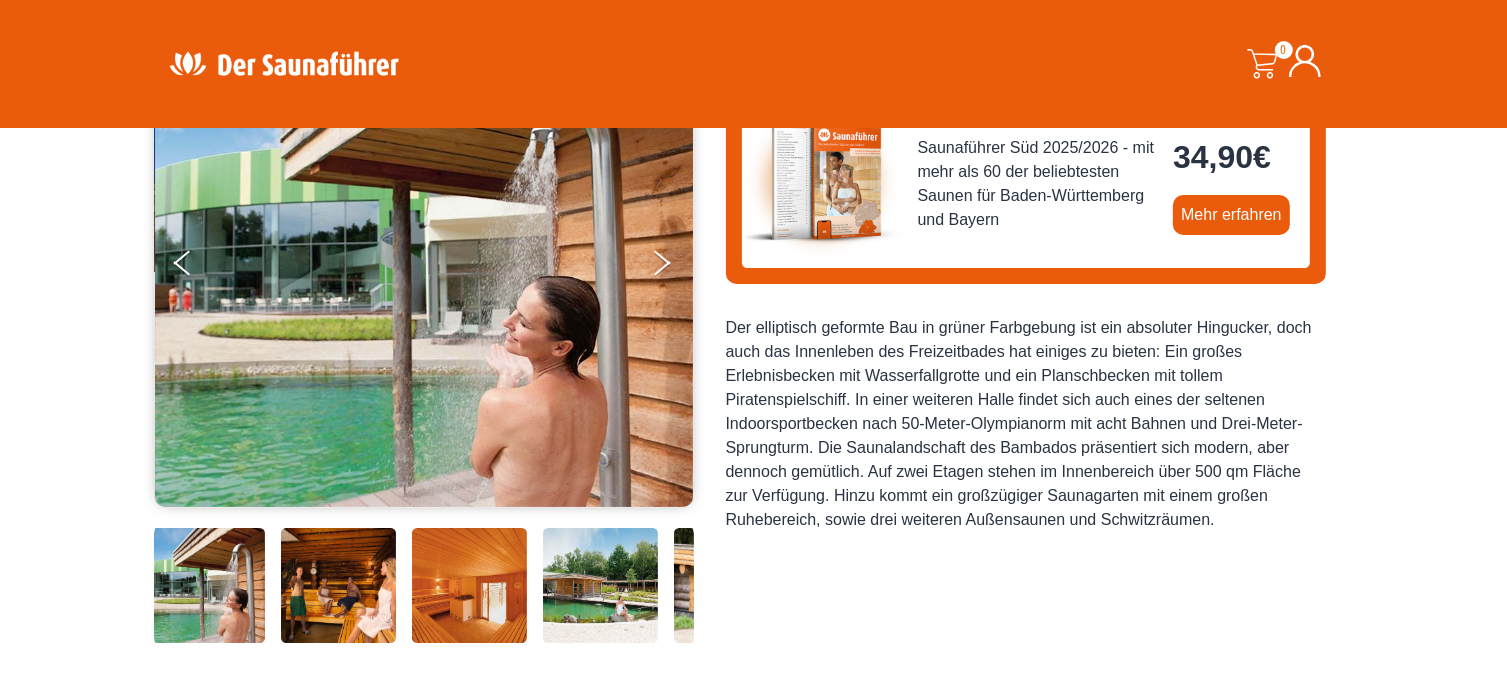 click at bounding box center [338, 585] 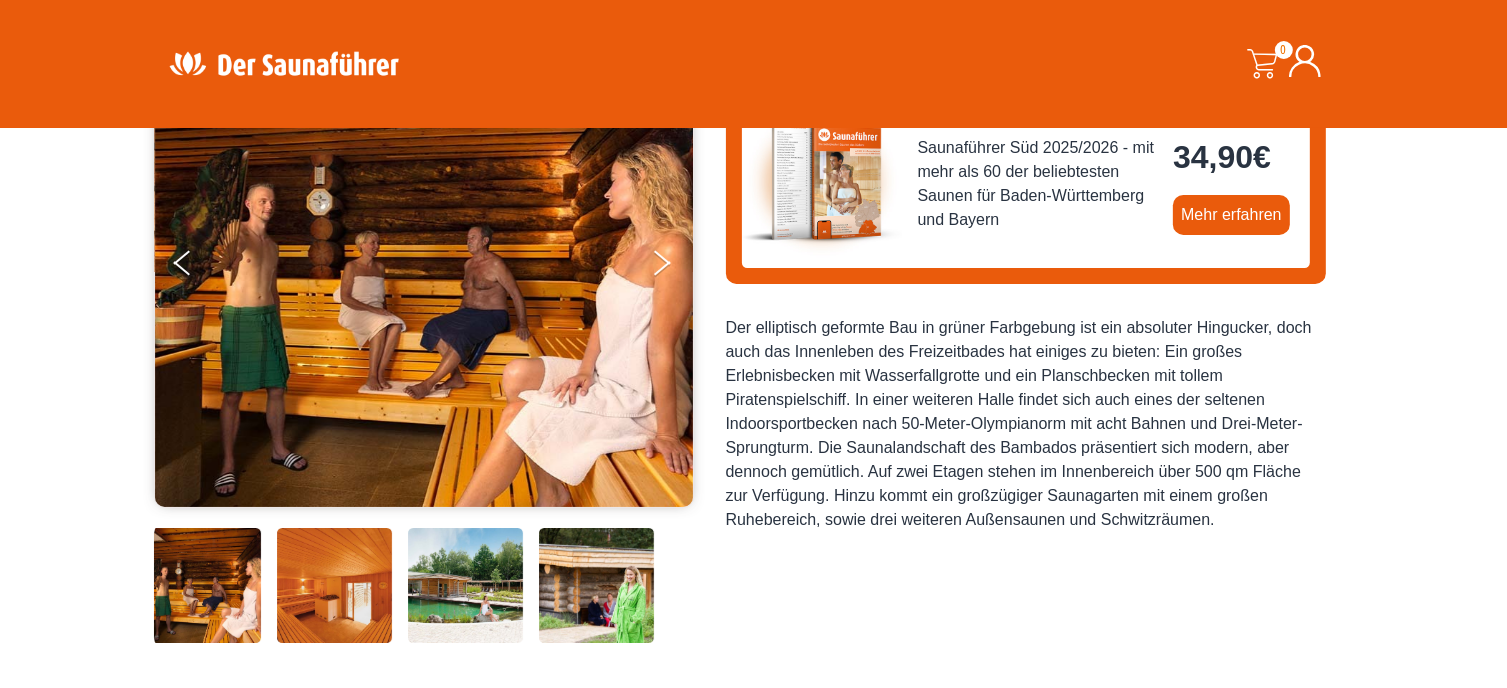 click at bounding box center [289, 585] 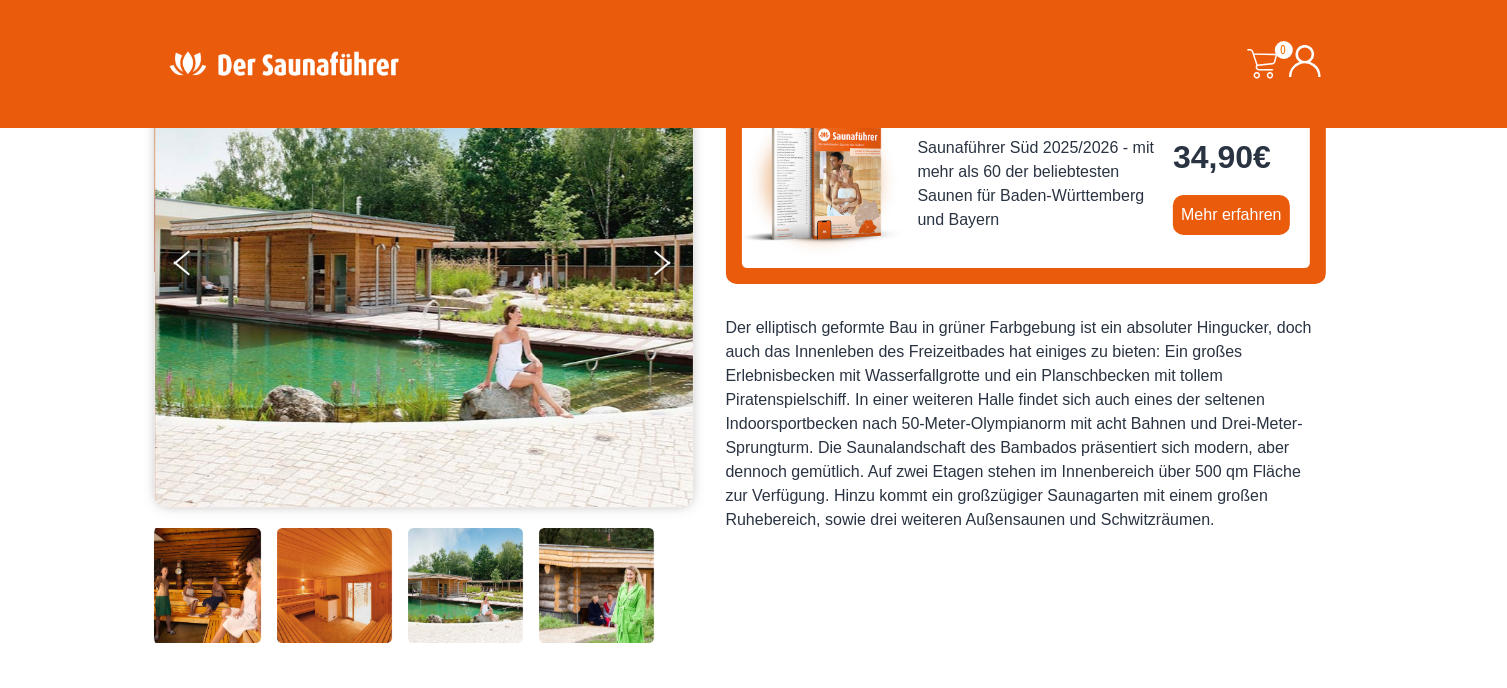 click at bounding box center [596, 585] 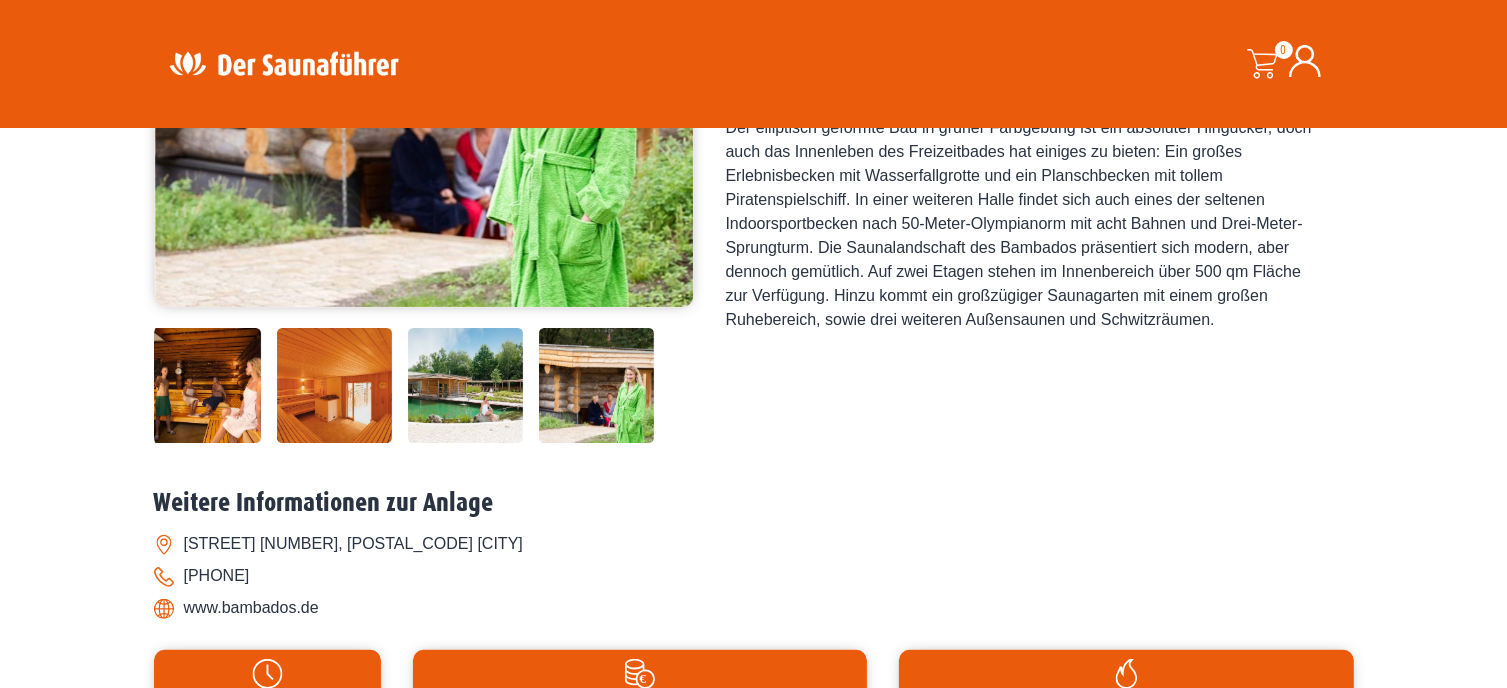 scroll, scrollTop: 0, scrollLeft: 0, axis: both 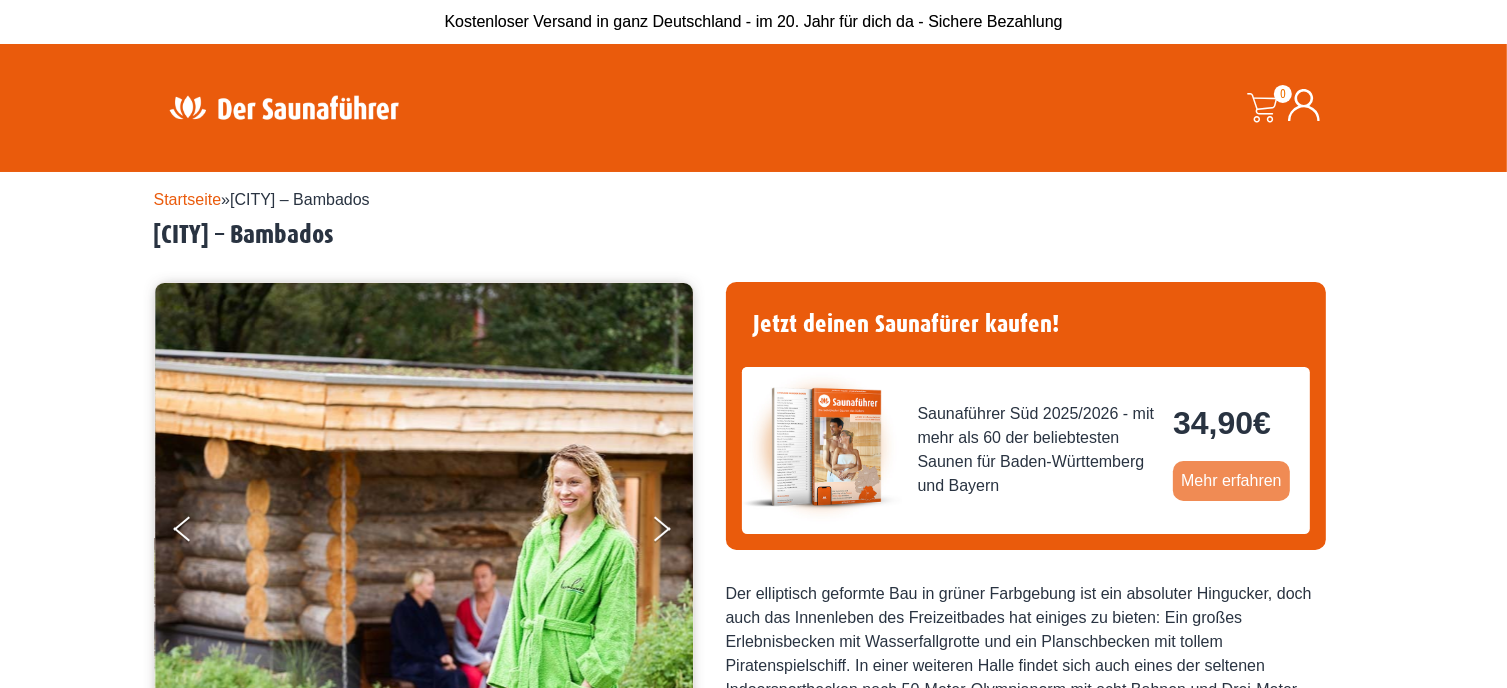 drag, startPoint x: 1243, startPoint y: 483, endPoint x: 1213, endPoint y: 481, distance: 30.066593 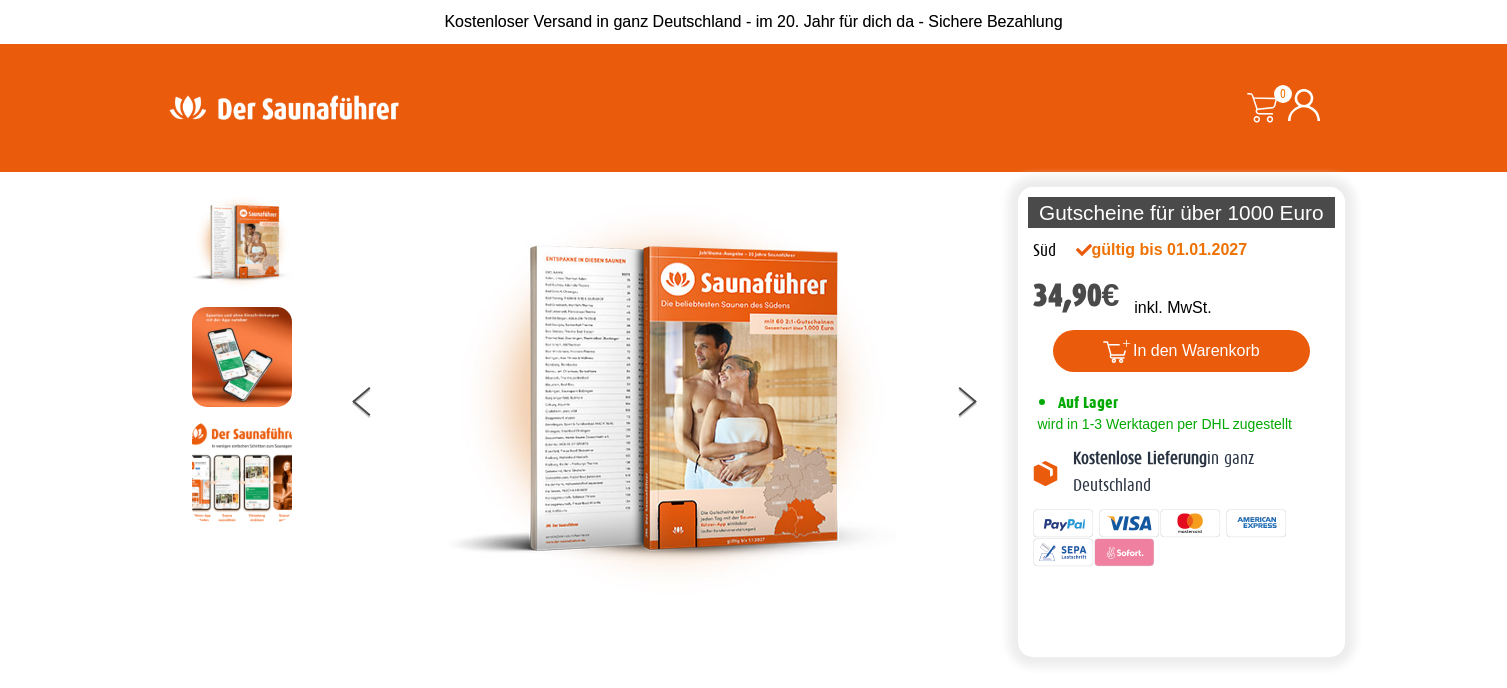 scroll, scrollTop: 0, scrollLeft: 0, axis: both 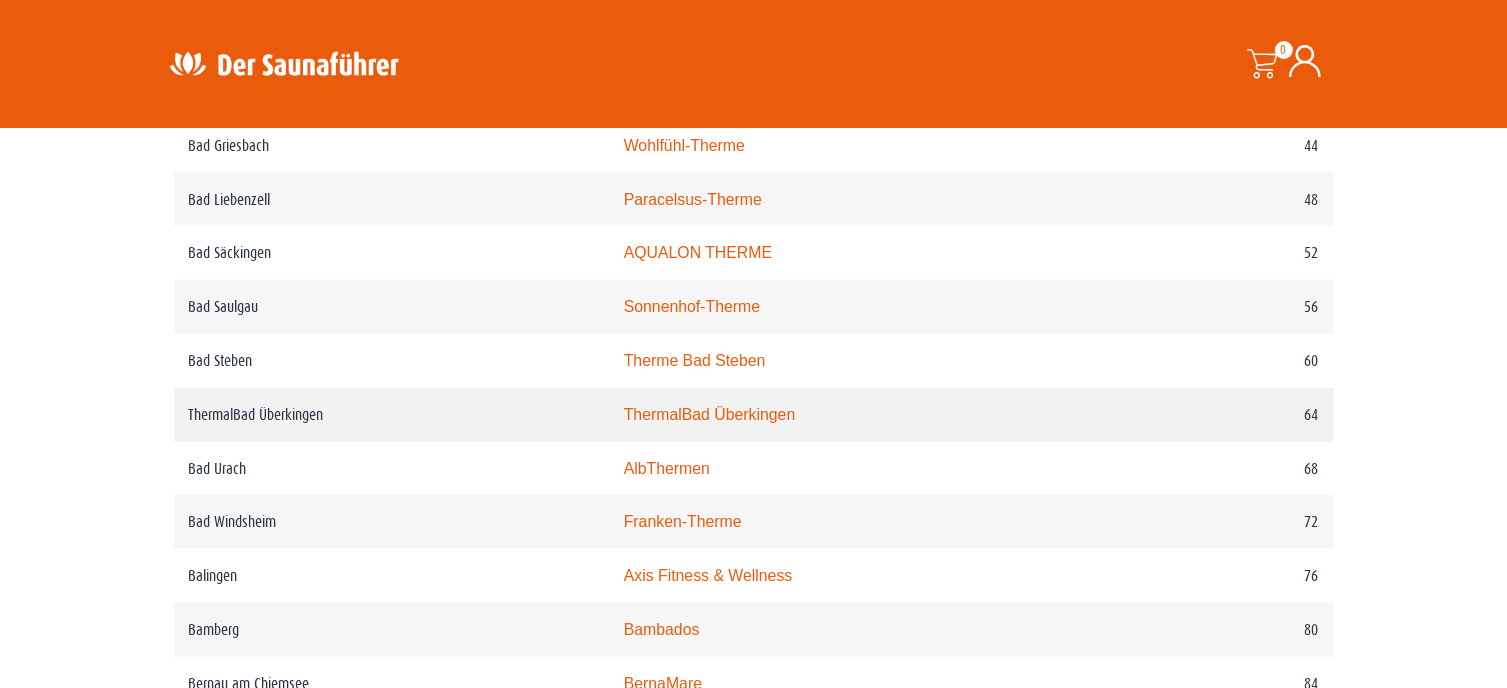 click on "ThermalBad Überkingen" at bounding box center (851, 415) 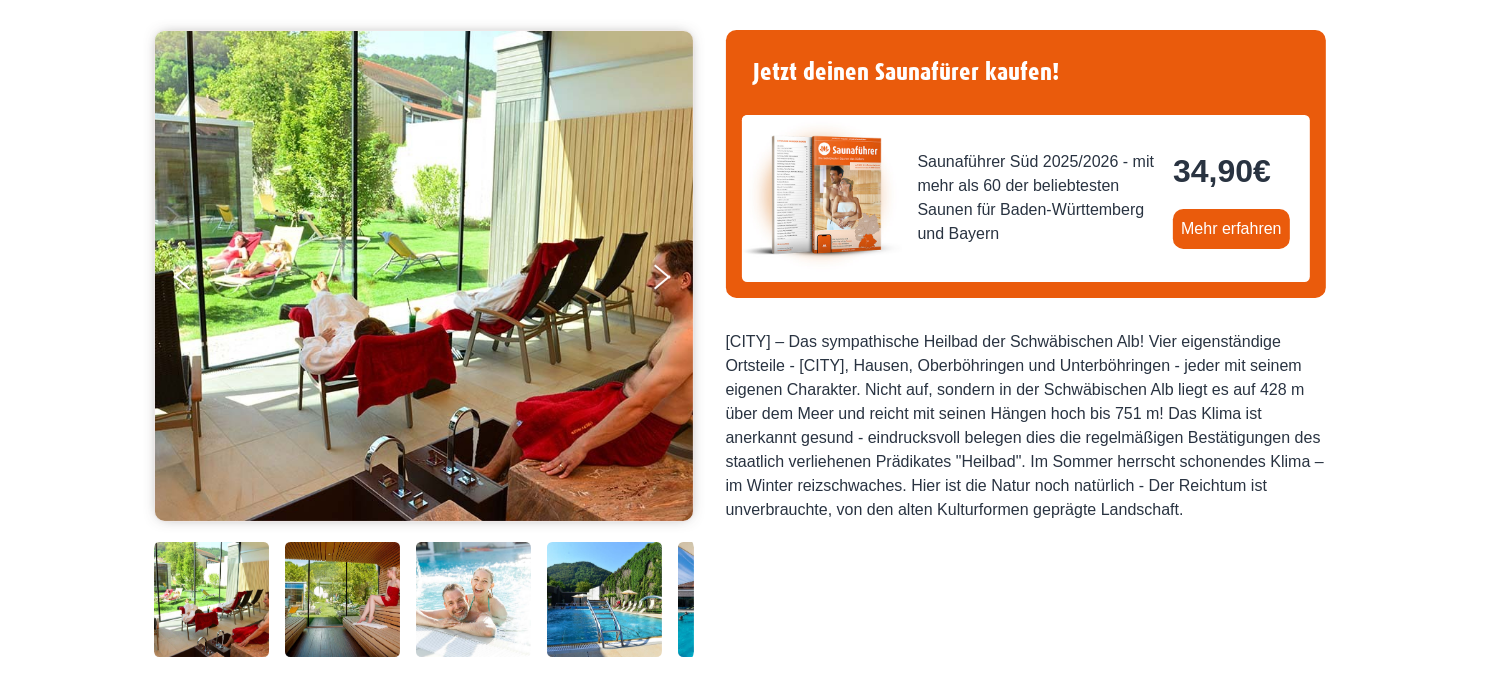 scroll, scrollTop: 0, scrollLeft: 0, axis: both 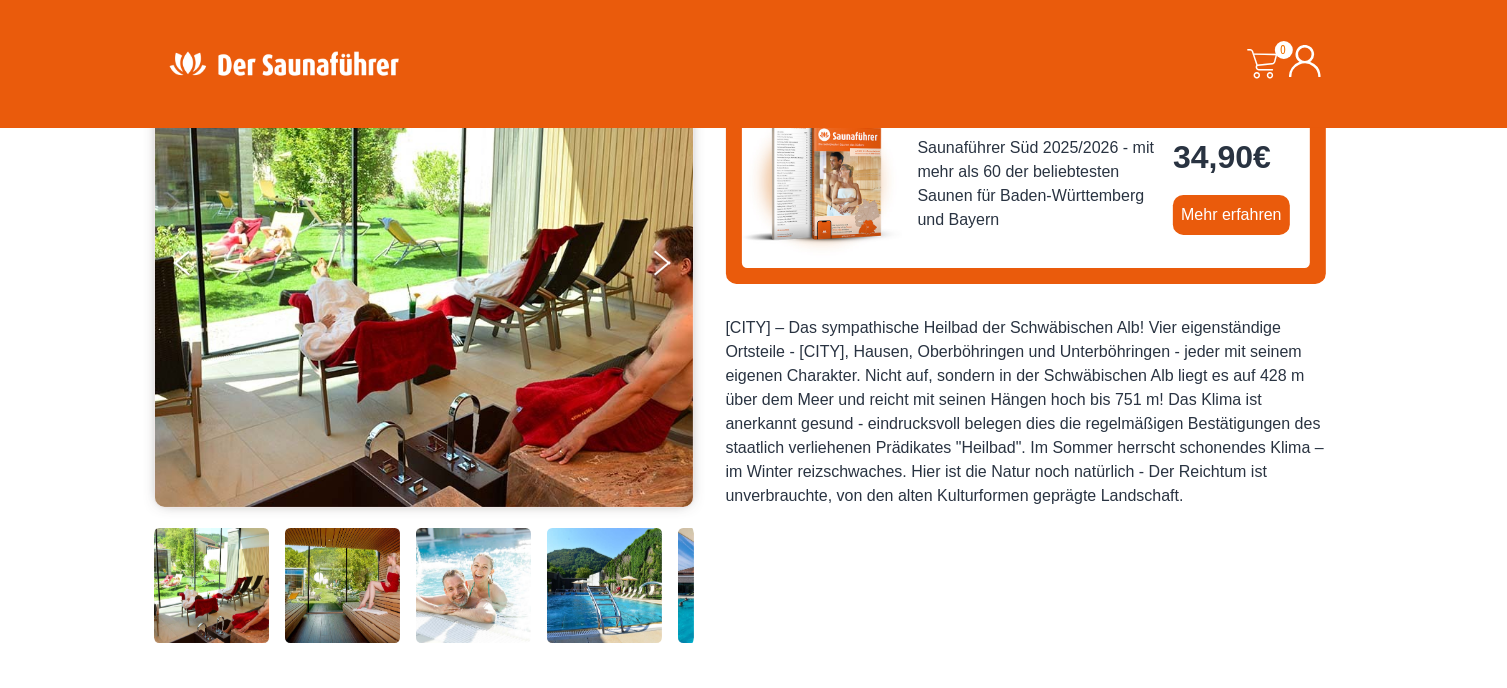 click at bounding box center (211, 585) 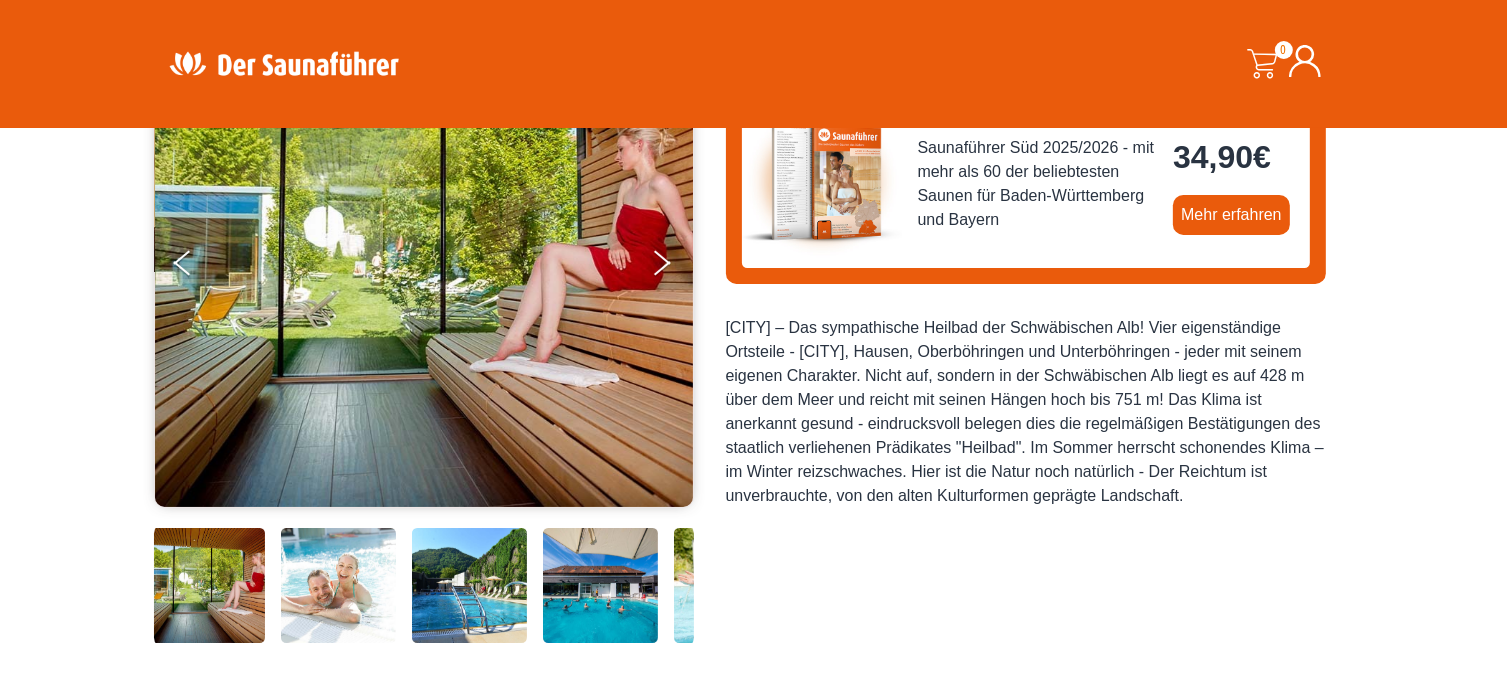 click at bounding box center (469, 585) 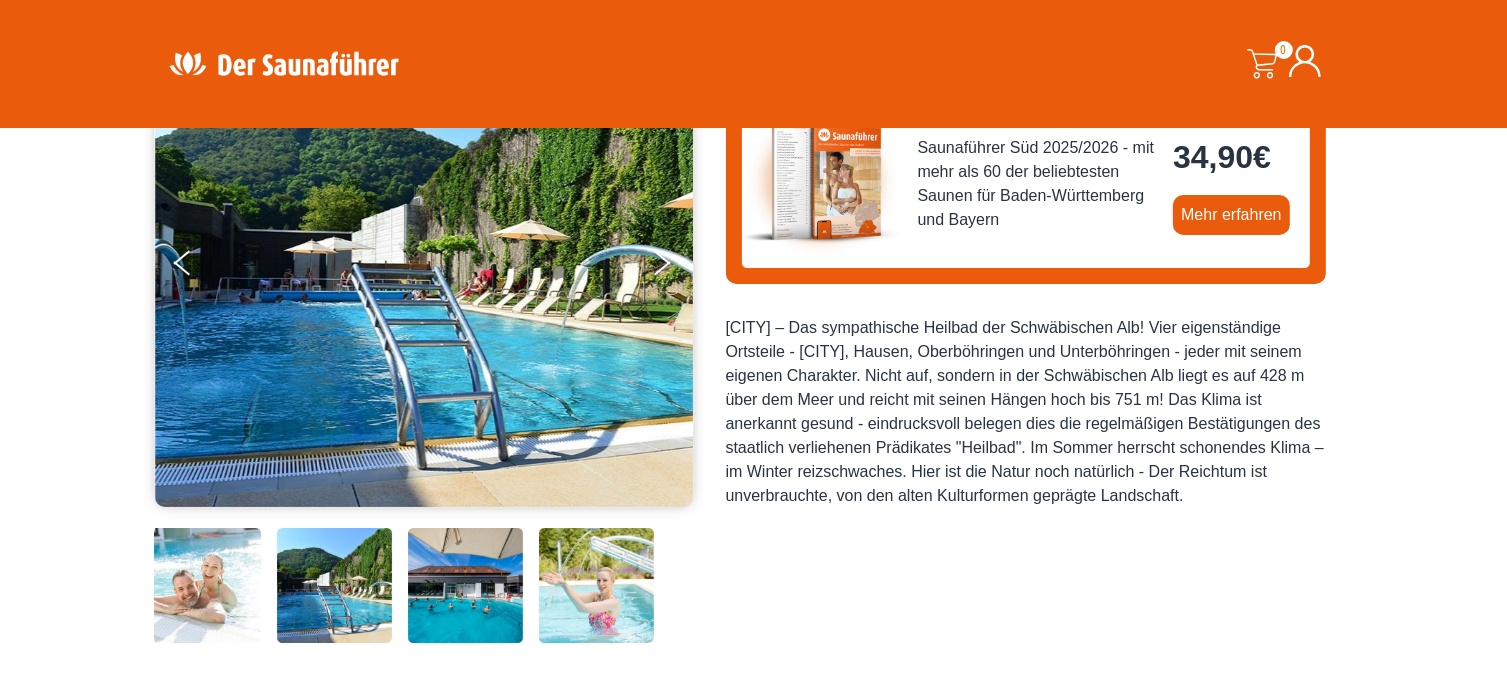 click at bounding box center [596, 585] 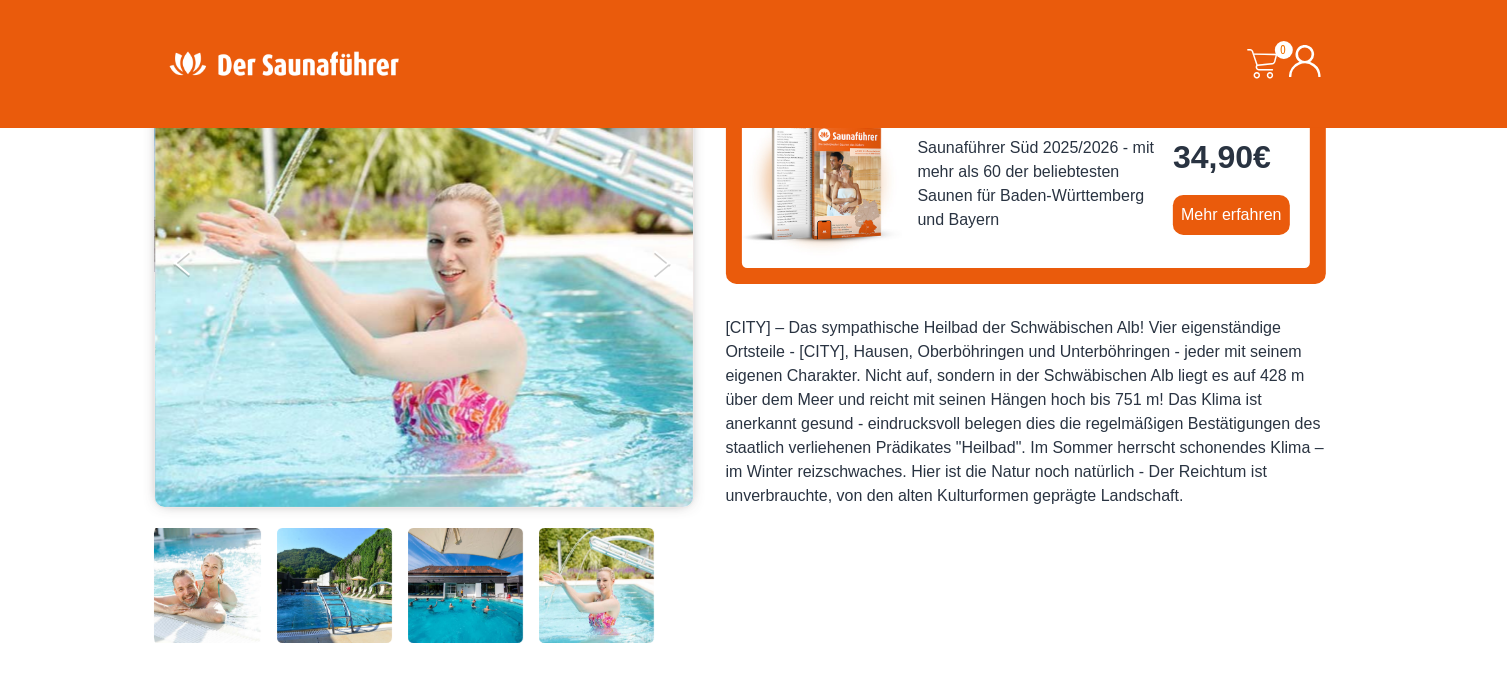 click at bounding box center (596, 585) 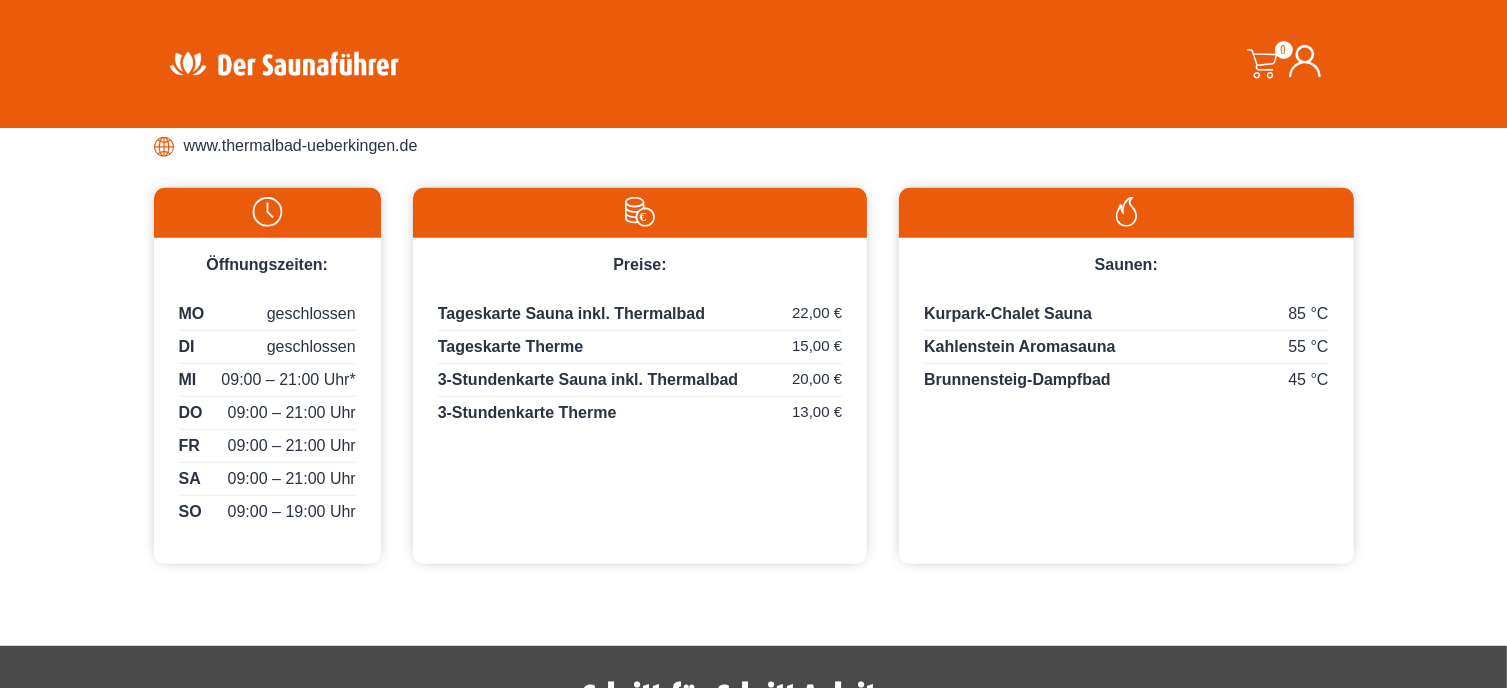 scroll, scrollTop: 933, scrollLeft: 0, axis: vertical 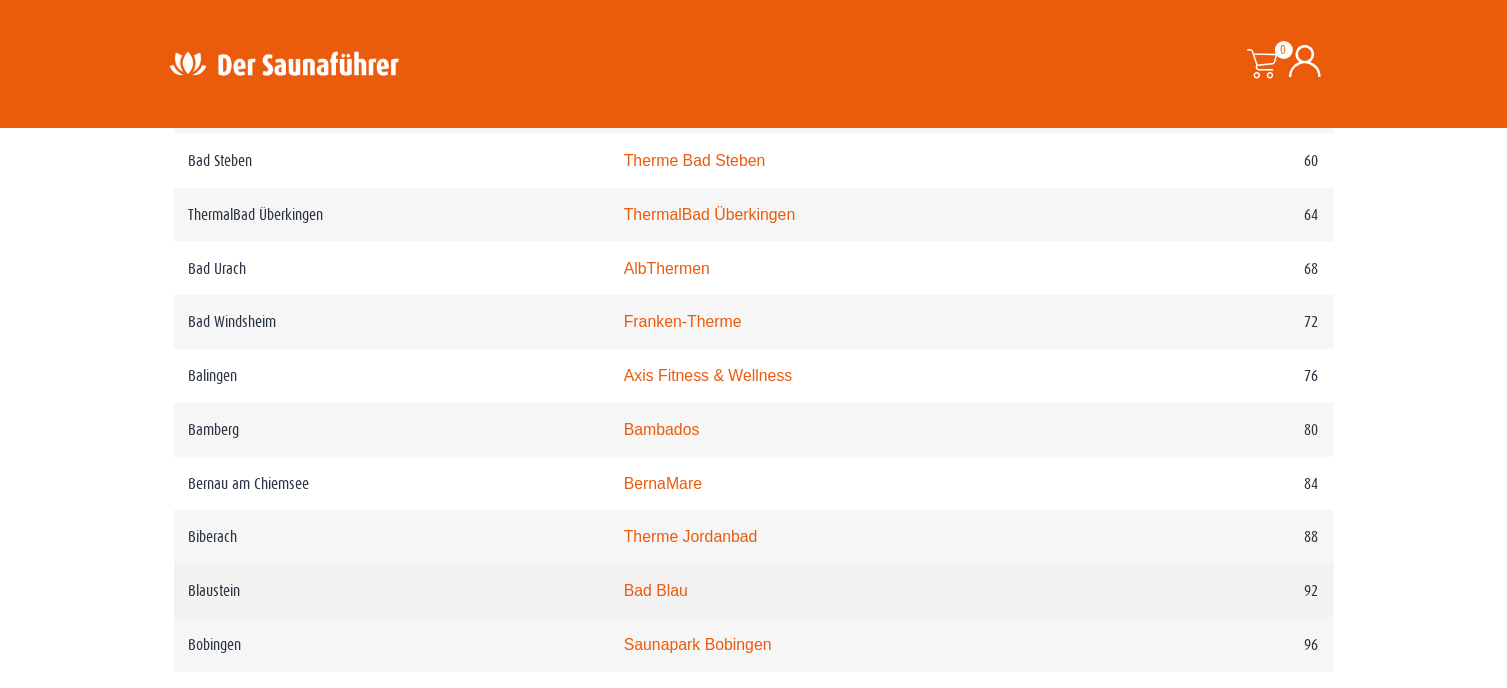 click on "Bad Blau" at bounding box center (656, 590) 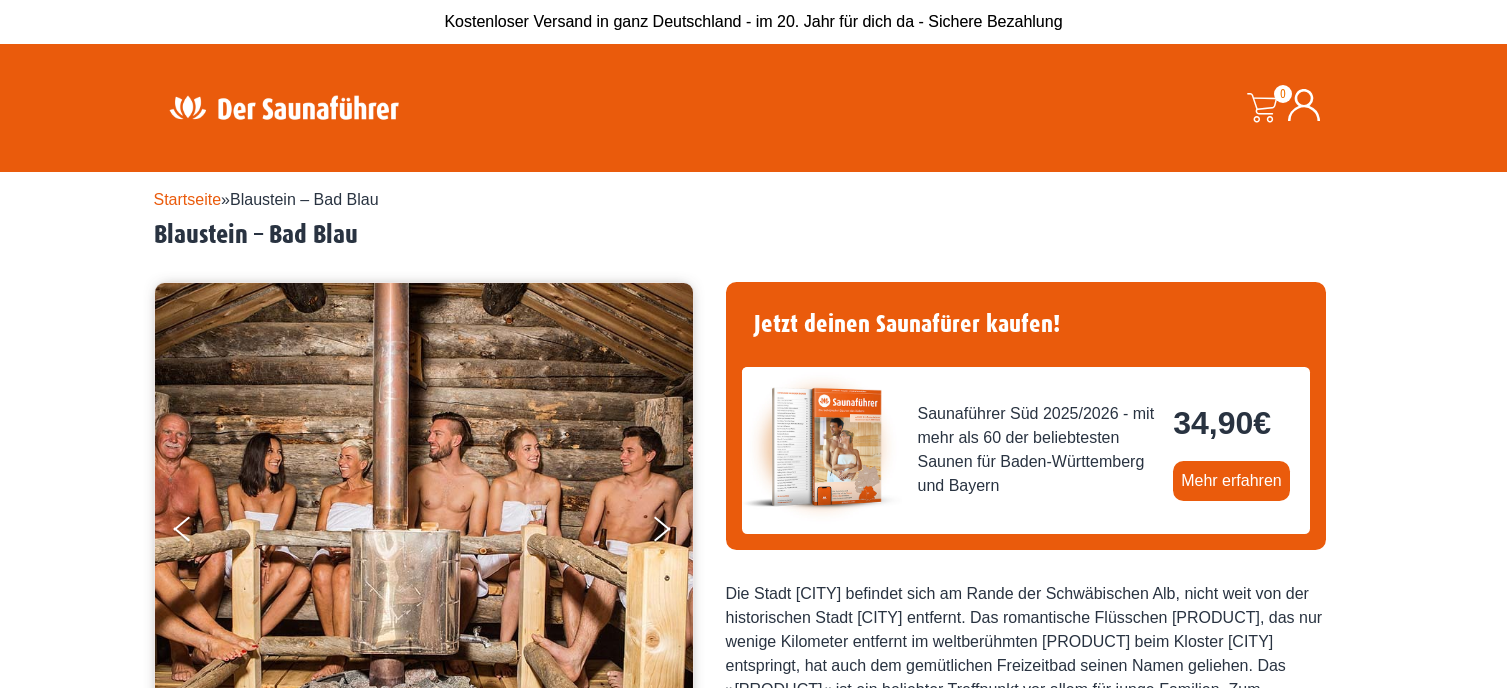 scroll, scrollTop: 0, scrollLeft: 0, axis: both 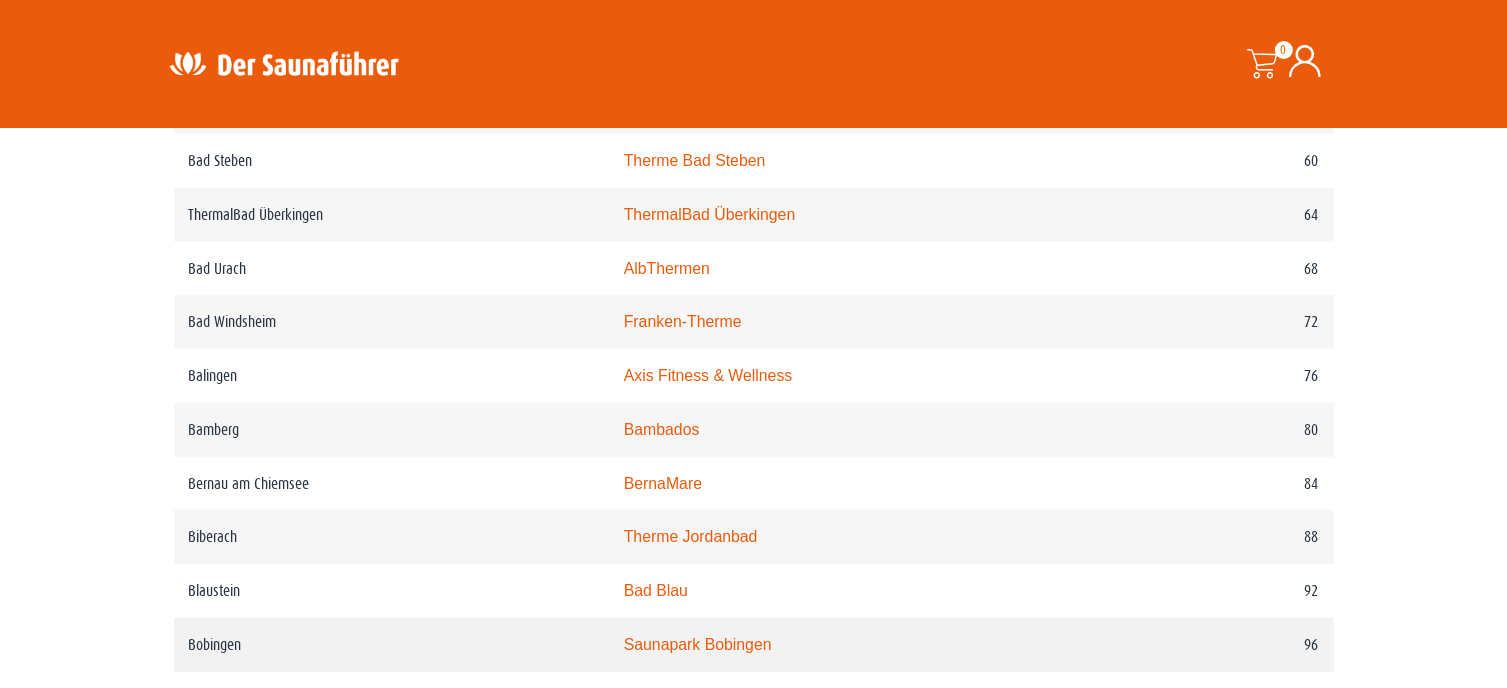 click on "Saunapark Bobingen" at bounding box center [698, 644] 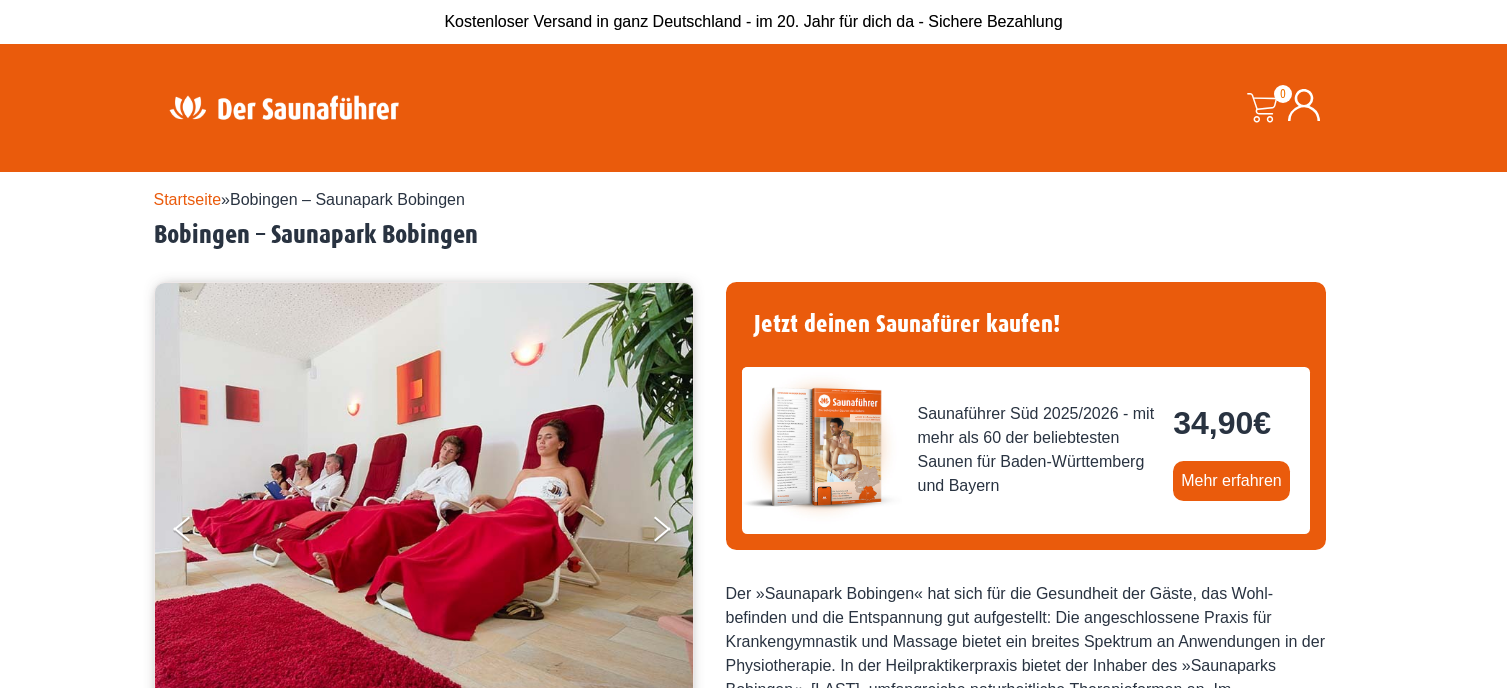 scroll, scrollTop: 0, scrollLeft: 0, axis: both 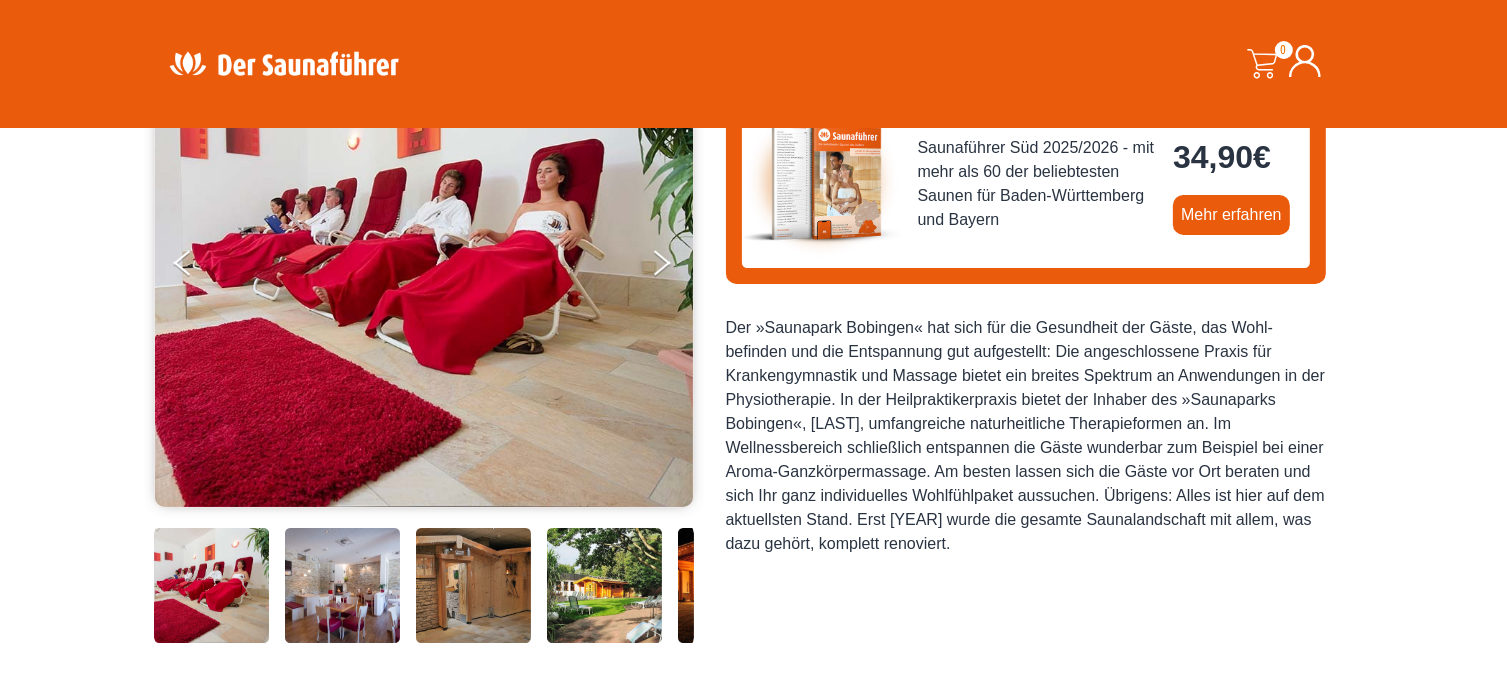 click at bounding box center (342, 585) 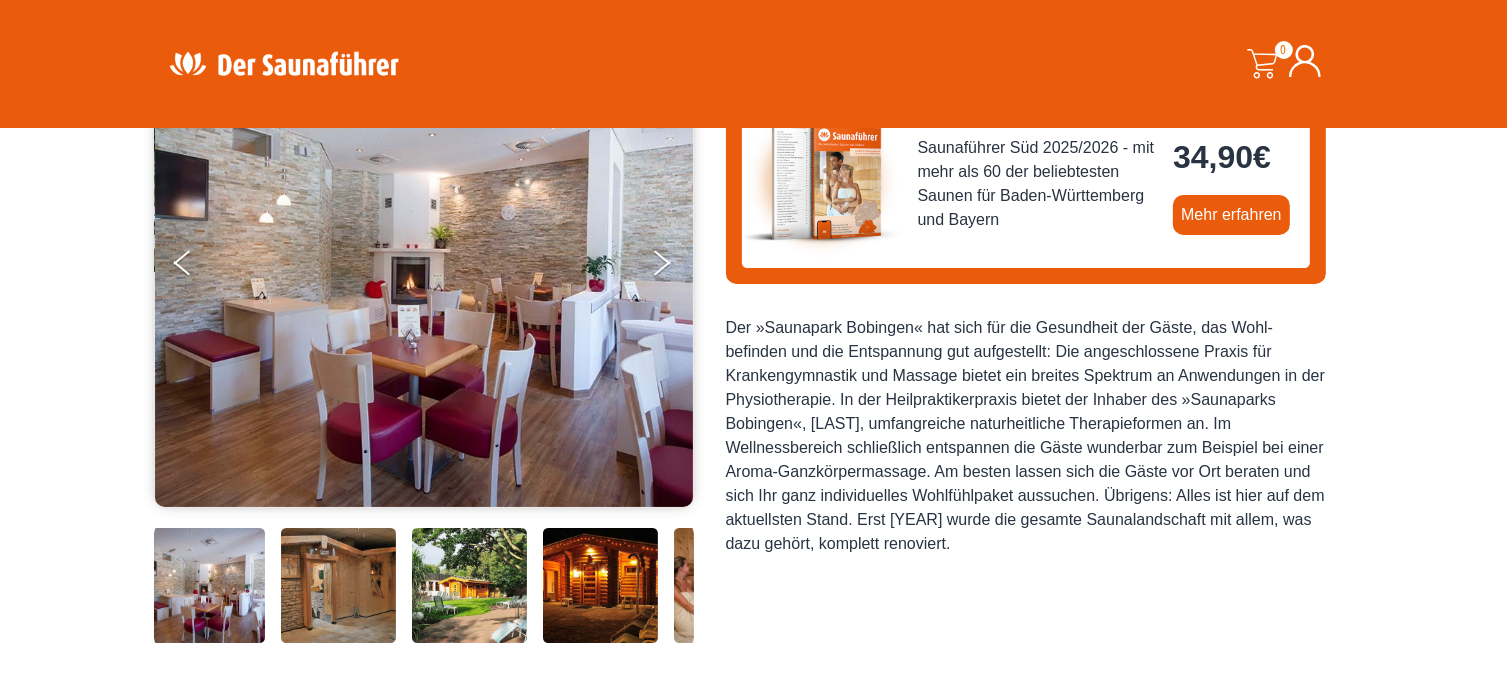 click at bounding box center [338, 585] 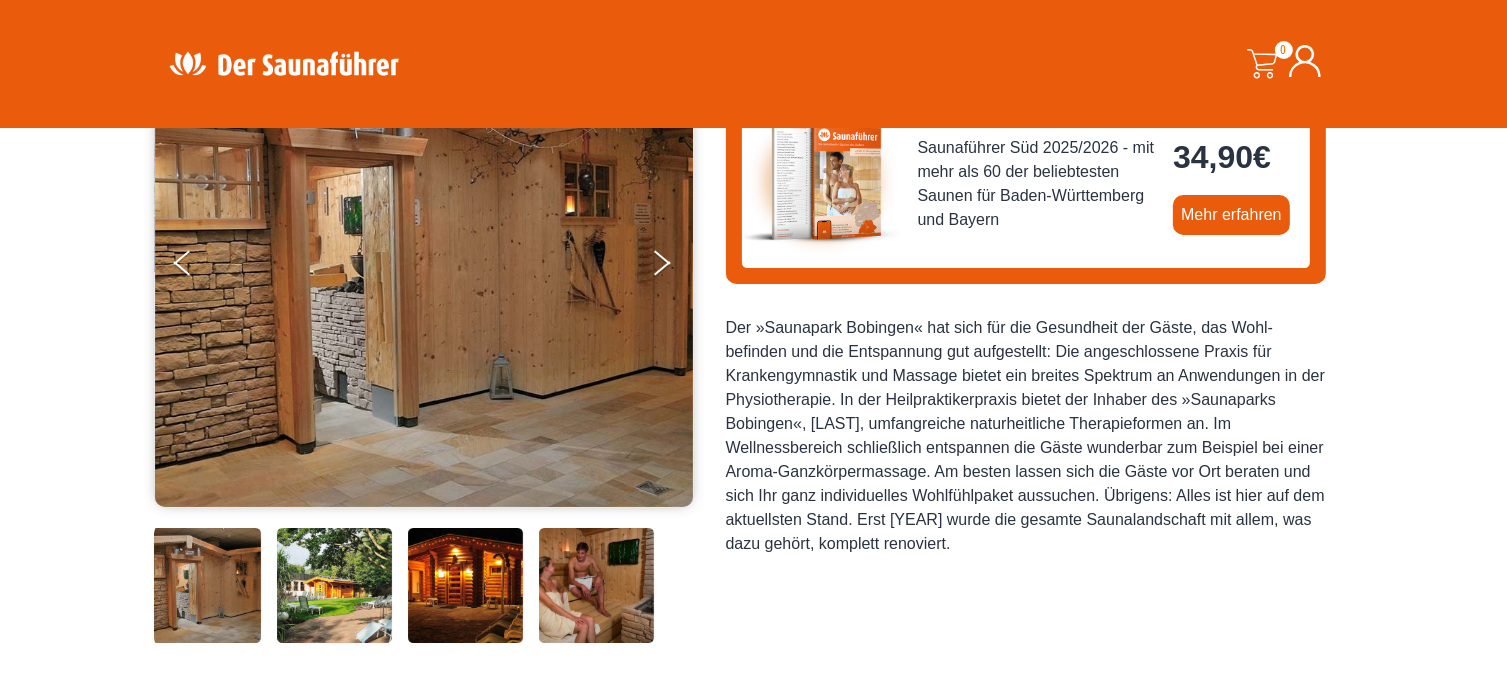 click at bounding box center [334, 585] 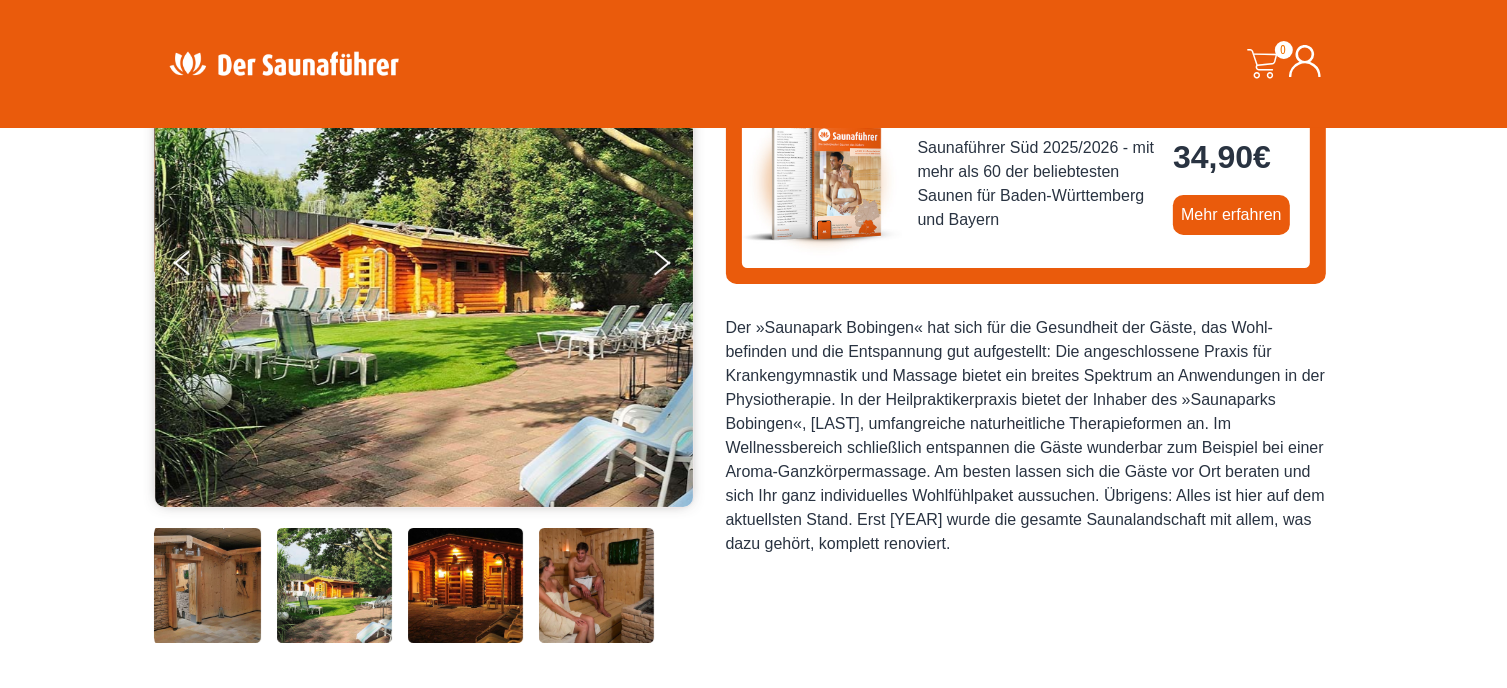 click at bounding box center (465, 585) 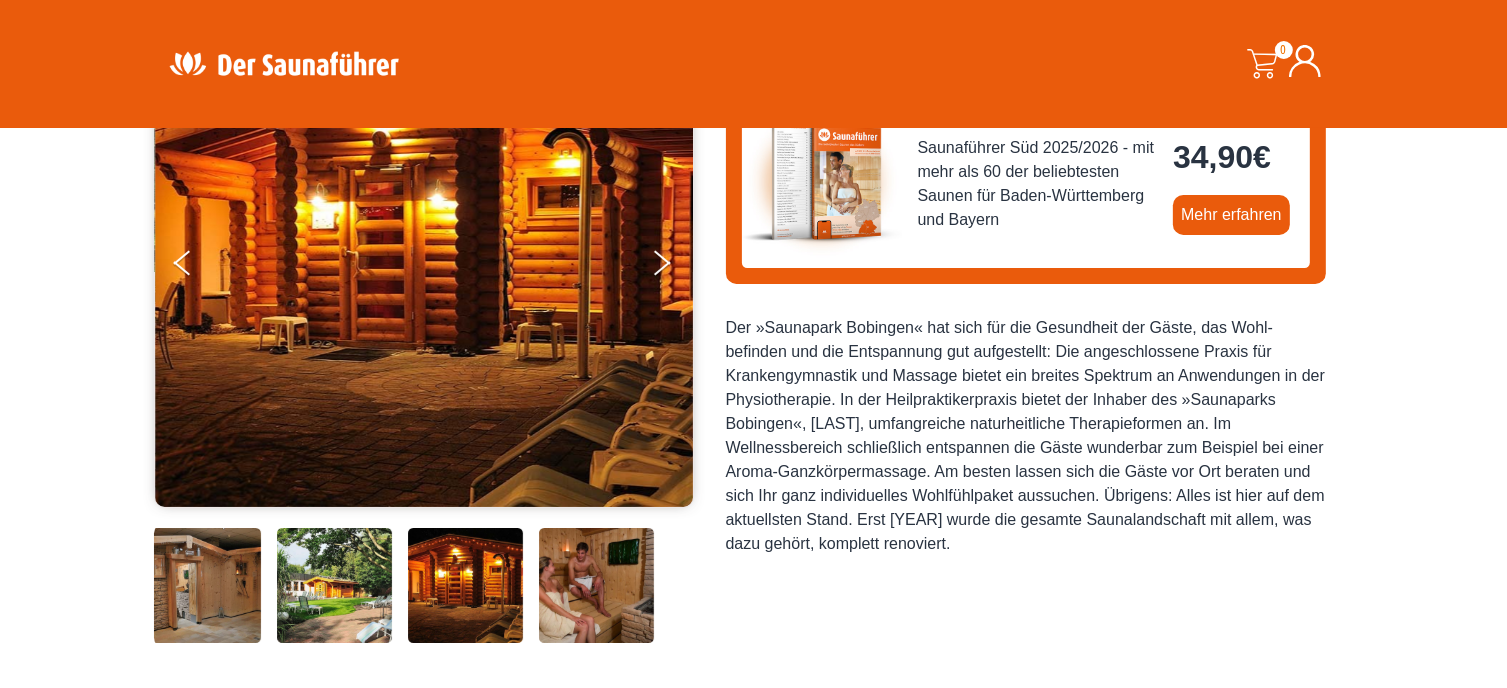 click at bounding box center (596, 585) 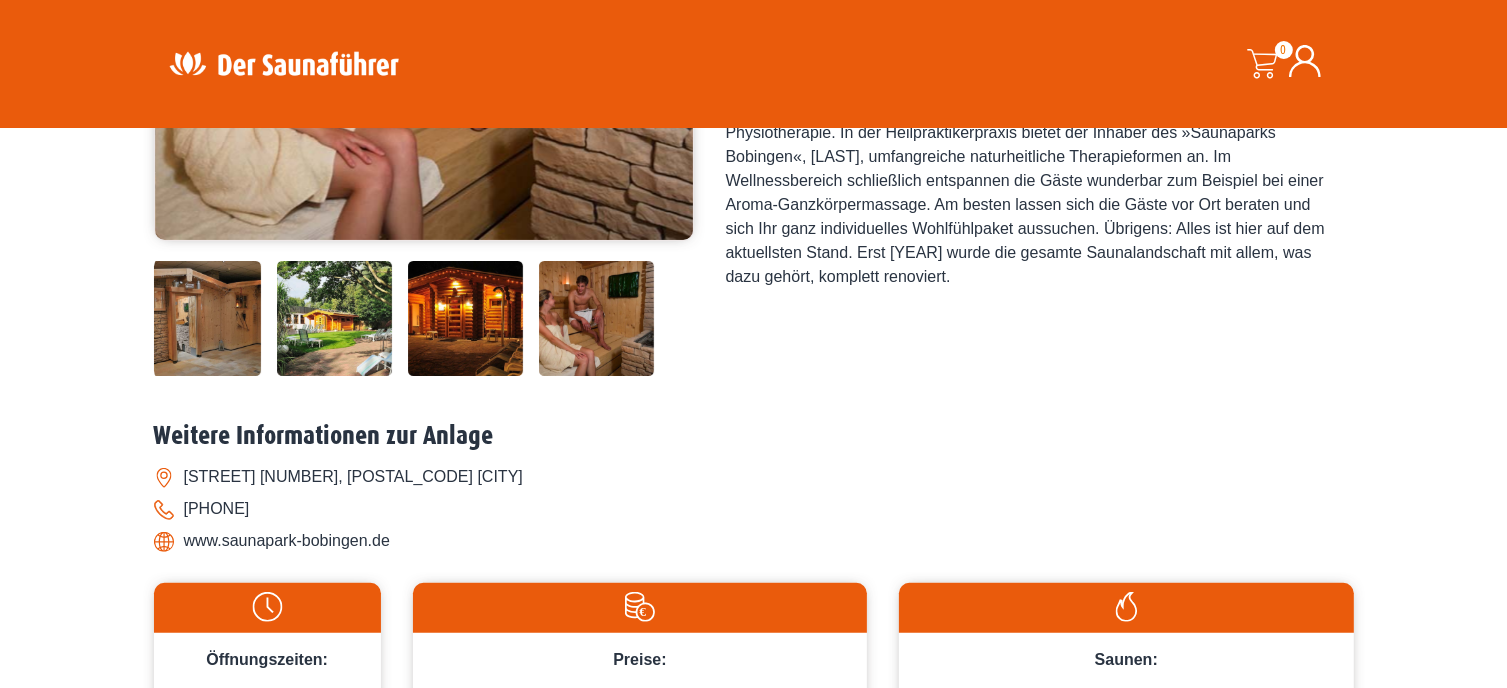 scroll, scrollTop: 600, scrollLeft: 0, axis: vertical 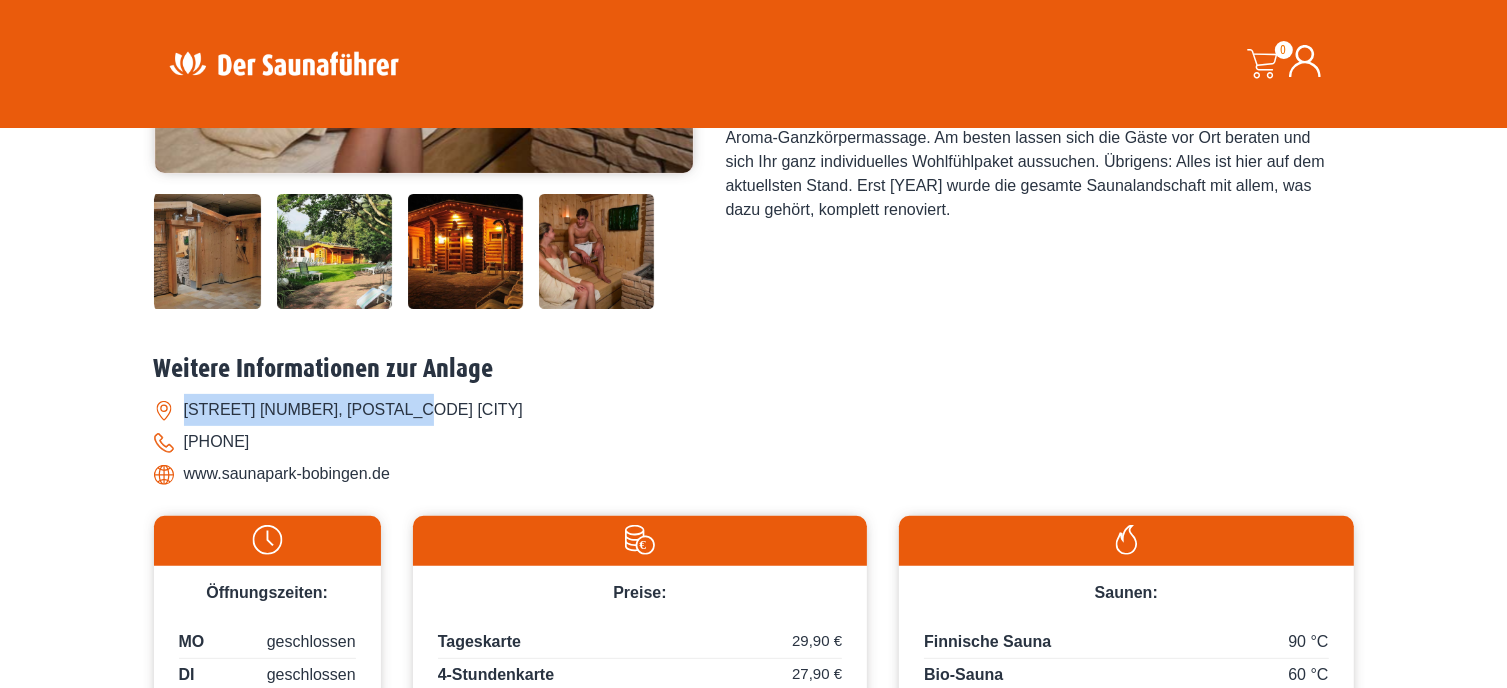 drag, startPoint x: 183, startPoint y: 404, endPoint x: 432, endPoint y: 409, distance: 249.0502 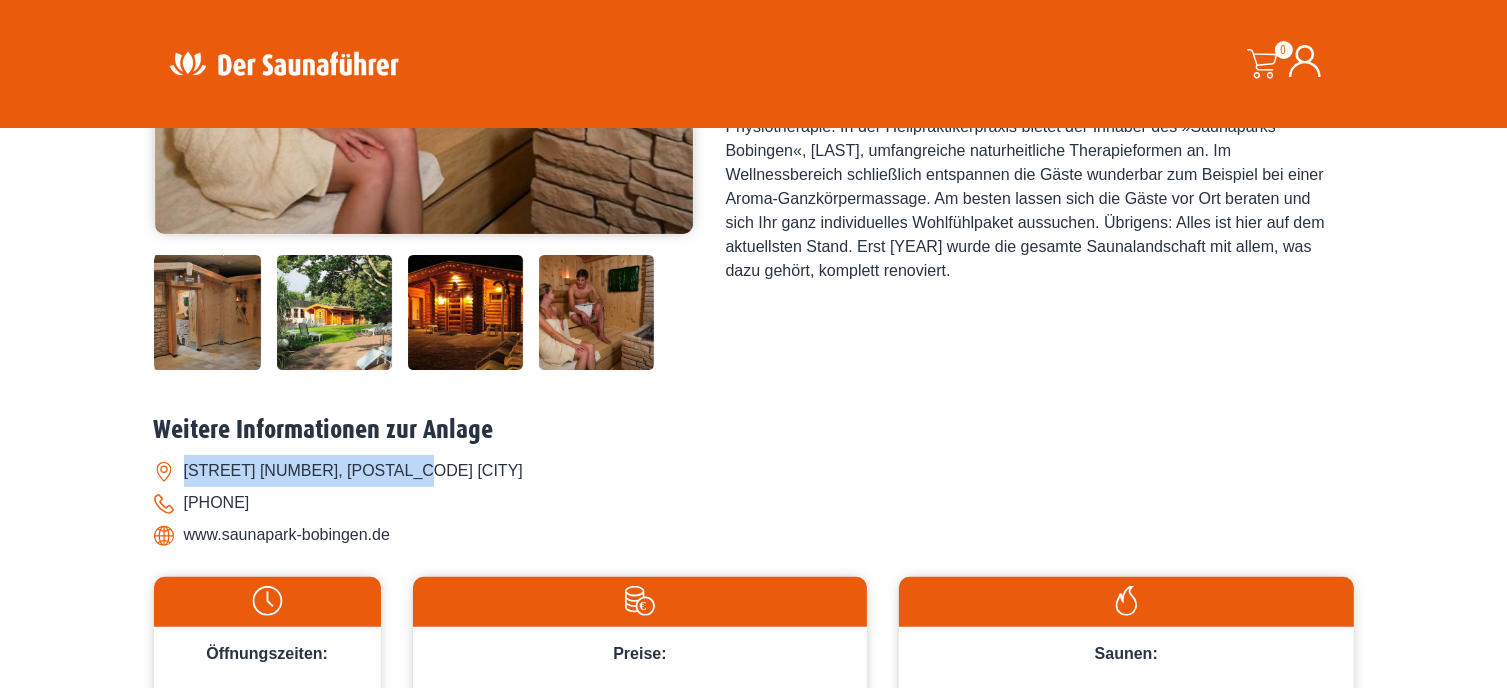 scroll, scrollTop: 533, scrollLeft: 0, axis: vertical 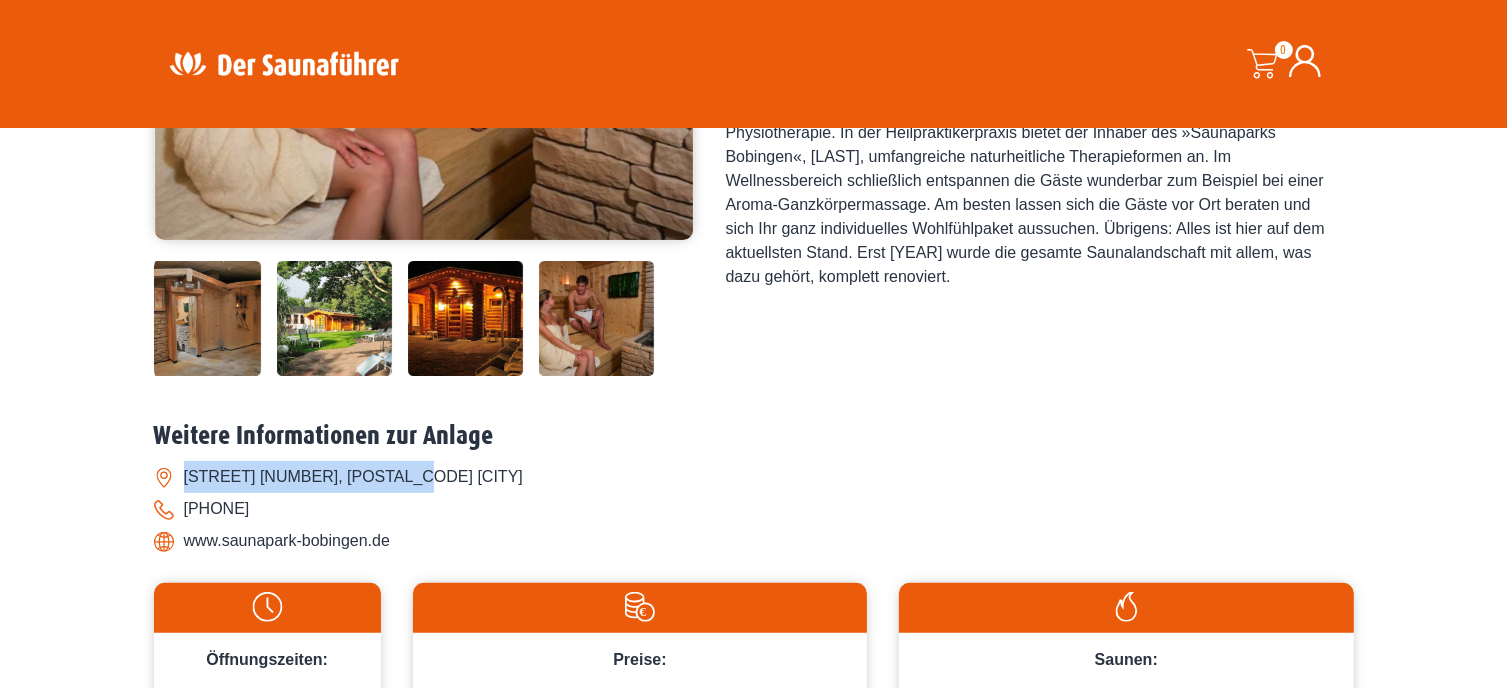 click on "Parkstraße 7, 86399 Bobingen" at bounding box center (754, 477) 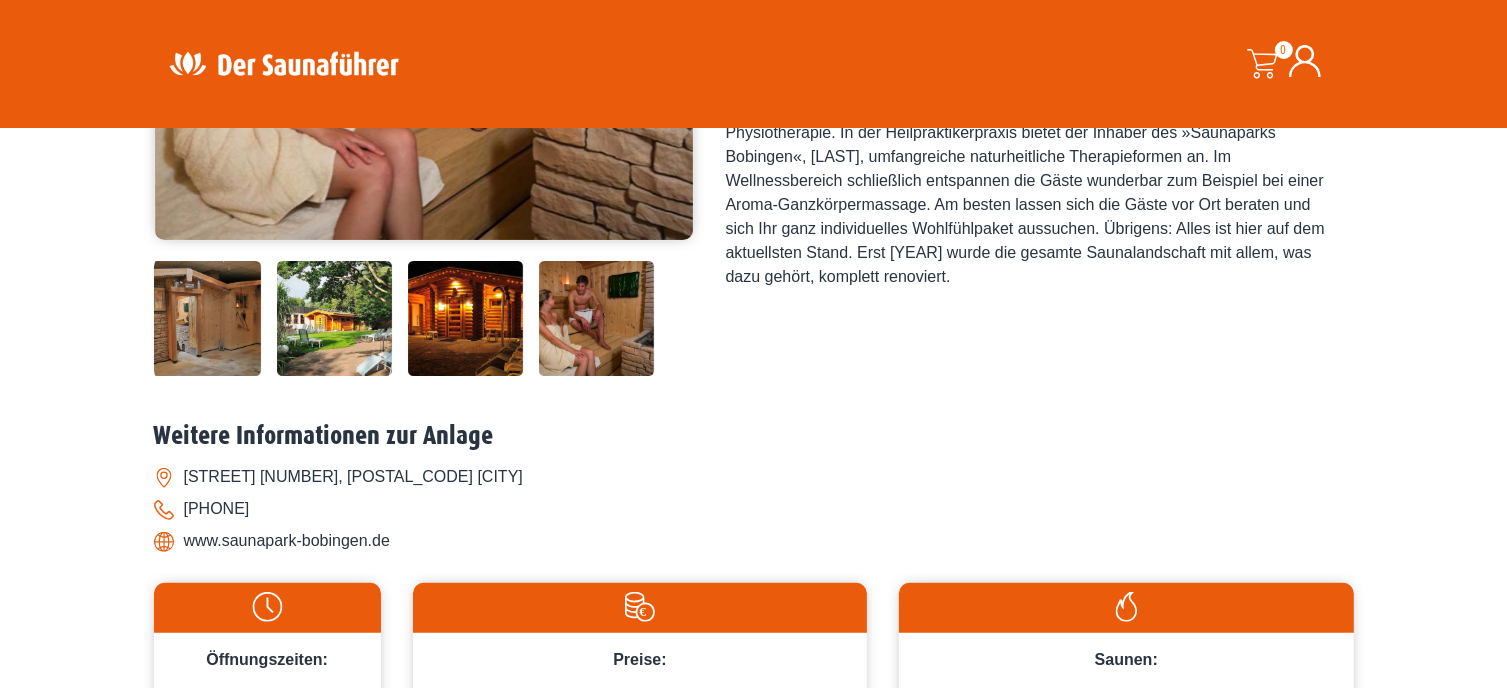click on "Parkstraße 7, 86399 Bobingen" at bounding box center (754, 477) 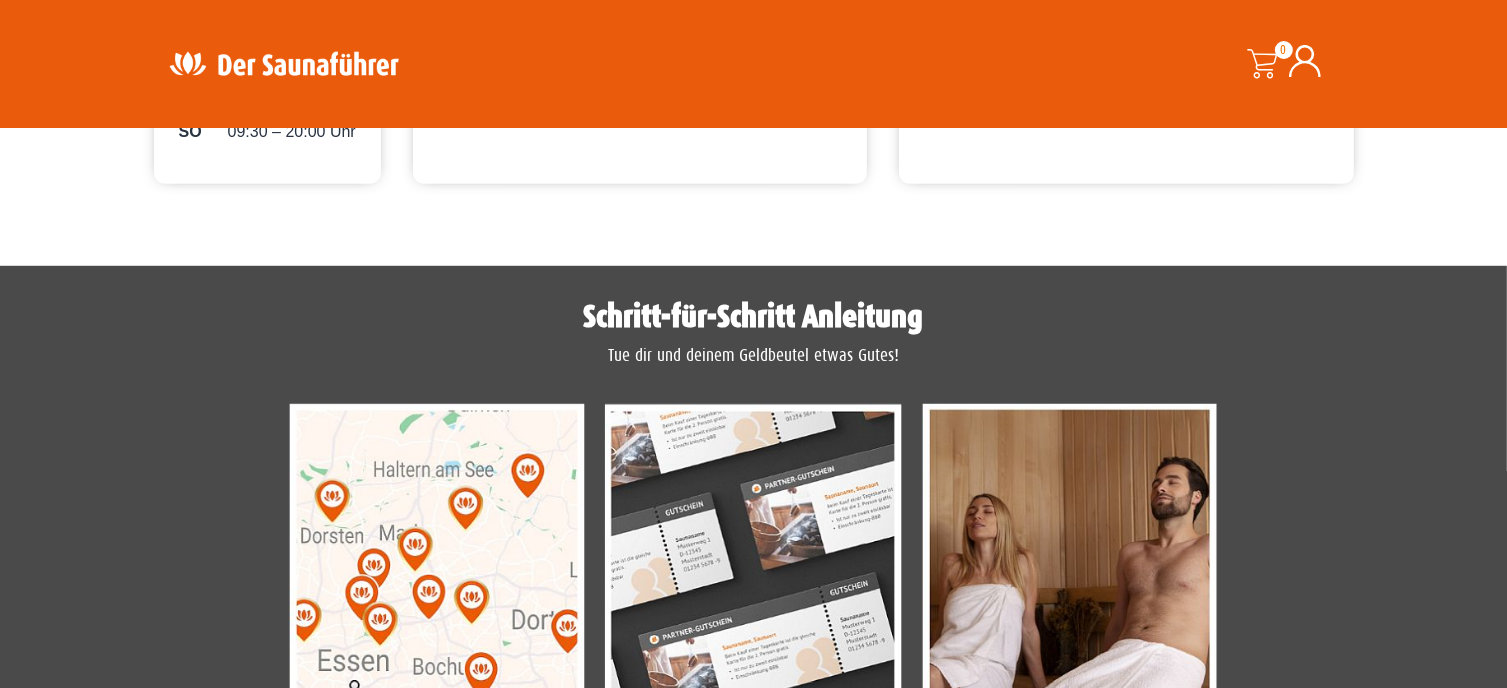 scroll, scrollTop: 1466, scrollLeft: 0, axis: vertical 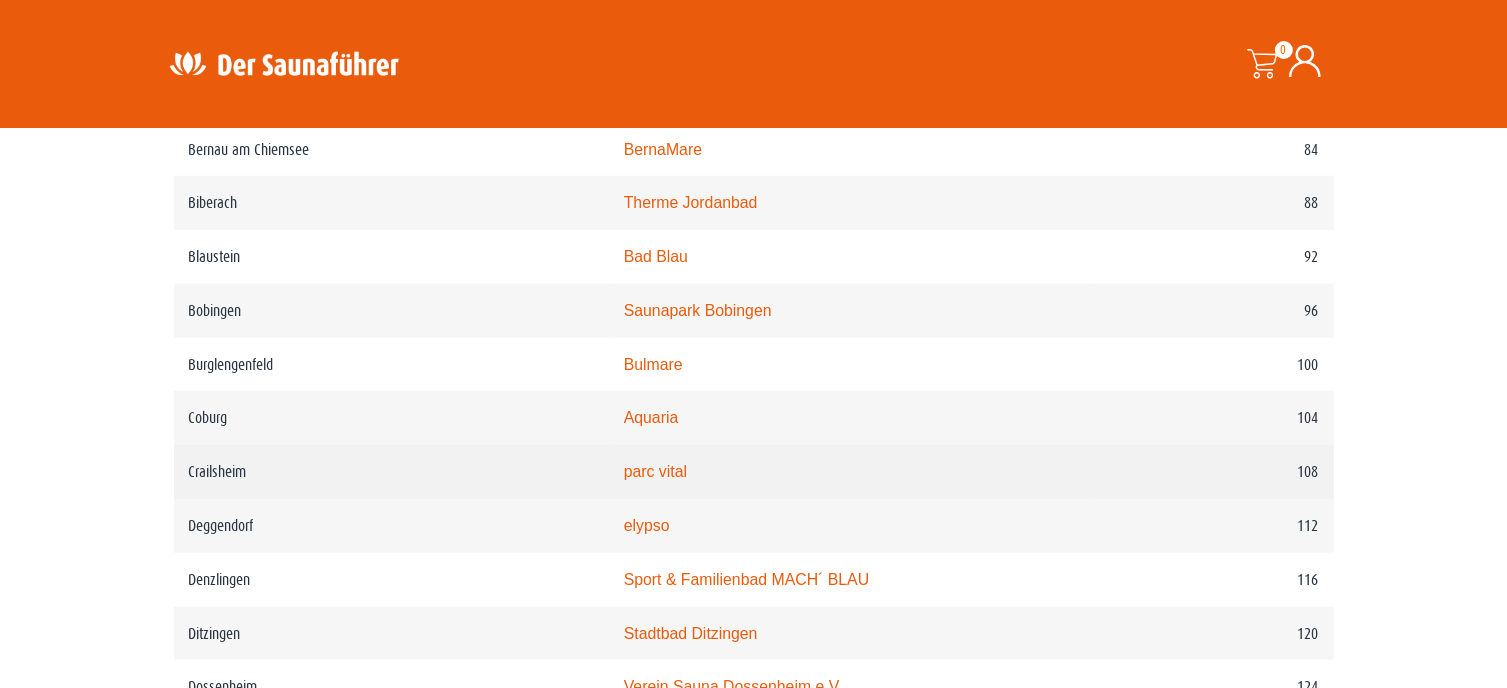 click on "parc vital" at bounding box center (655, 471) 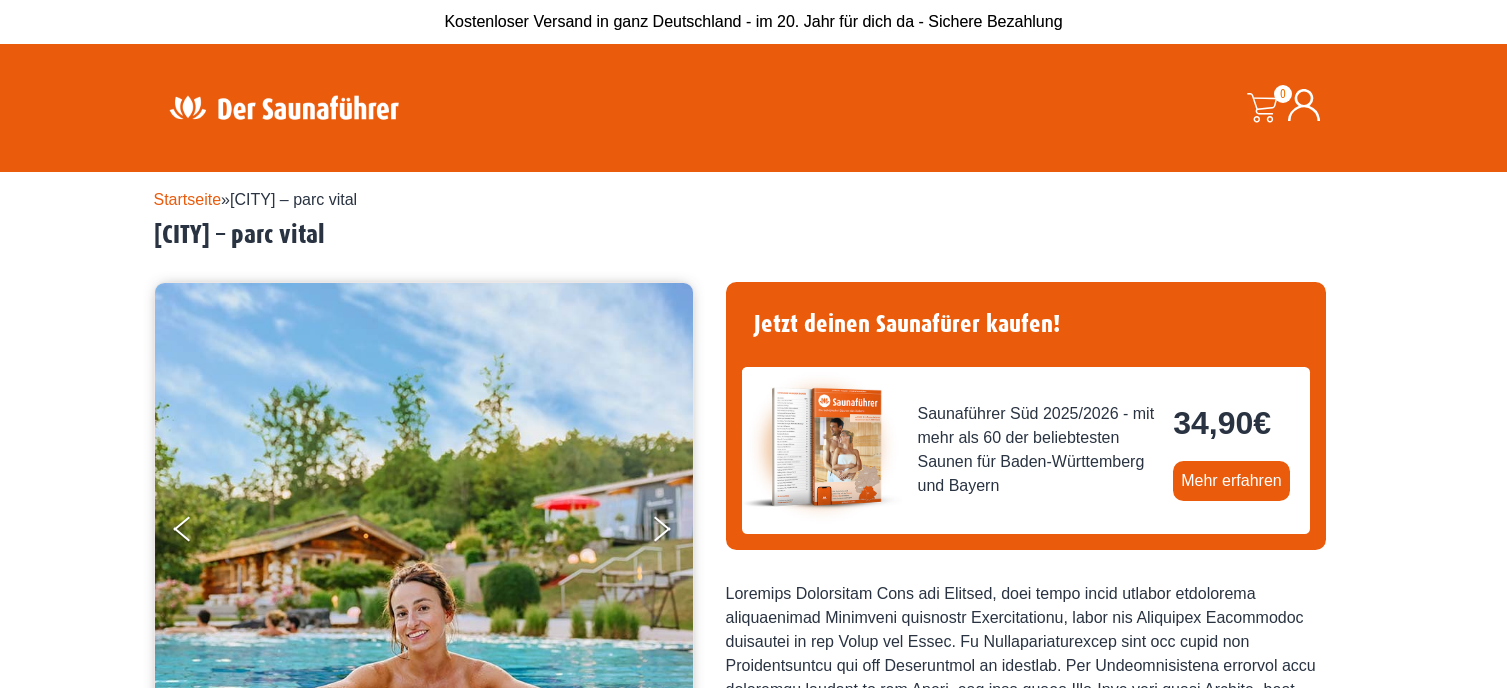 scroll, scrollTop: 0, scrollLeft: 0, axis: both 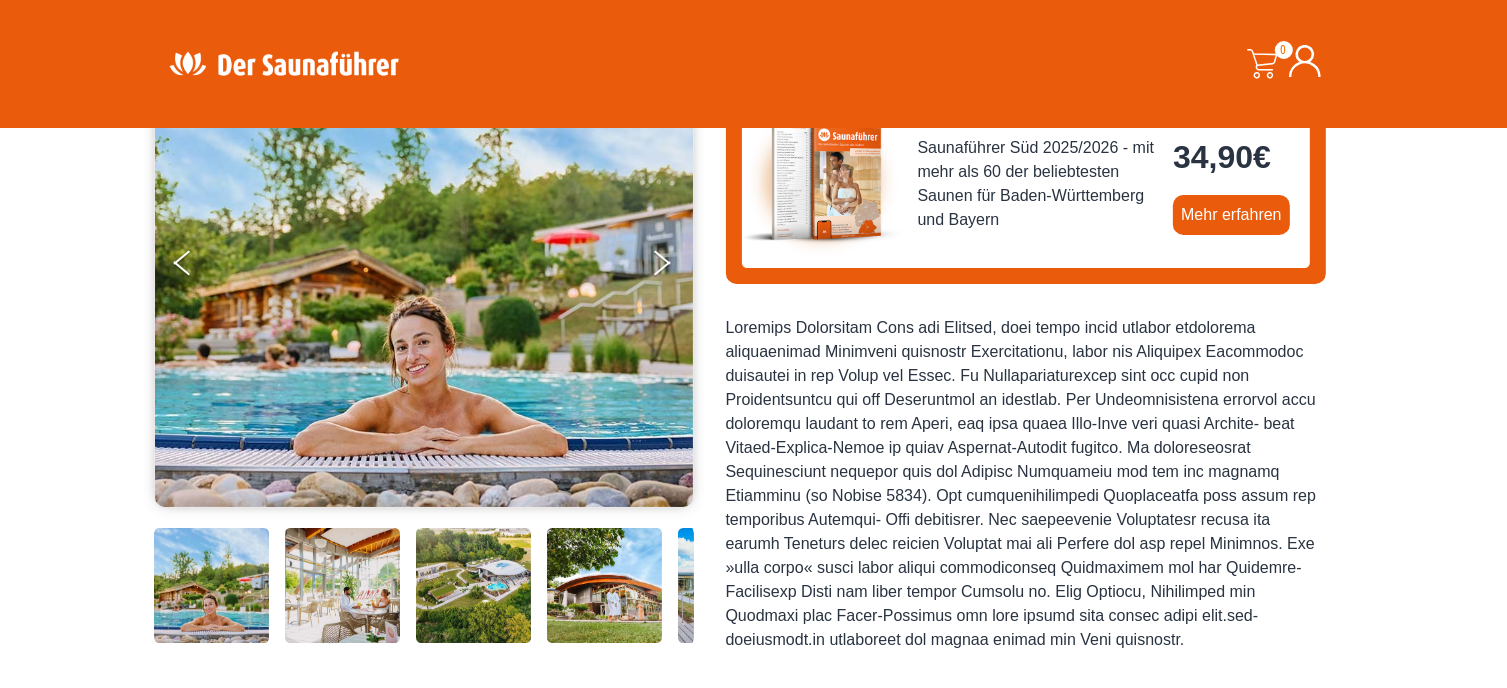 click at bounding box center [211, 585] 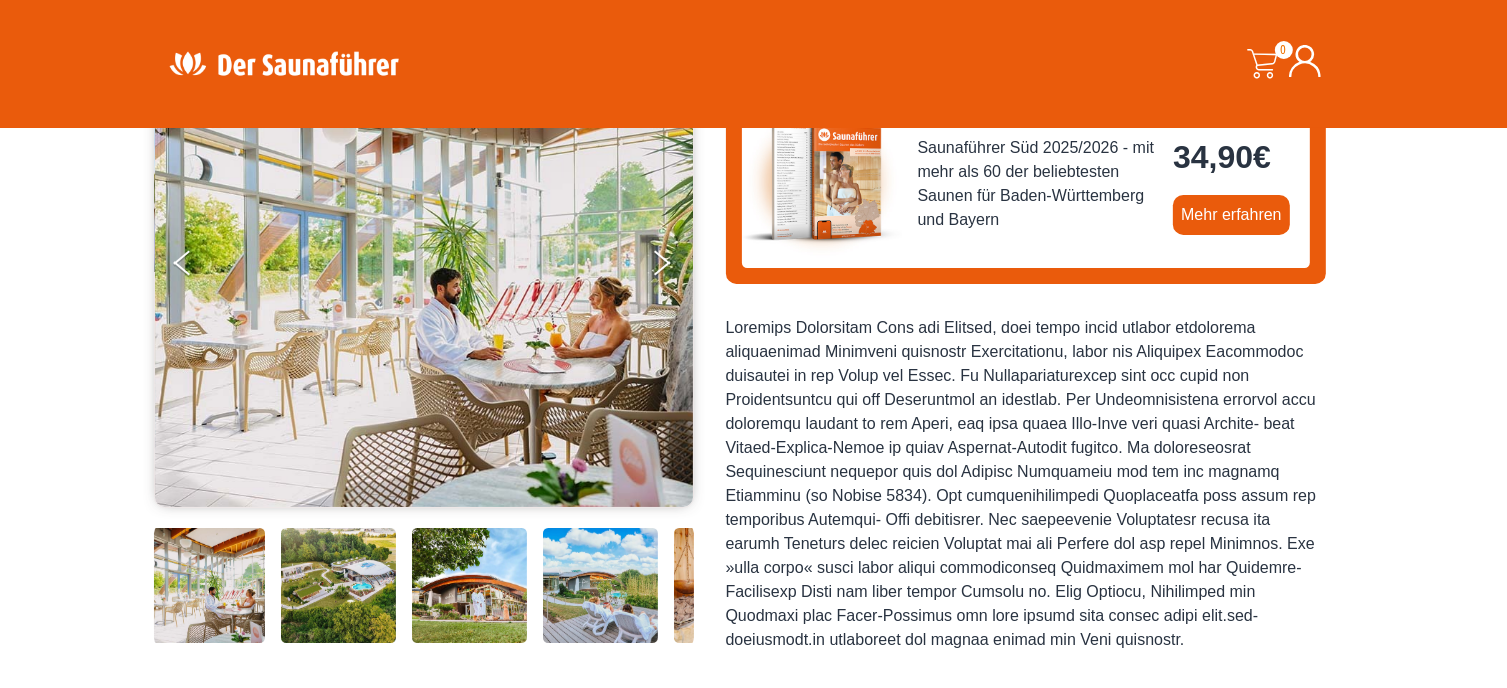 click at bounding box center (424, 585) 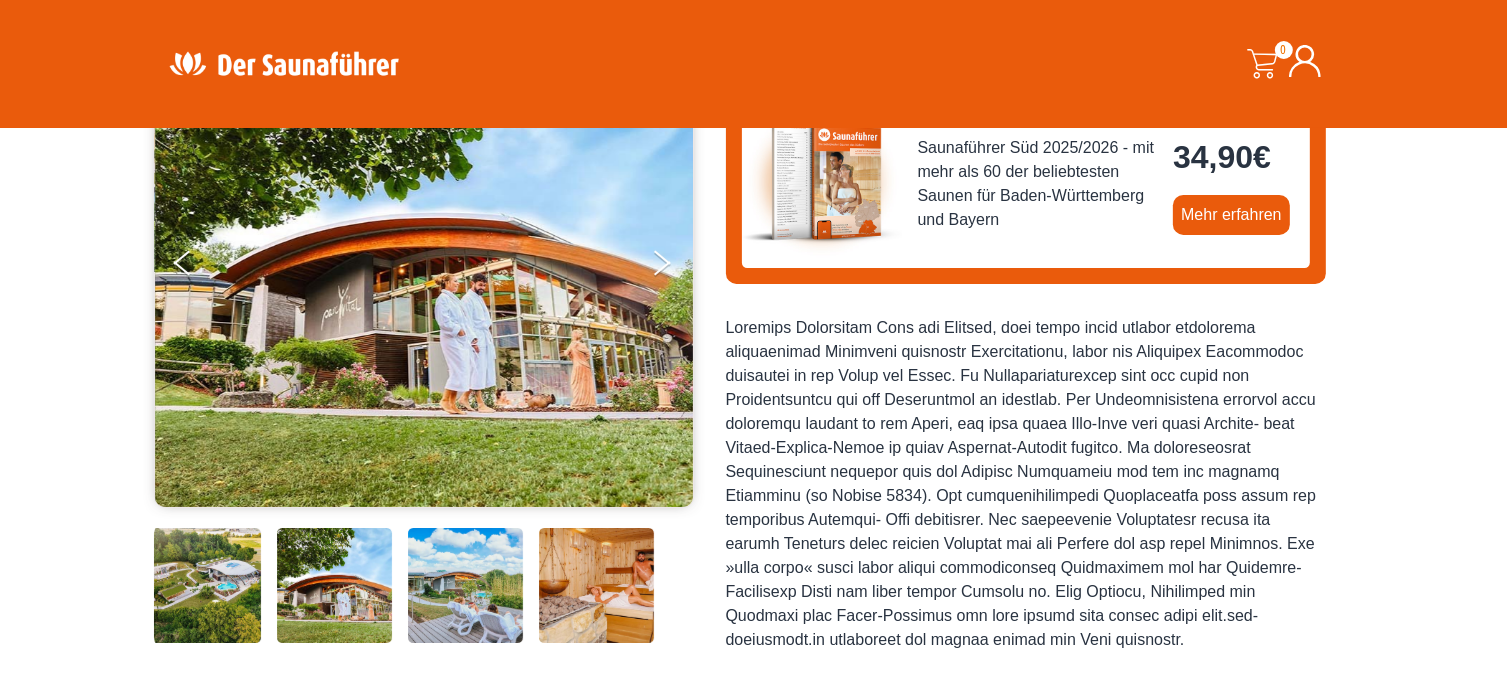 click at bounding box center (596, 585) 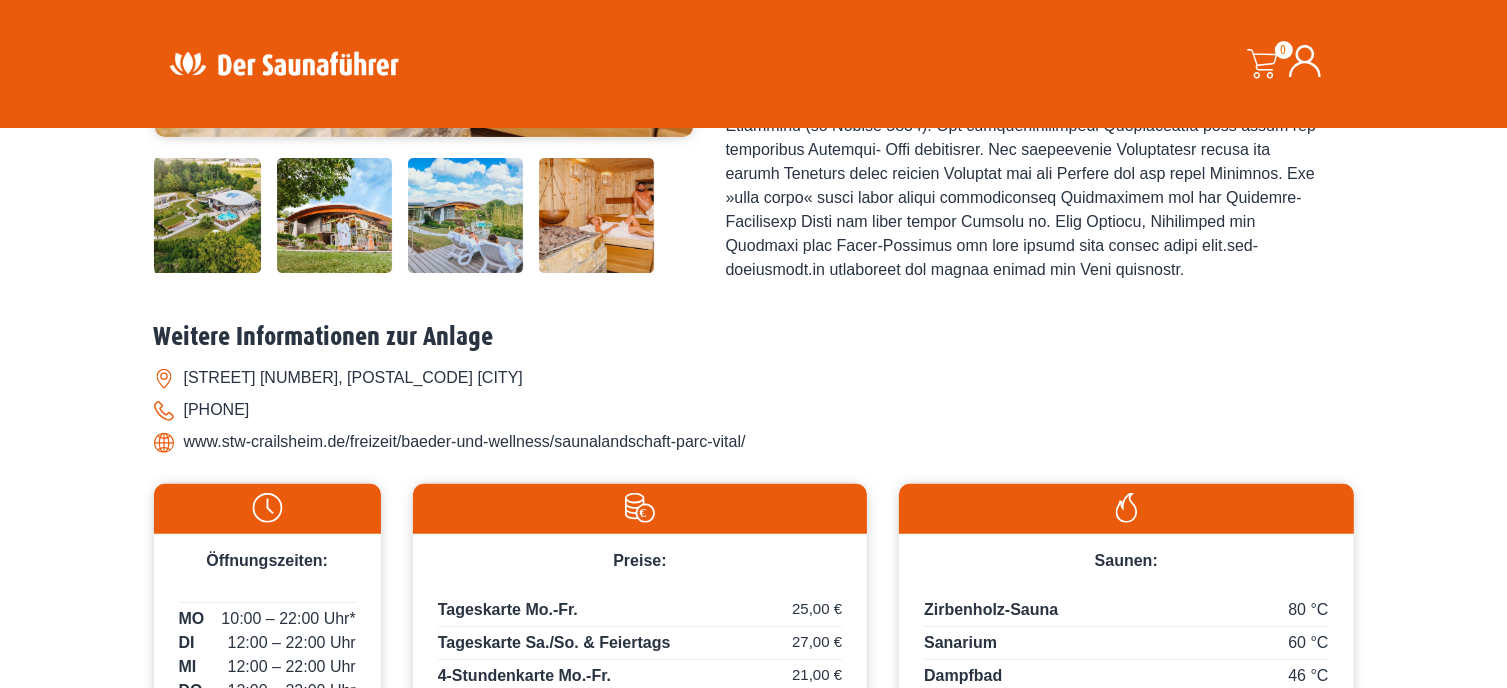 scroll, scrollTop: 400, scrollLeft: 0, axis: vertical 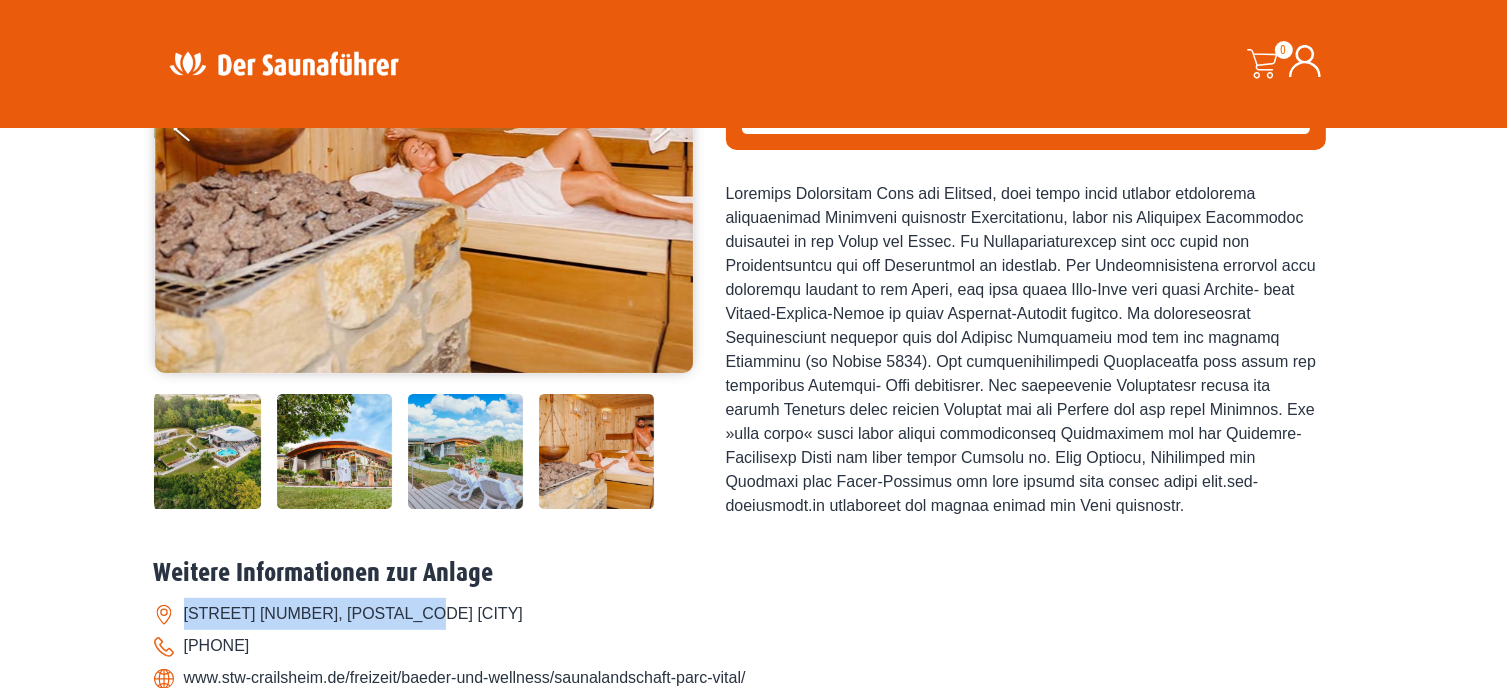 drag, startPoint x: 185, startPoint y: 611, endPoint x: 478, endPoint y: 605, distance: 293.06143 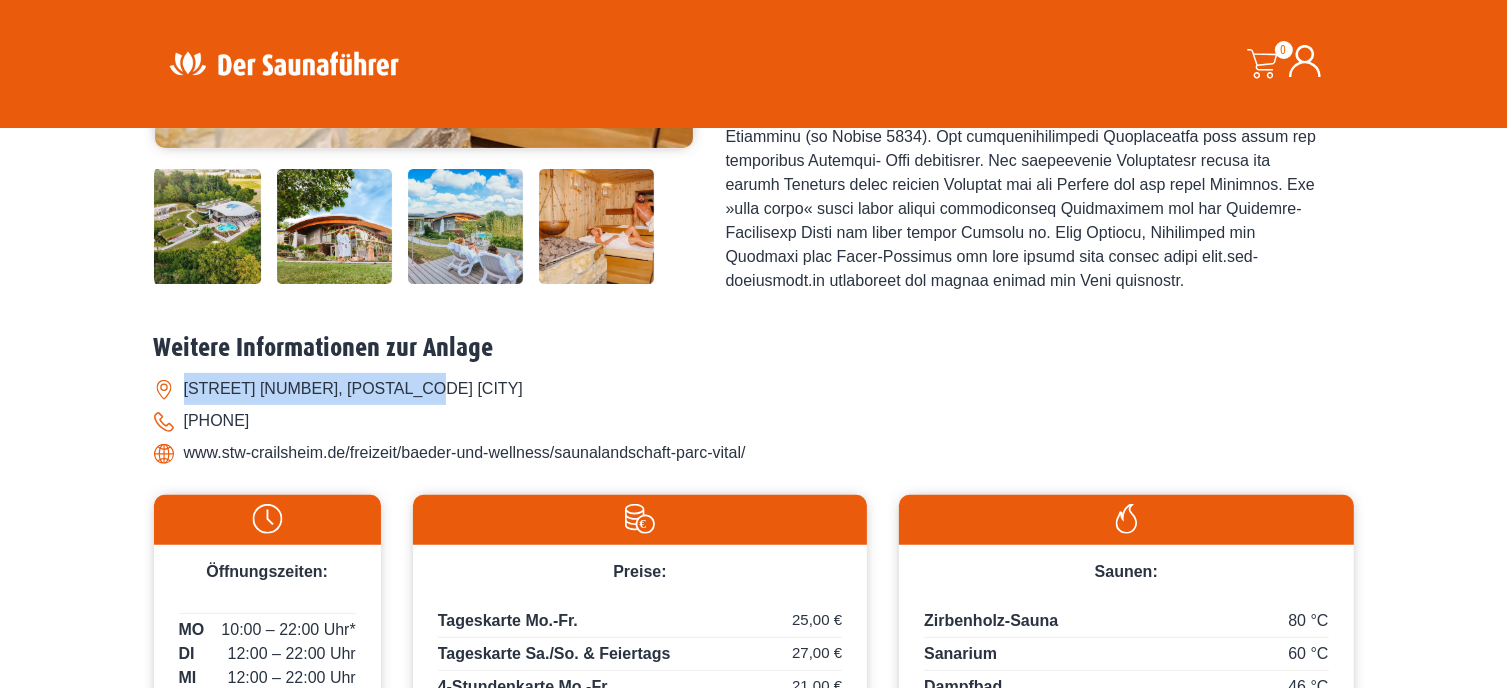 scroll, scrollTop: 666, scrollLeft: 0, axis: vertical 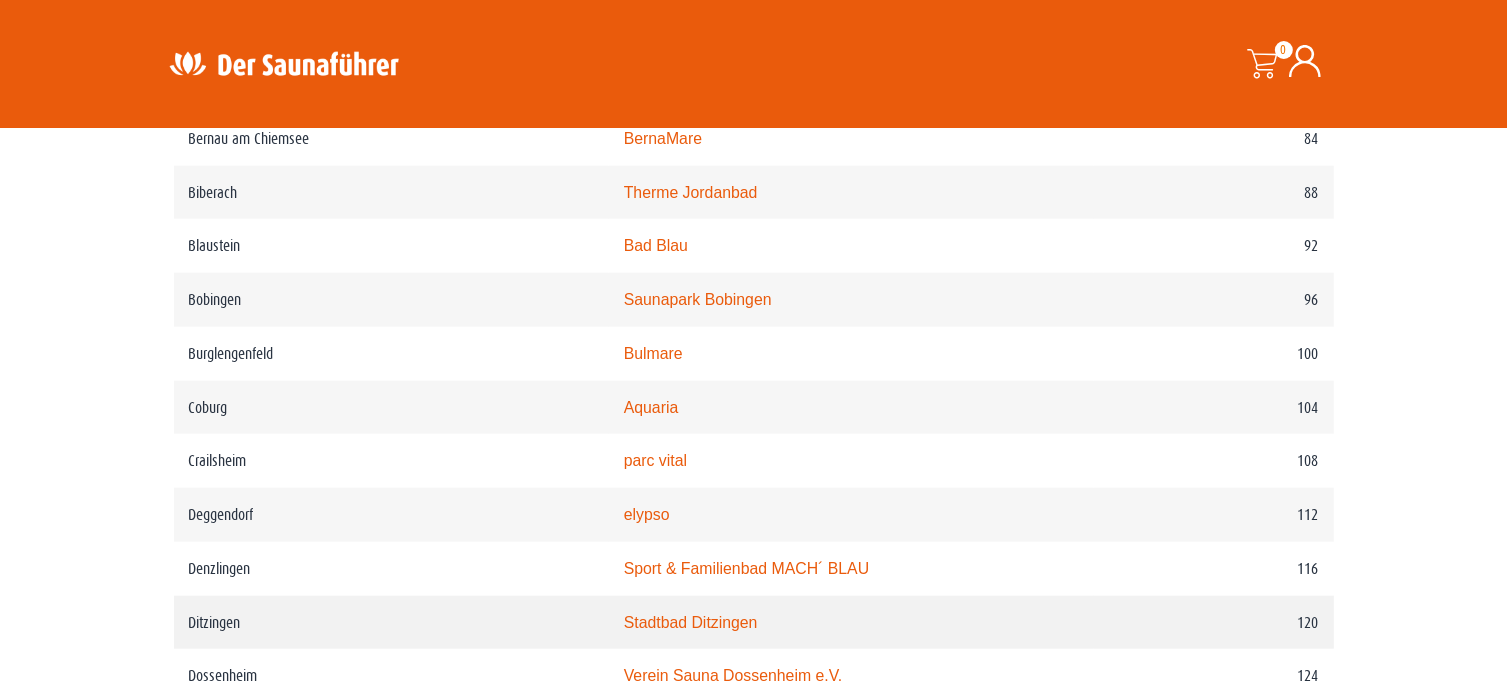 click on "Stadtbad Ditzingen" at bounding box center [691, 622] 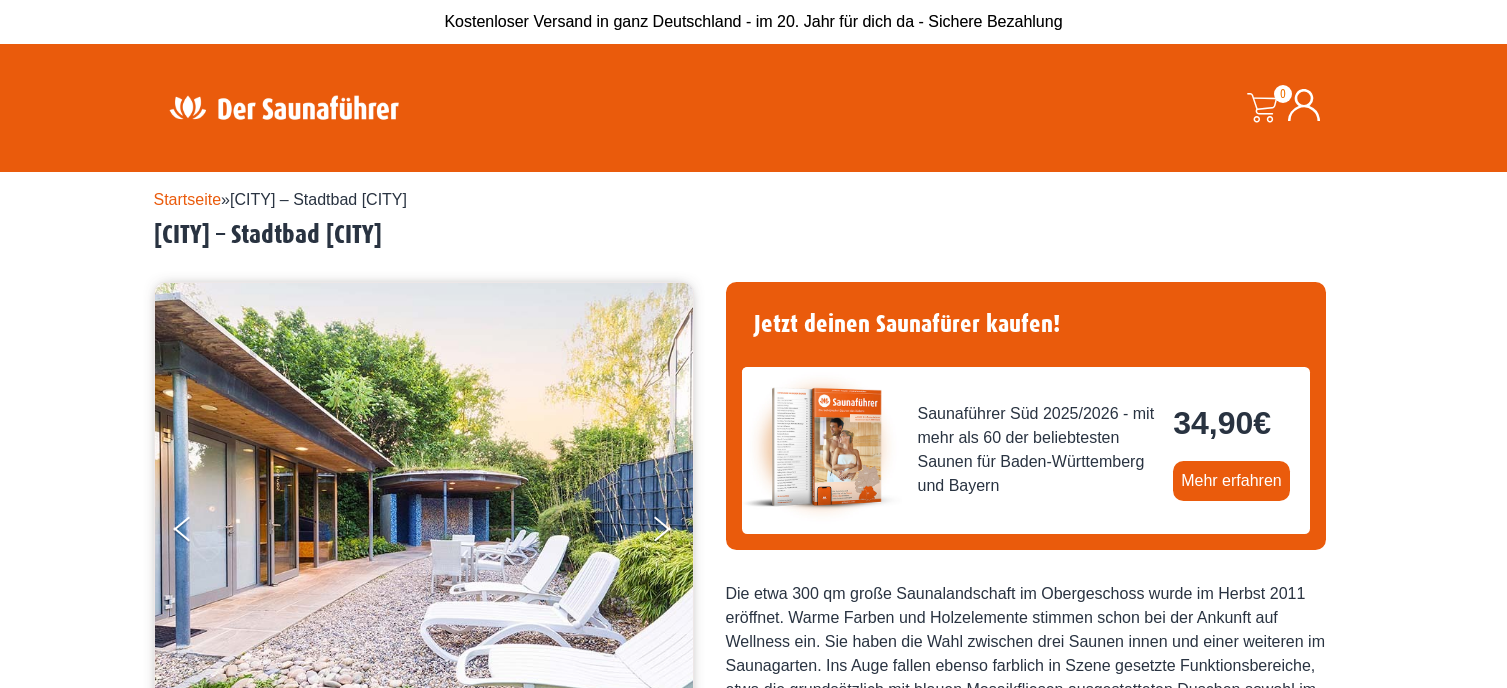 scroll, scrollTop: 0, scrollLeft: 0, axis: both 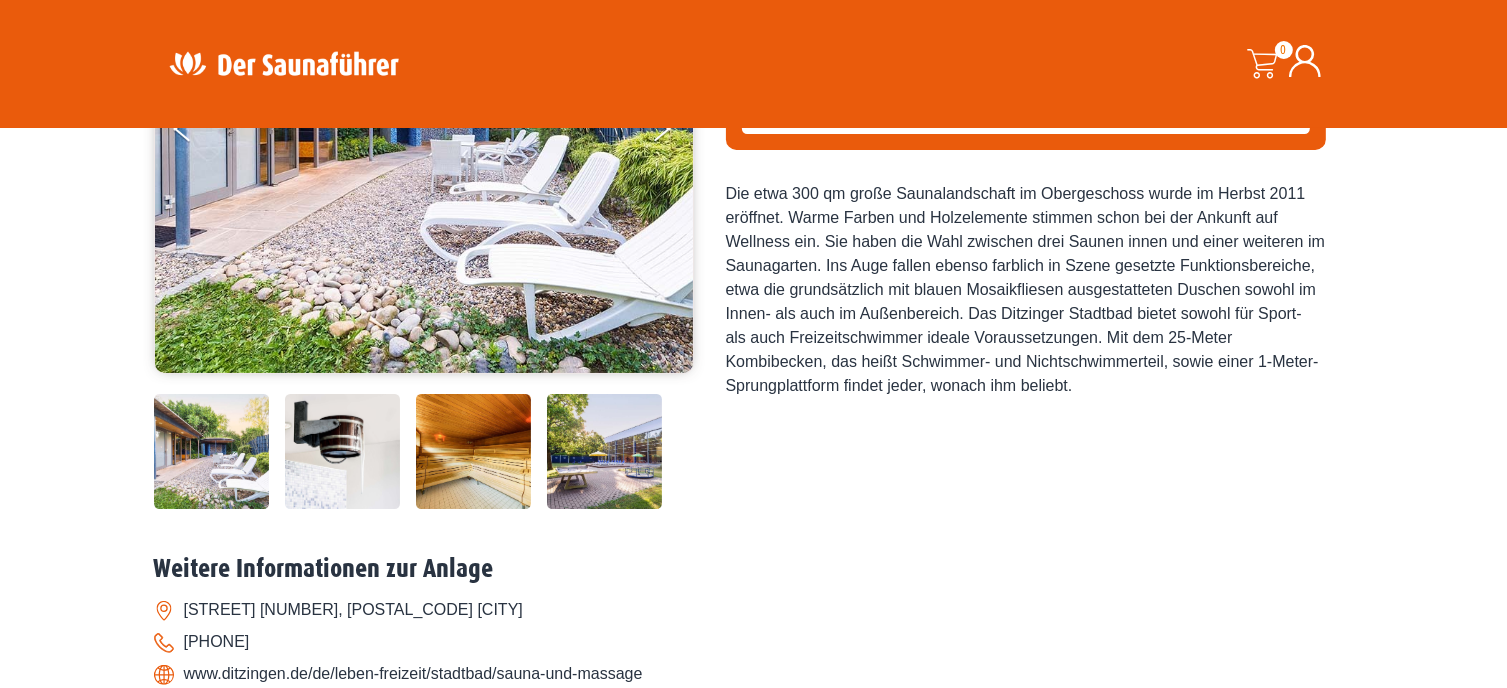 click at bounding box center (473, 451) 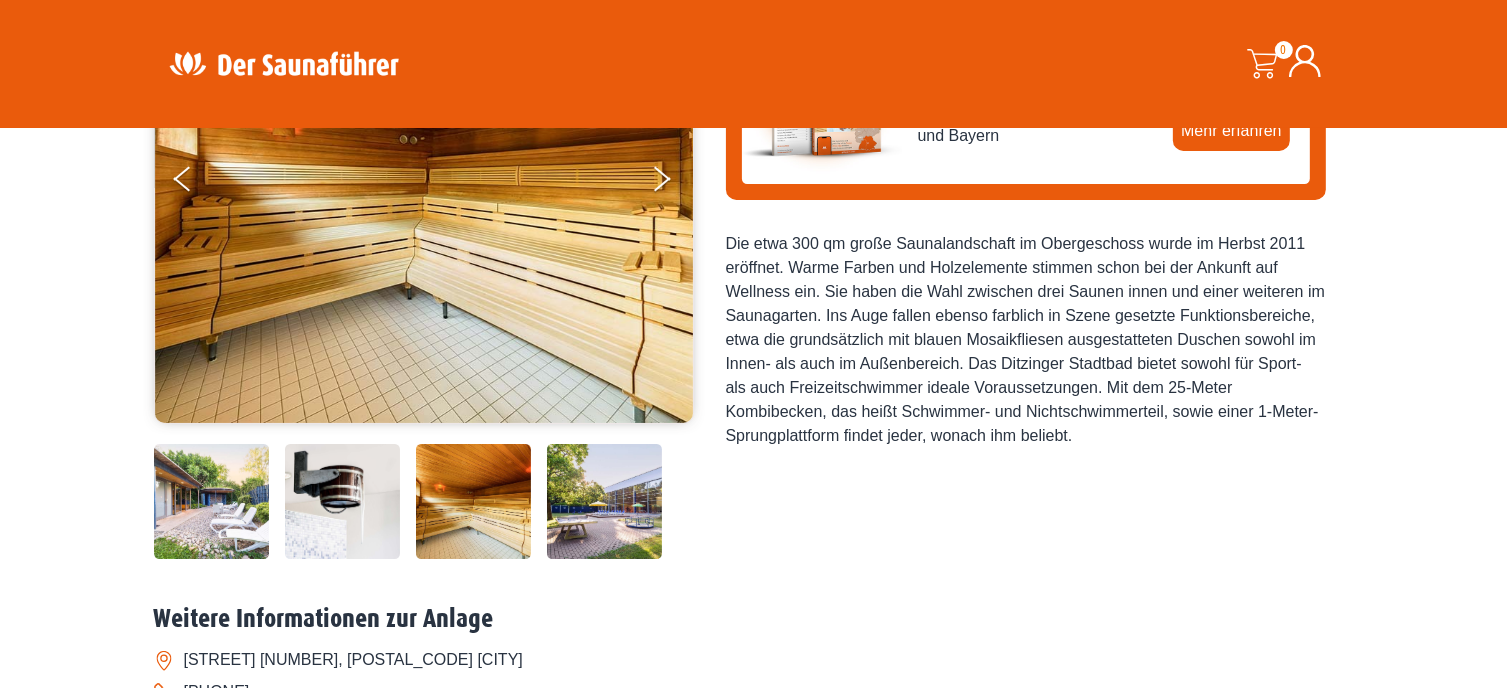 scroll, scrollTop: 333, scrollLeft: 0, axis: vertical 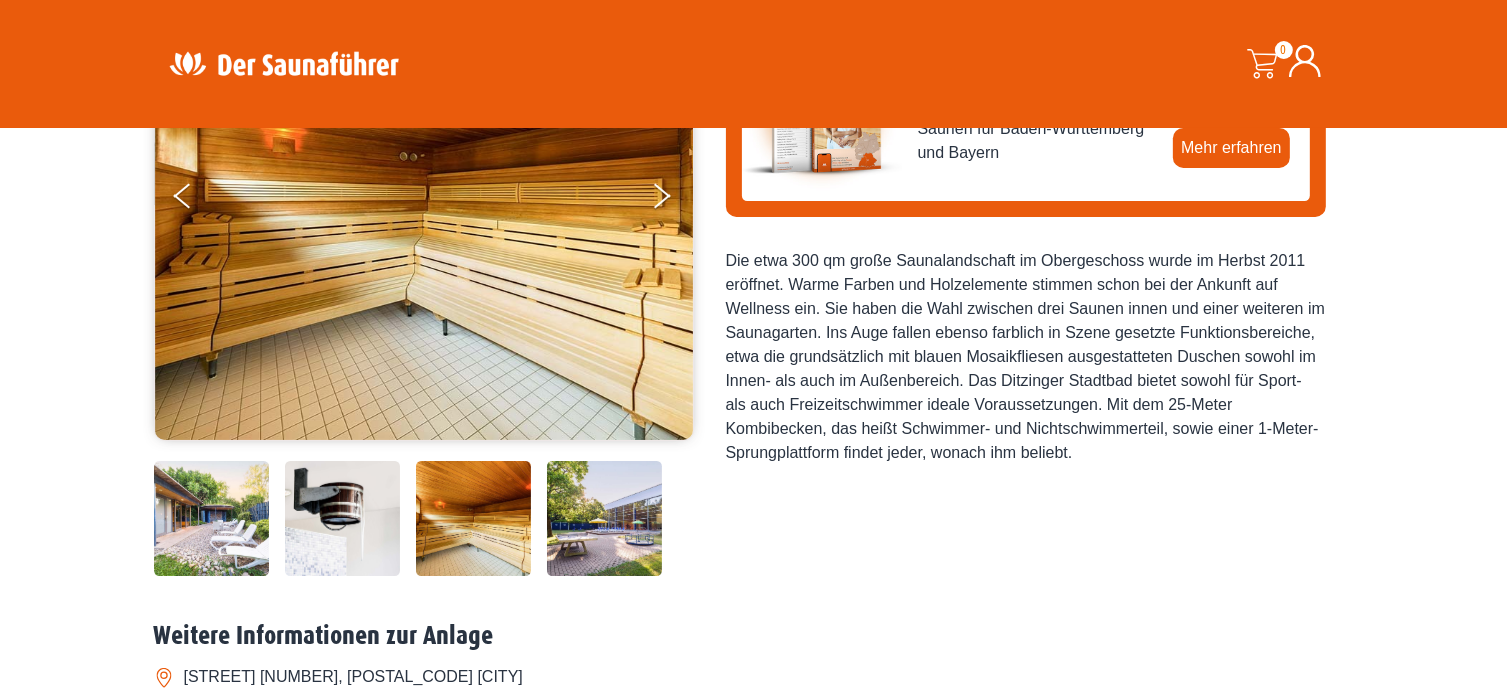 click at bounding box center [604, 518] 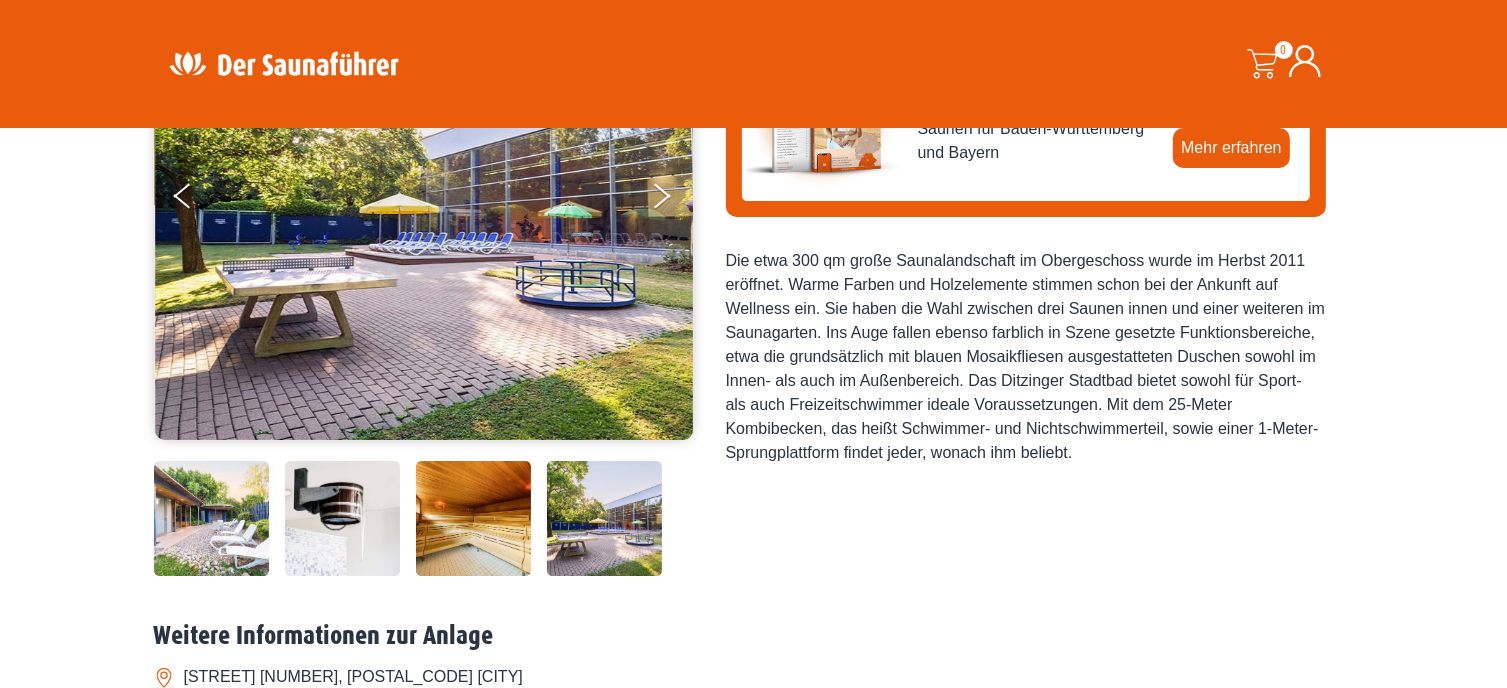 click at bounding box center [211, 518] 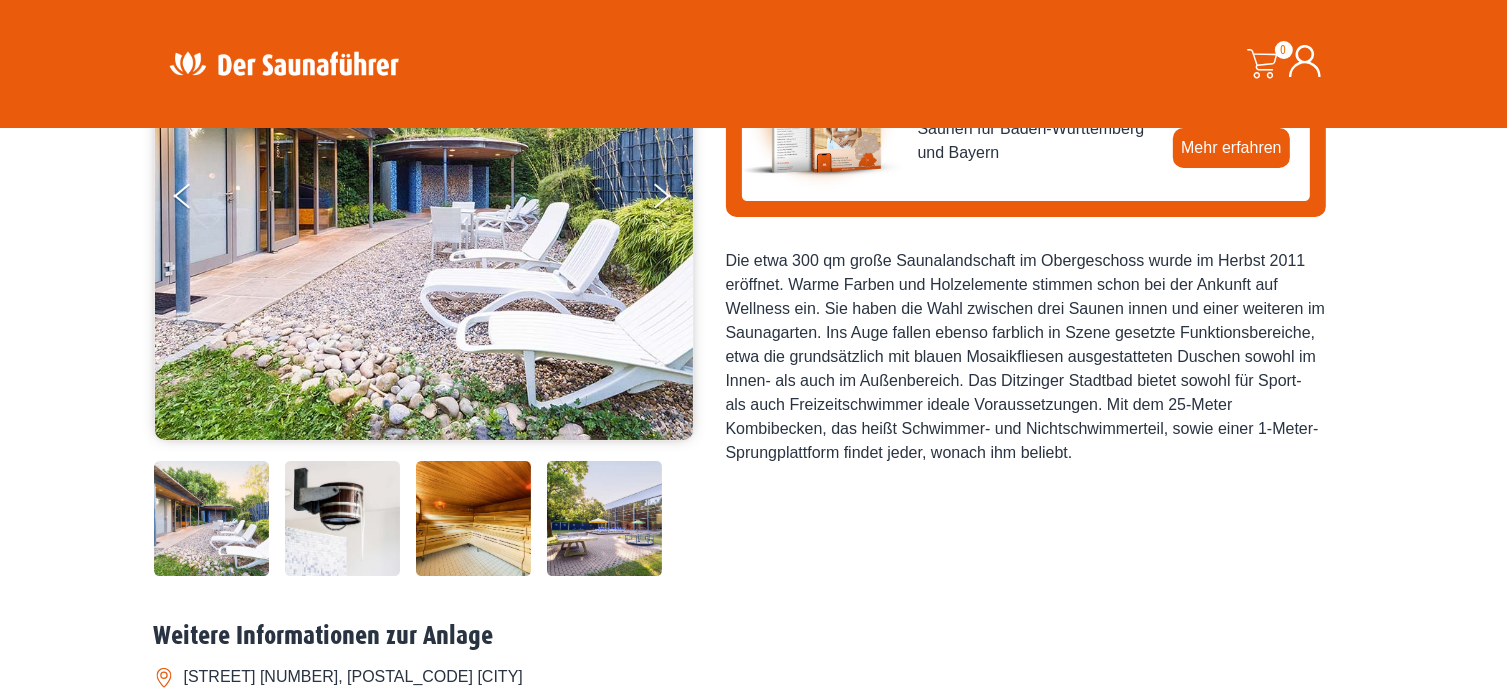 click at bounding box center (342, 518) 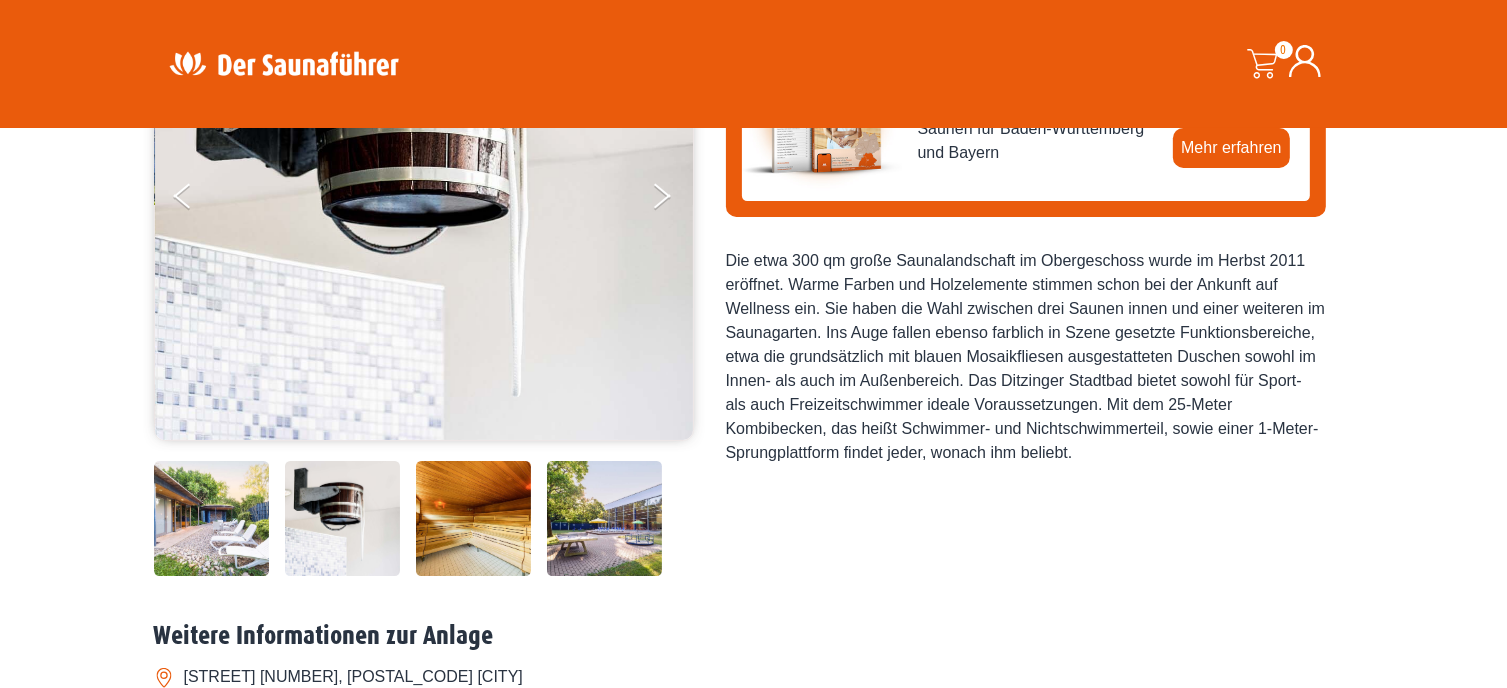 click at bounding box center [473, 518] 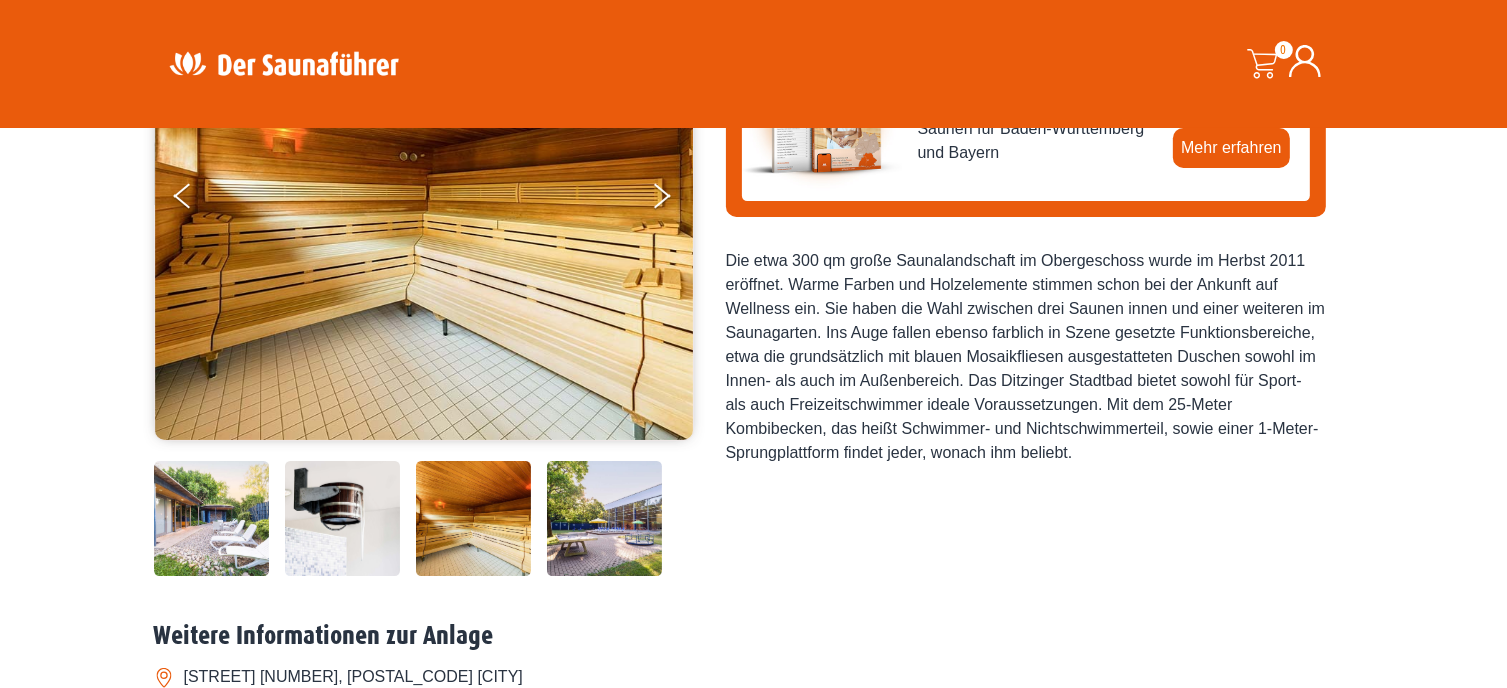click at bounding box center (424, 518) 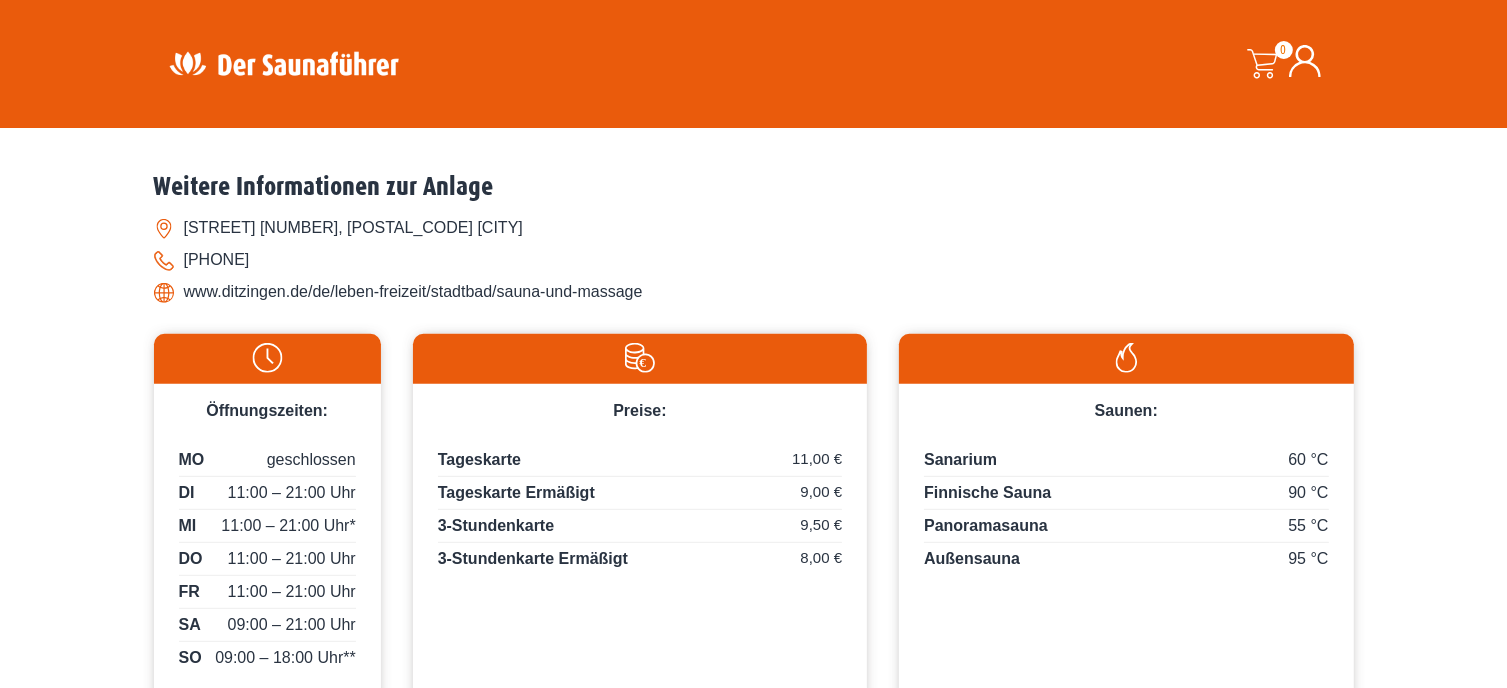 scroll, scrollTop: 800, scrollLeft: 0, axis: vertical 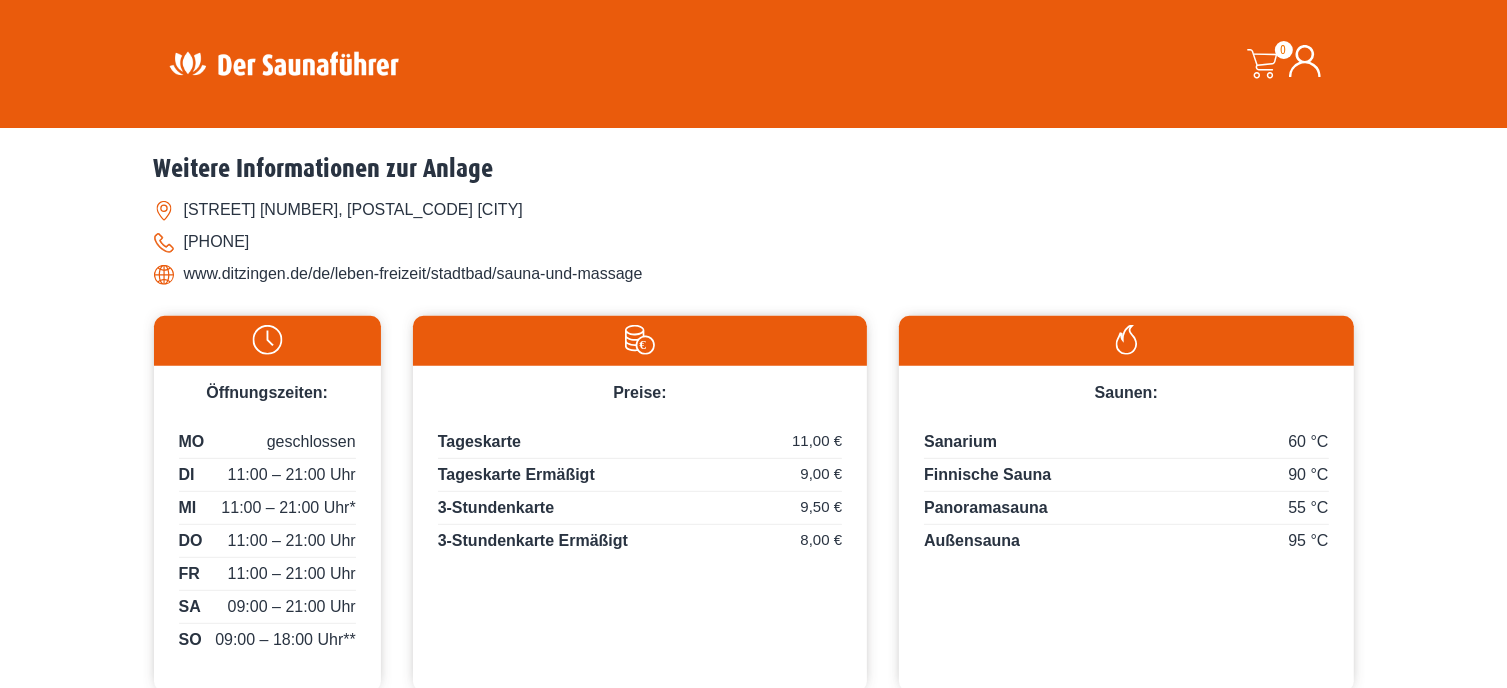 click on "[NUMBER] [STREET], [POSTAL_CODE] [CITY]" at bounding box center [754, 210] 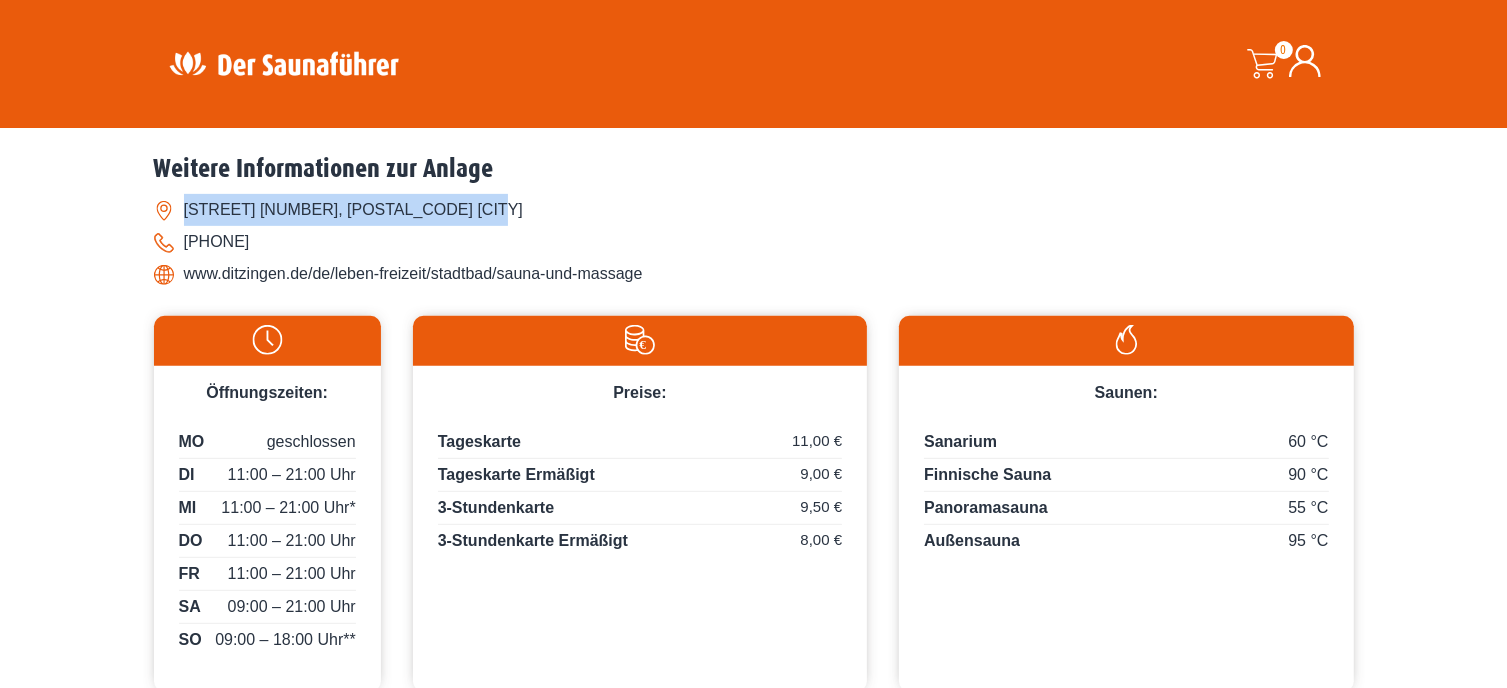 drag, startPoint x: 184, startPoint y: 207, endPoint x: 518, endPoint y: 205, distance: 334.00598 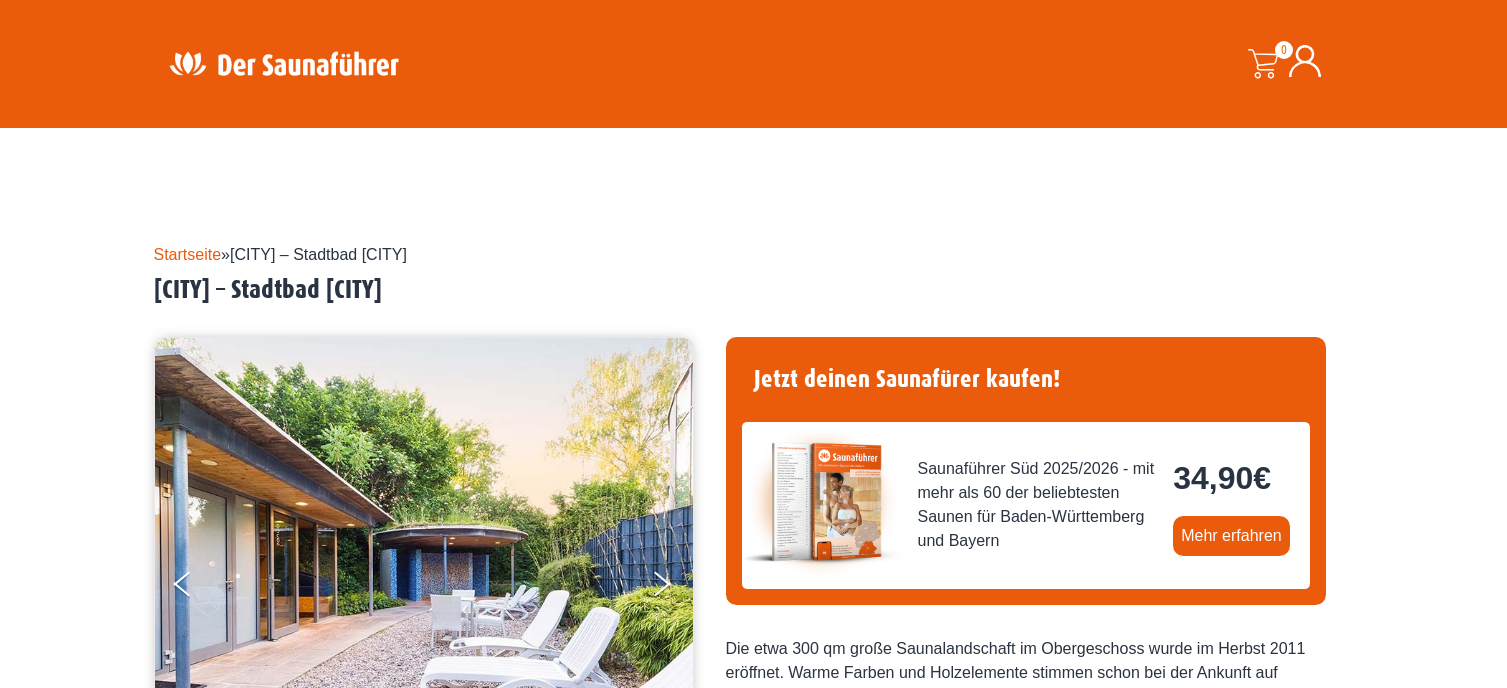 scroll, scrollTop: 800, scrollLeft: 0, axis: vertical 